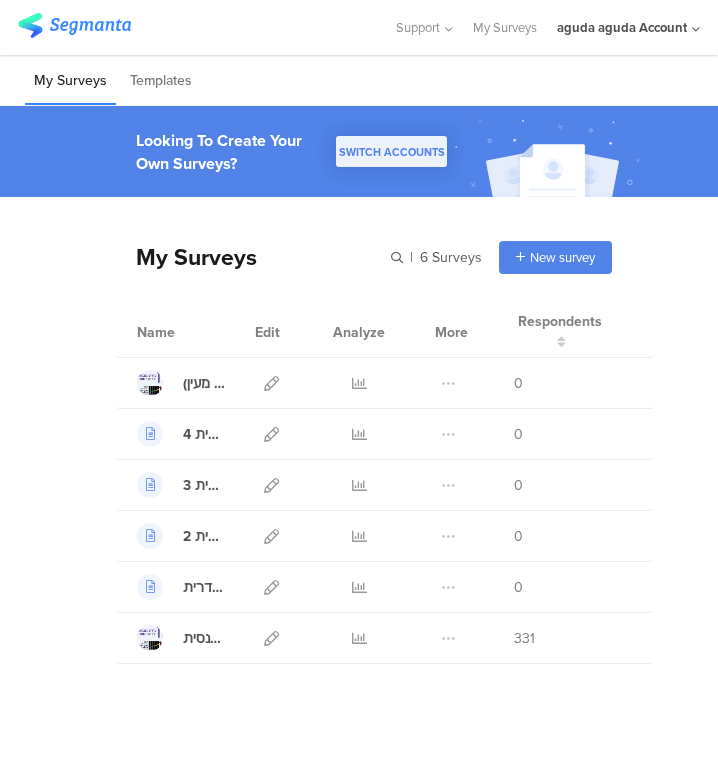 scroll, scrollTop: 0, scrollLeft: 0, axis: both 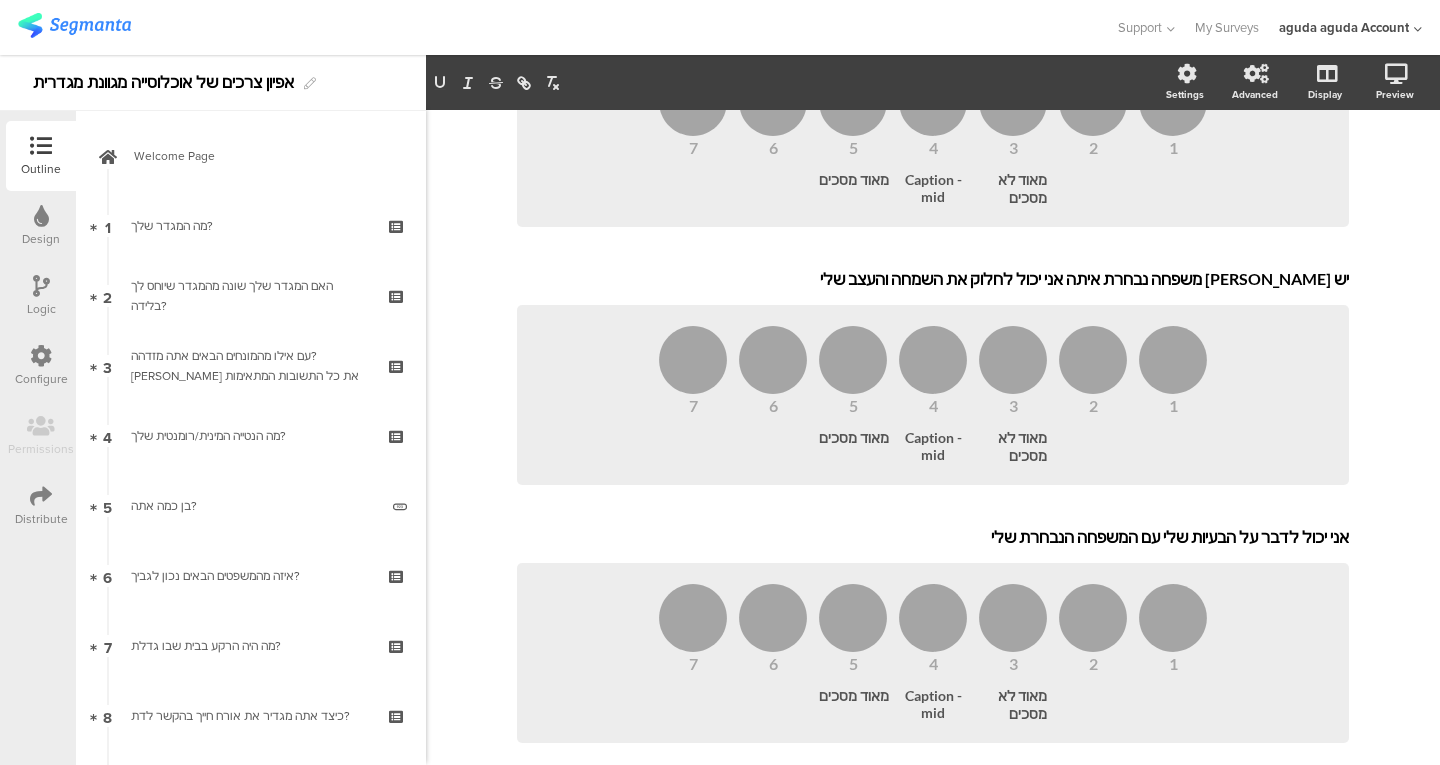 click on "מה המגדר שלך?" at bounding box center [250, 226] 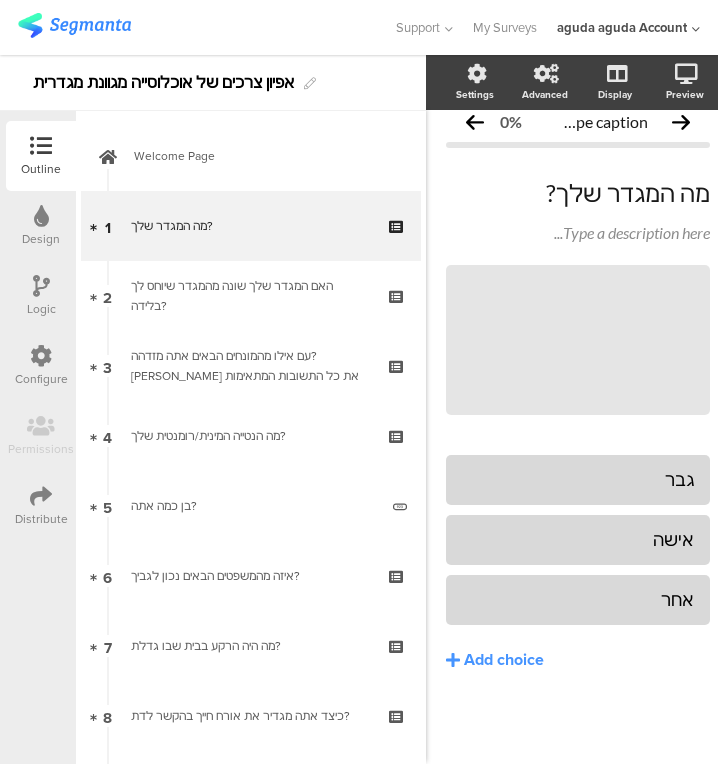 scroll, scrollTop: 34, scrollLeft: 0, axis: vertical 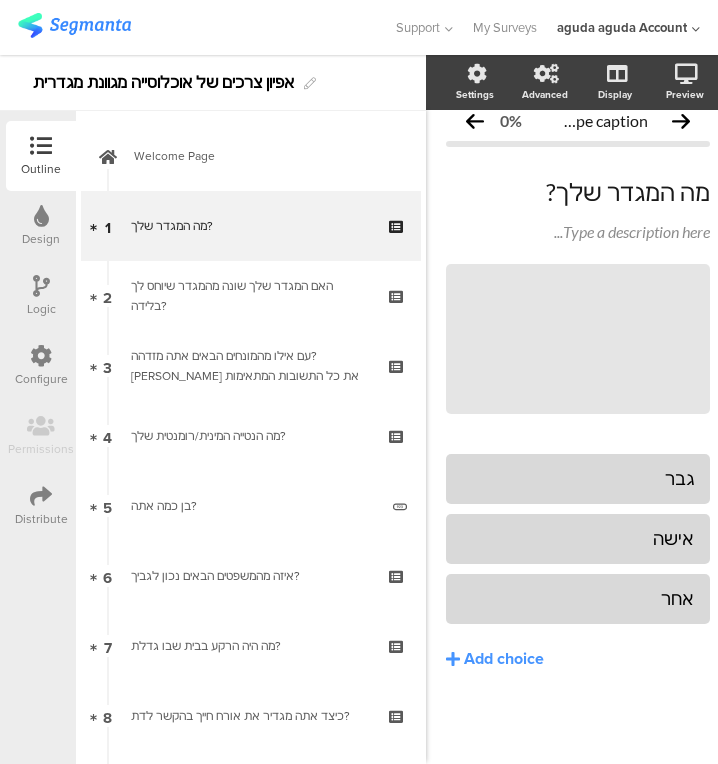 click on "3
עם אילו מהמונחים הבאים אתה מזדהה? [PERSON_NAME] את כל התשובות המתאימות" at bounding box center [251, 366] 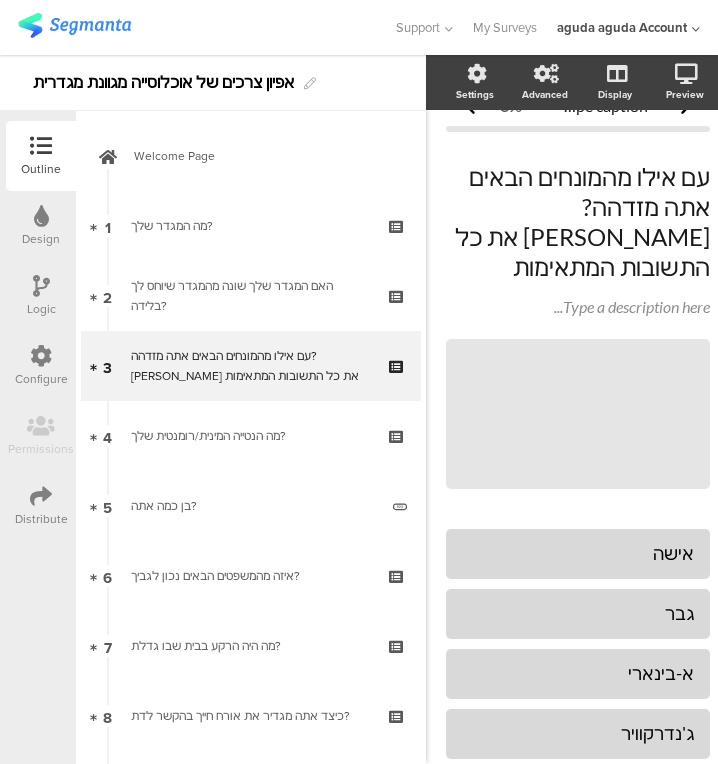click on "2
האם המגדר שלך שונה מהמגדר שיוחס לך בלידה?" at bounding box center (251, 296) 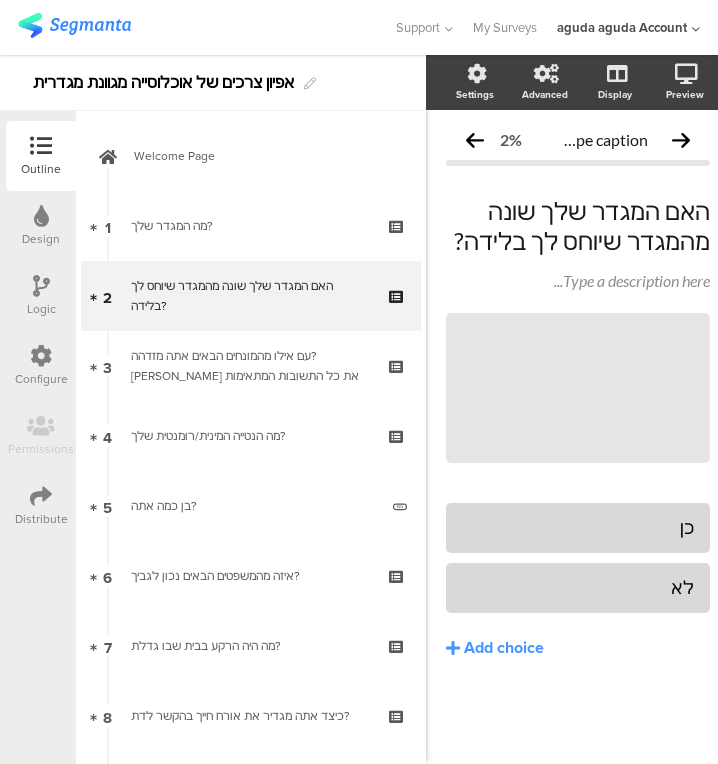 scroll, scrollTop: 4, scrollLeft: 0, axis: vertical 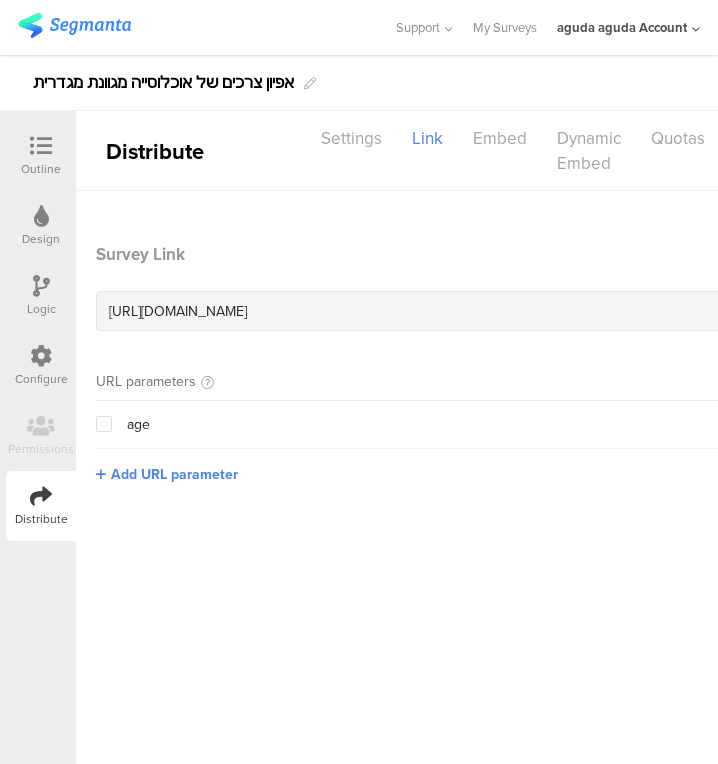 click on "Logic" at bounding box center [41, 296] 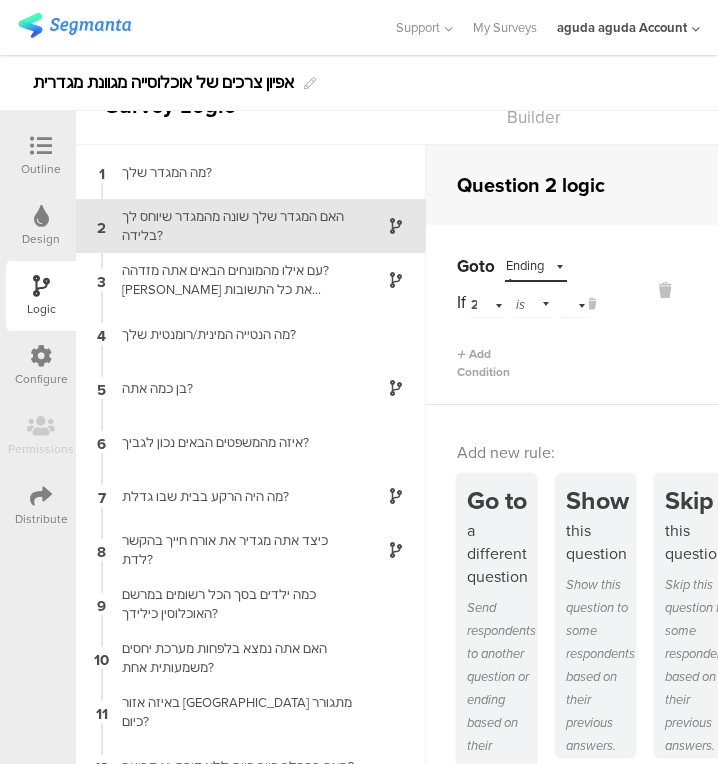 scroll, scrollTop: 45, scrollLeft: 0, axis: vertical 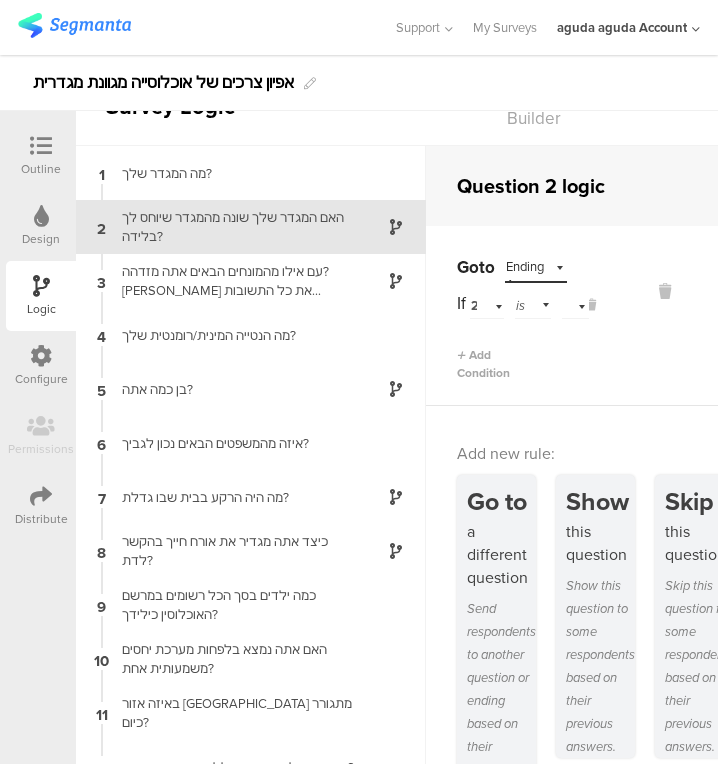 click on "עם אילו מהמונחים הבאים אתה מזדהה? [PERSON_NAME] את כל התשובות המתאימות" at bounding box center (235, 281) 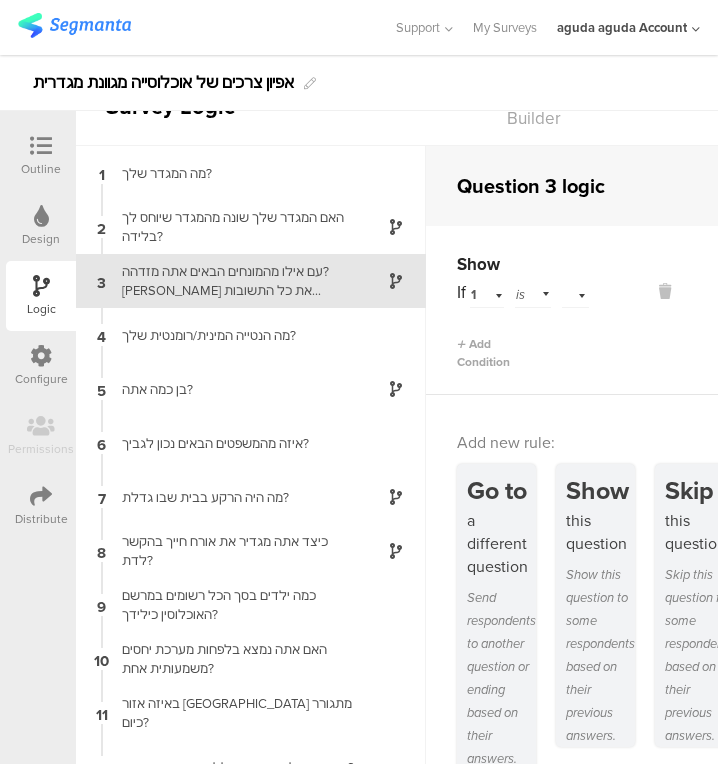 scroll, scrollTop: 0, scrollLeft: 0, axis: both 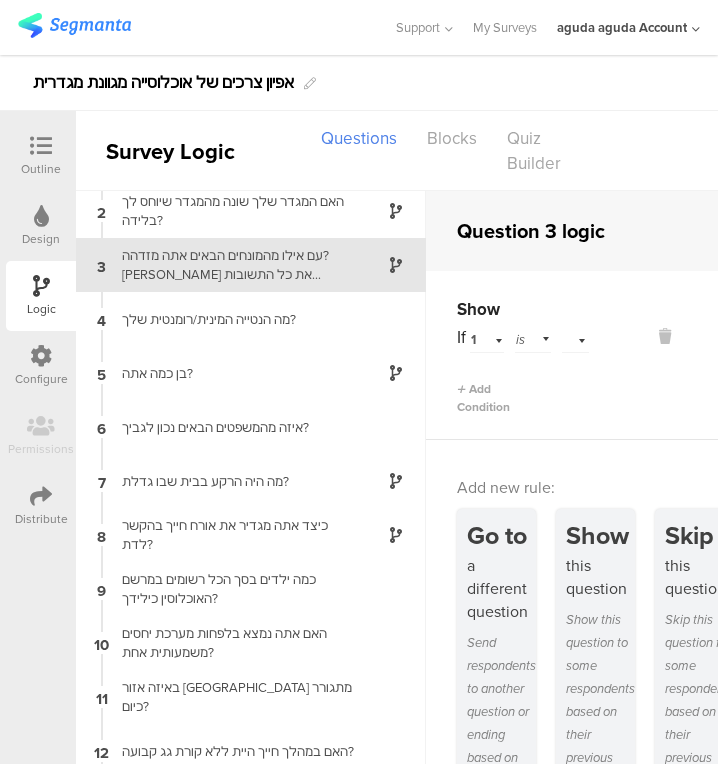click on "מה הנטייה המינית/רומנטית שלך?" at bounding box center [235, 319] 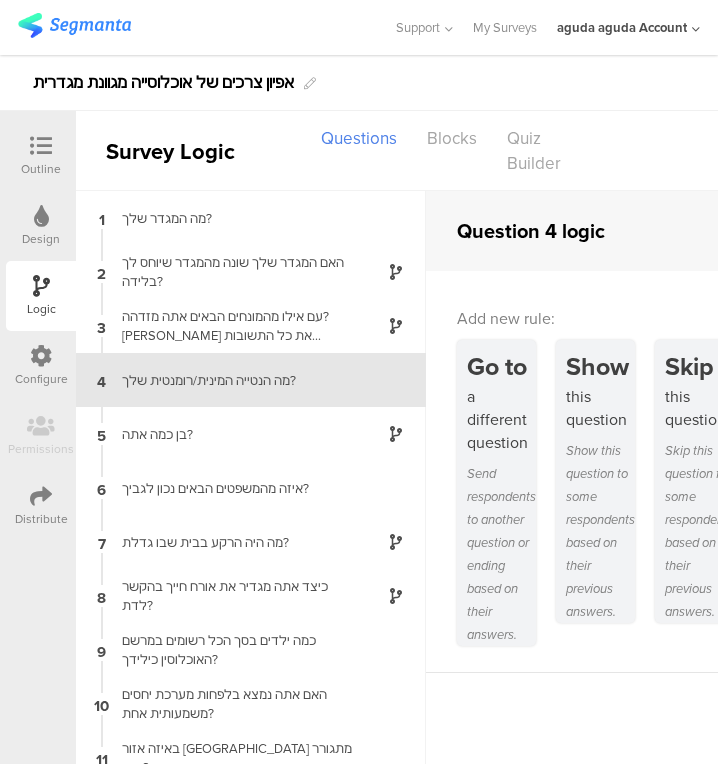 click at bounding box center (41, 147) 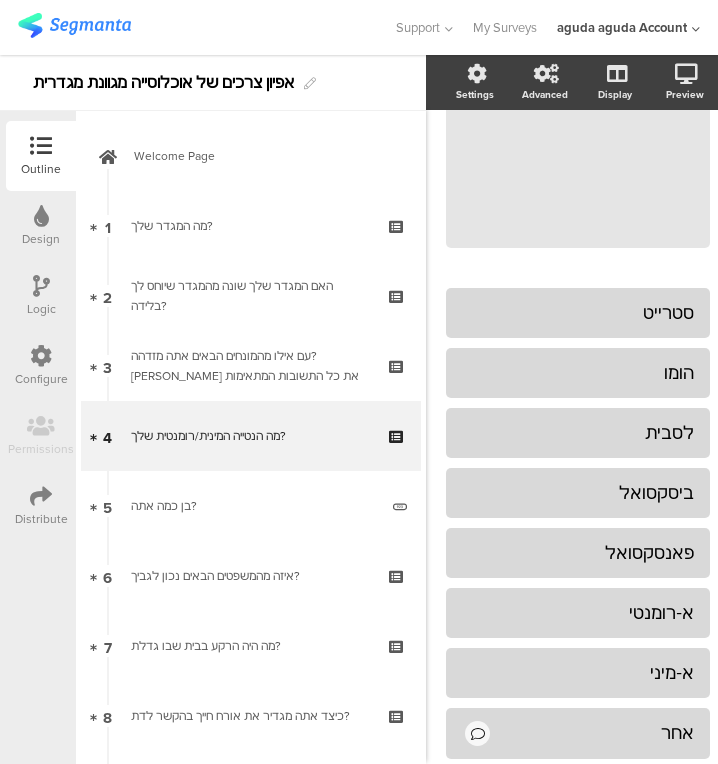 scroll, scrollTop: 245, scrollLeft: 0, axis: vertical 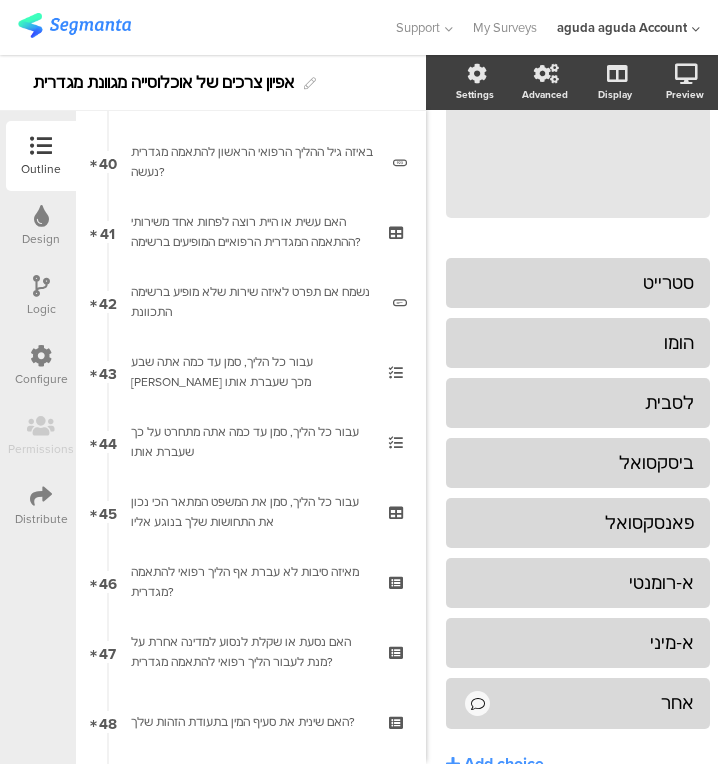 click on "מאיזה סיבות לא עברת אף הליך רפואי להתאמה מגדרית?" at bounding box center [250, 582] 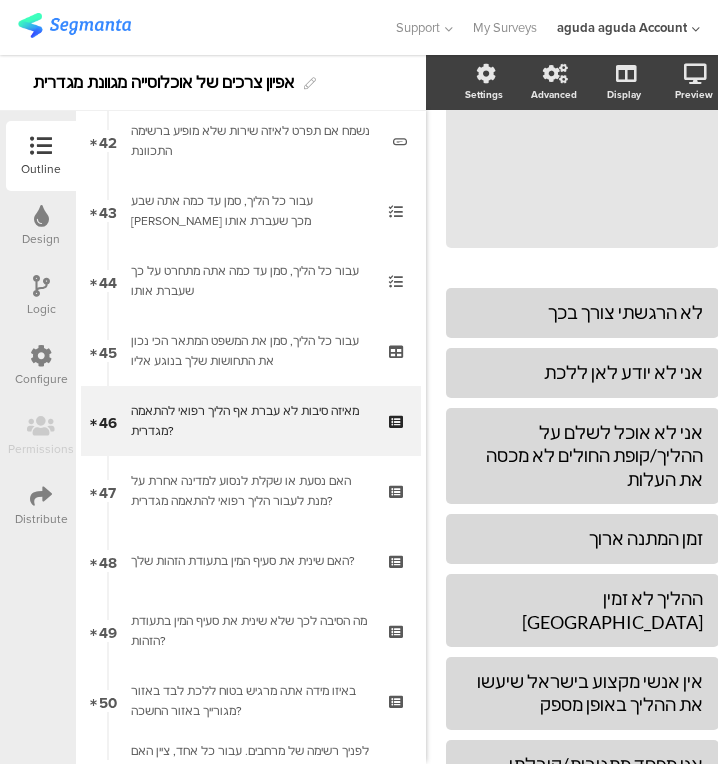 scroll, scrollTop: 2969, scrollLeft: 0, axis: vertical 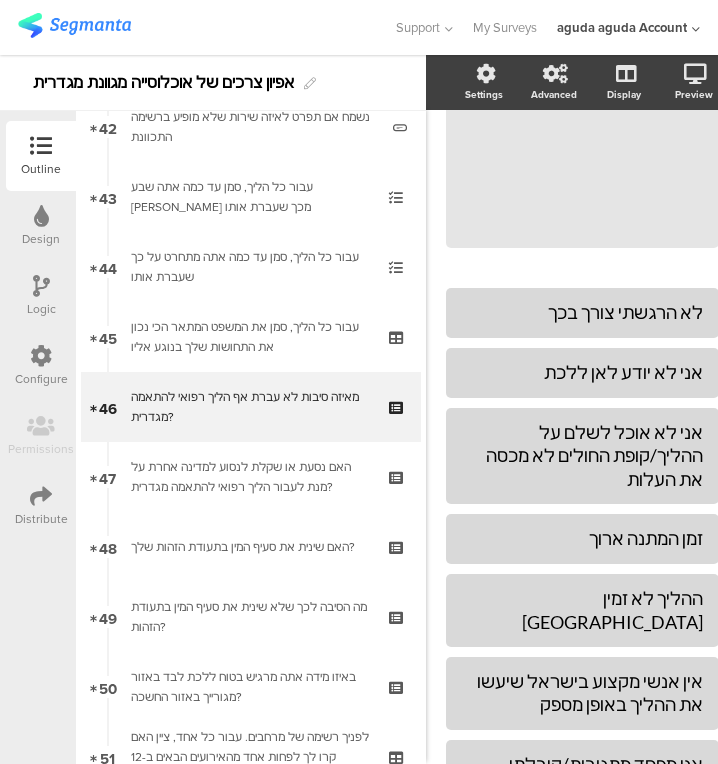 click on "49
מה הסיבה לכך שלא שינית את סעיף המין בתעודת הזהות?" at bounding box center (251, 617) 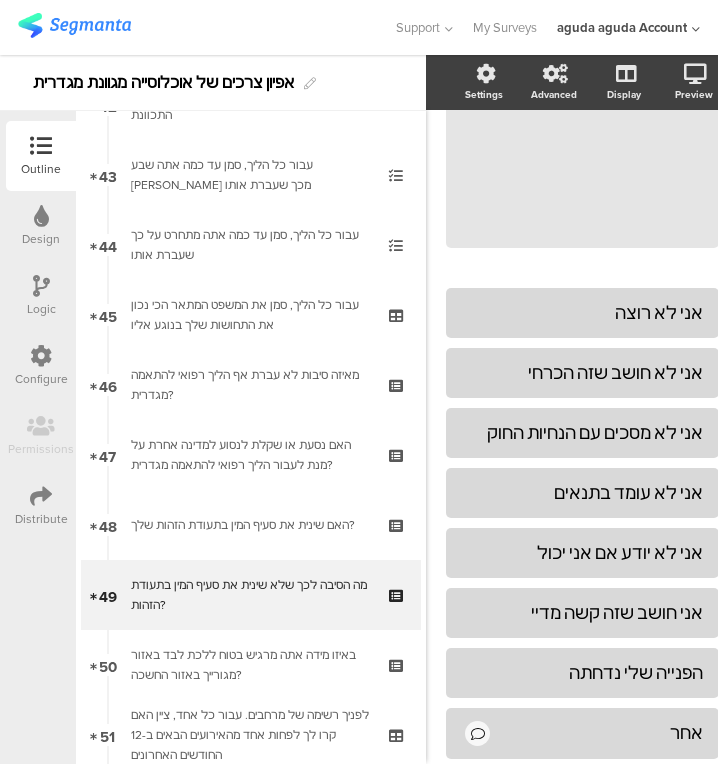 scroll, scrollTop: 2992, scrollLeft: 0, axis: vertical 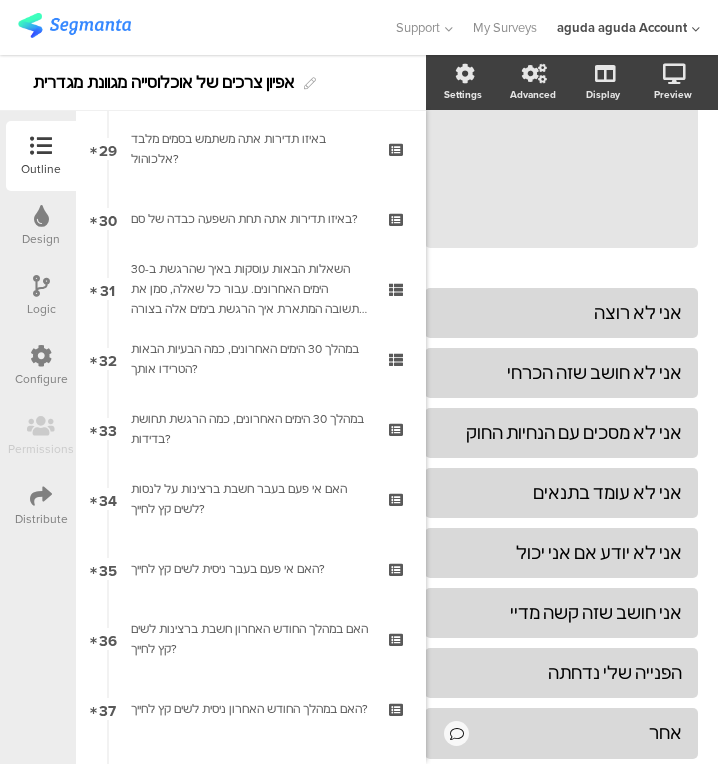 click at bounding box center (108, 255) 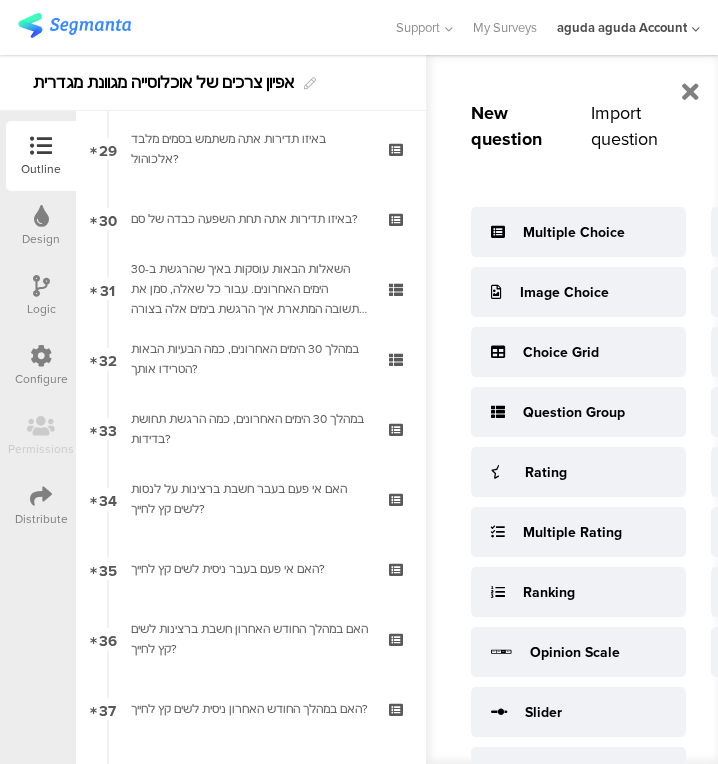 click on "Multiple Choice" at bounding box center [574, 232] 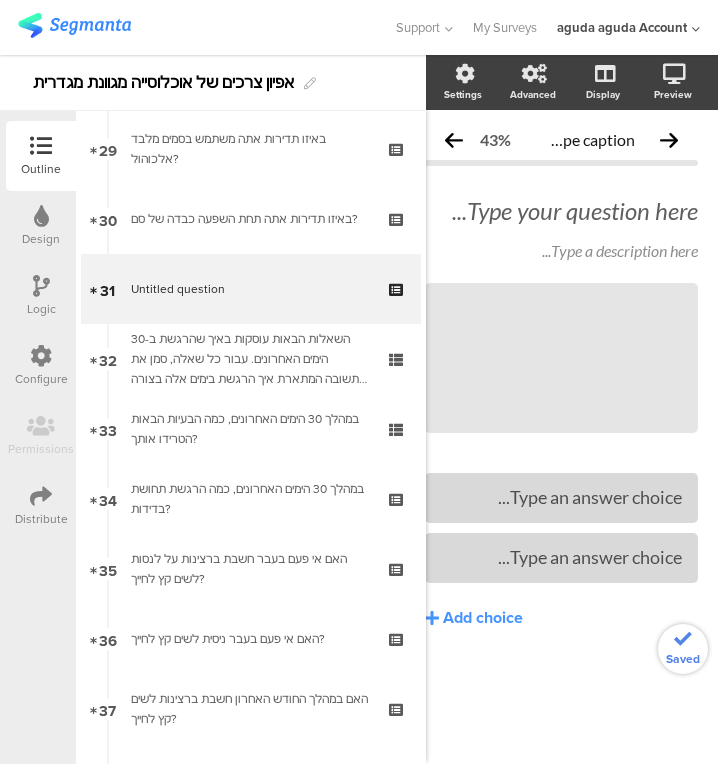 scroll, scrollTop: 0, scrollLeft: 23, axis: horizontal 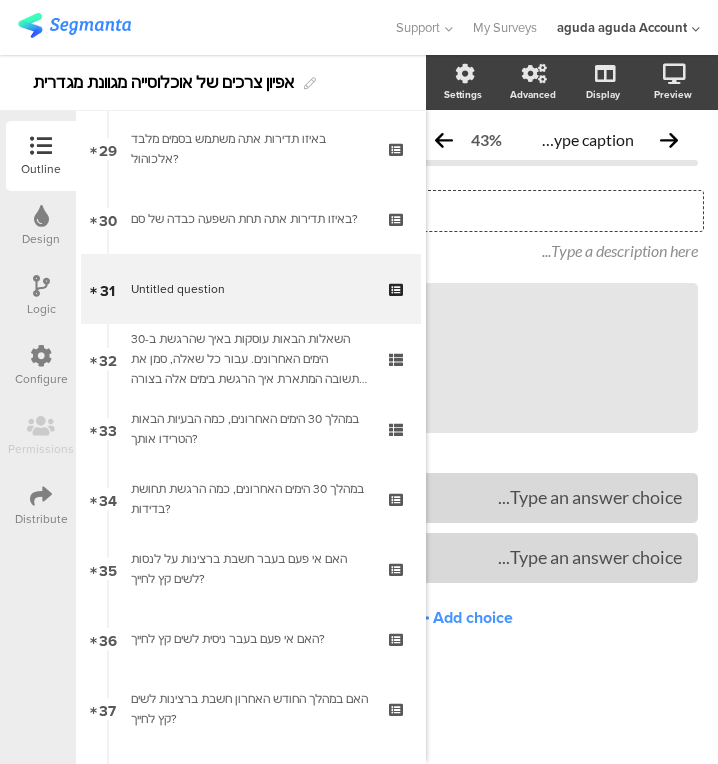 click on "Type your question here..." 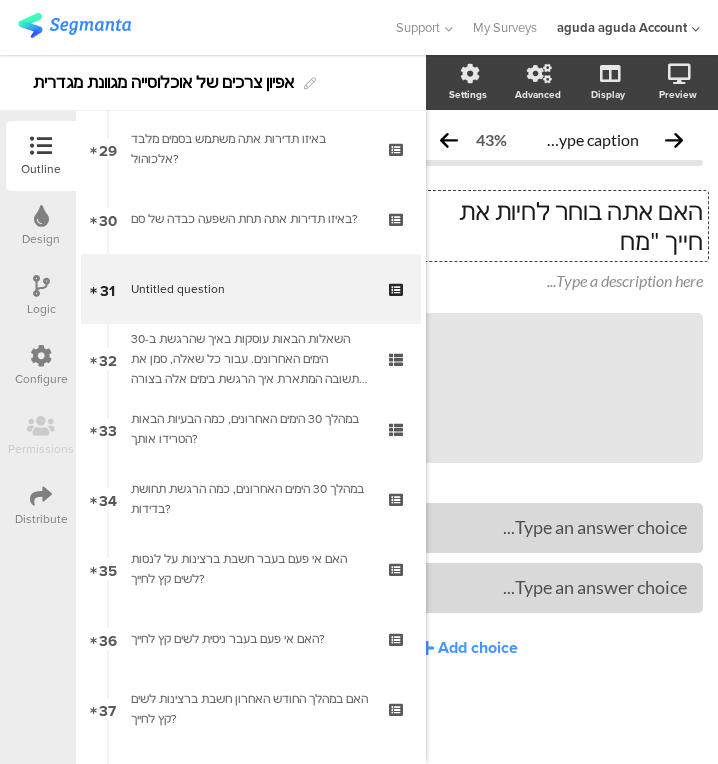 scroll, scrollTop: 0, scrollLeft: 20, axis: horizontal 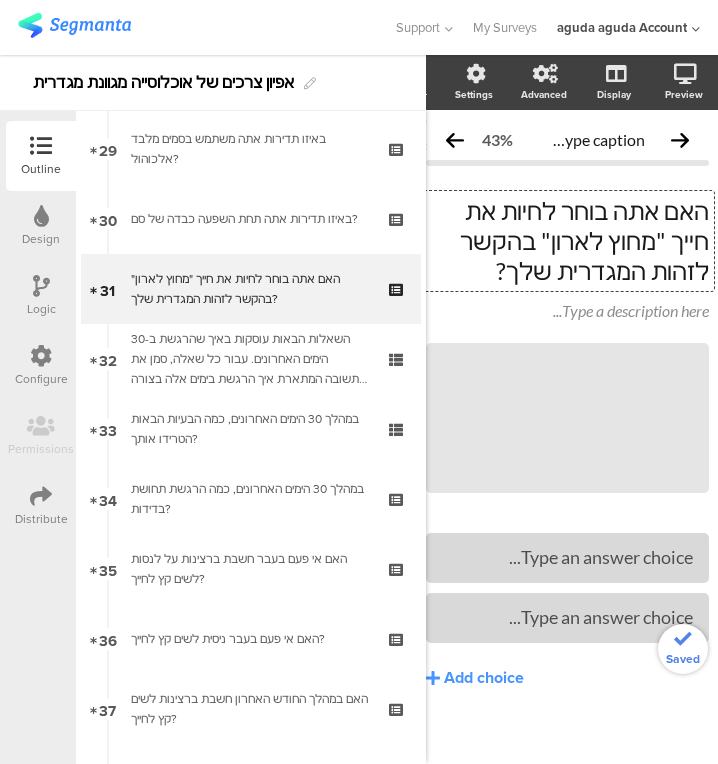 type 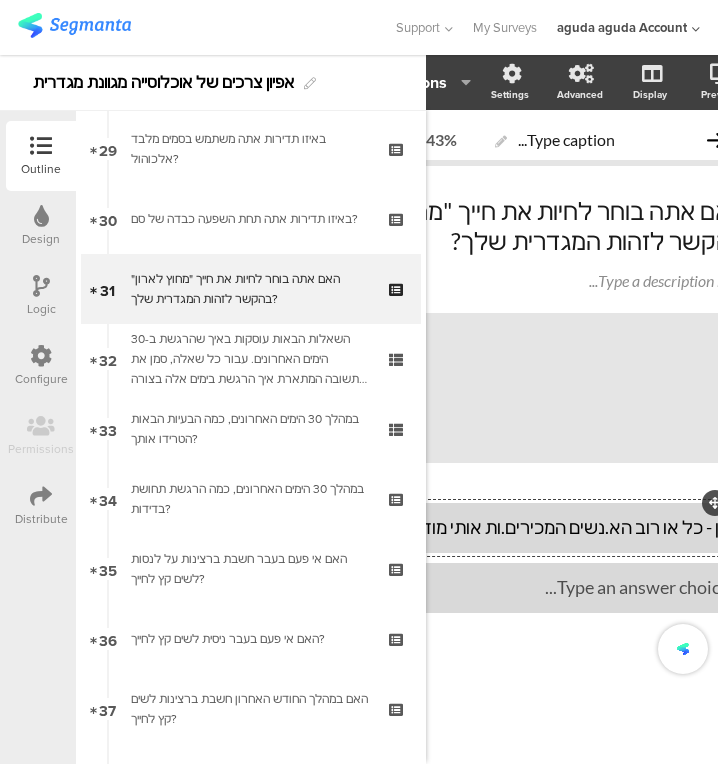 scroll, scrollTop: 0, scrollLeft: 140, axis: horizontal 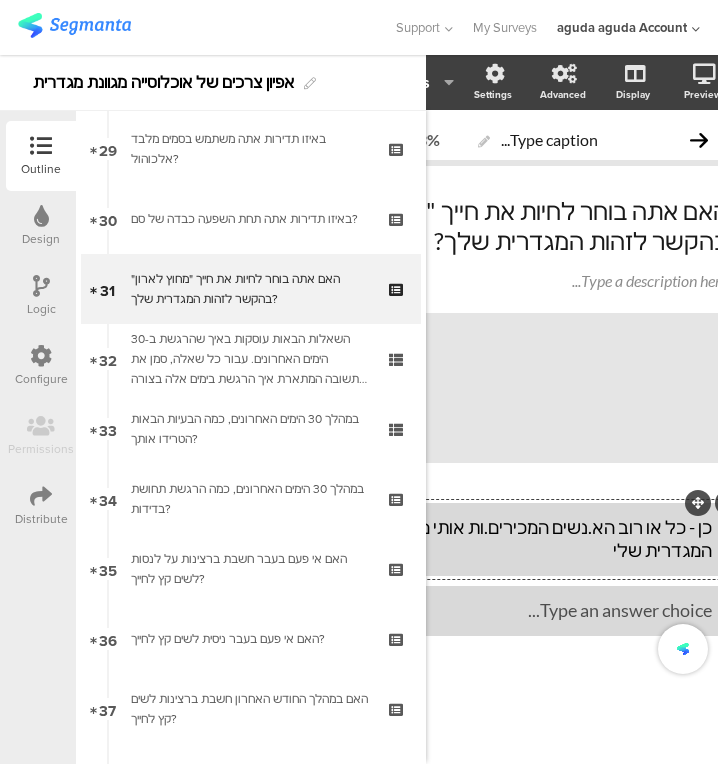 type 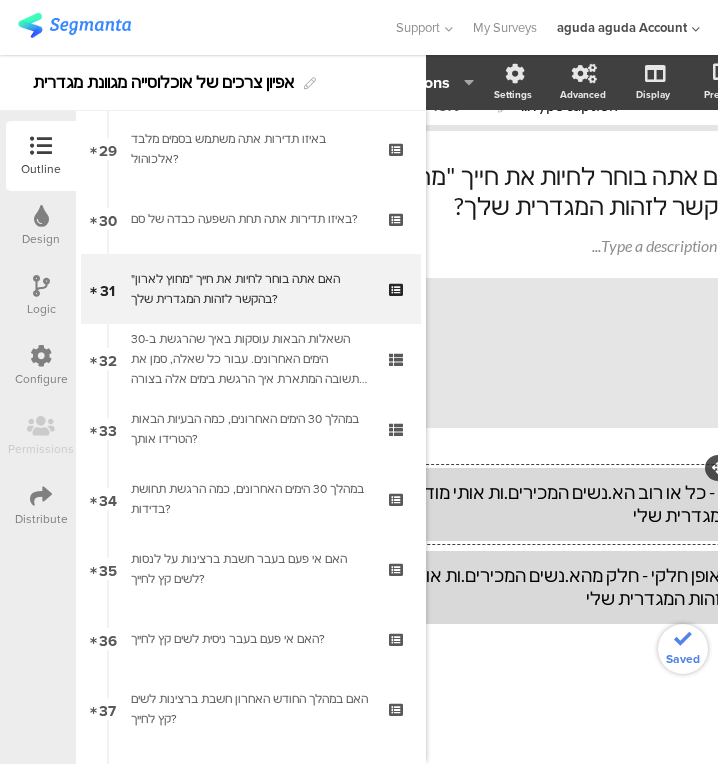 scroll, scrollTop: 49, scrollLeft: 206, axis: both 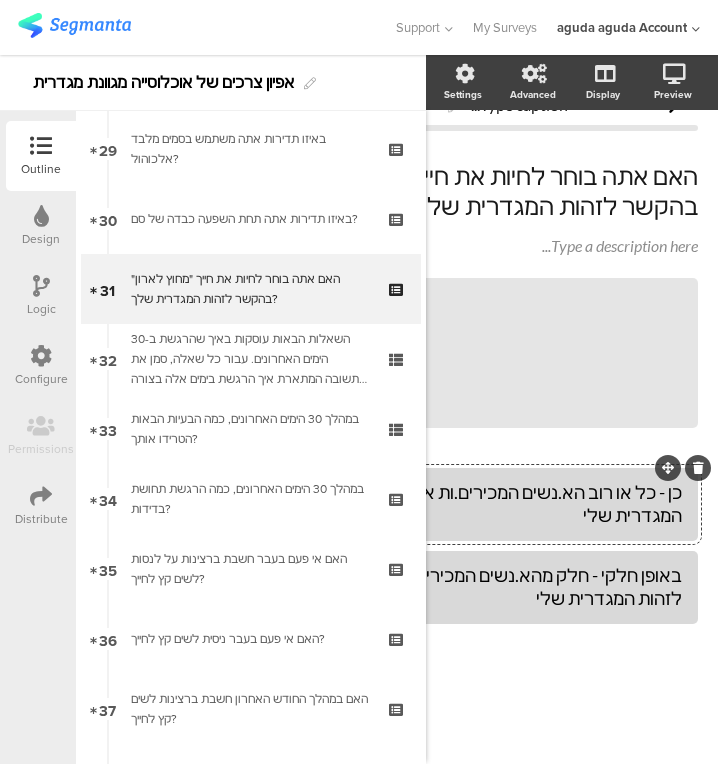 click on "Add choice" 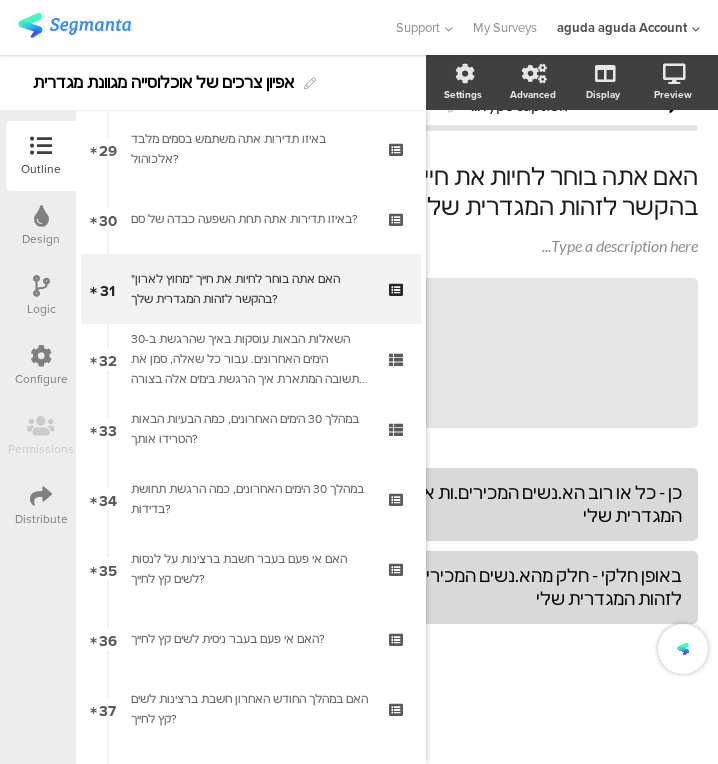 scroll, scrollTop: 49, scrollLeft: 38, axis: both 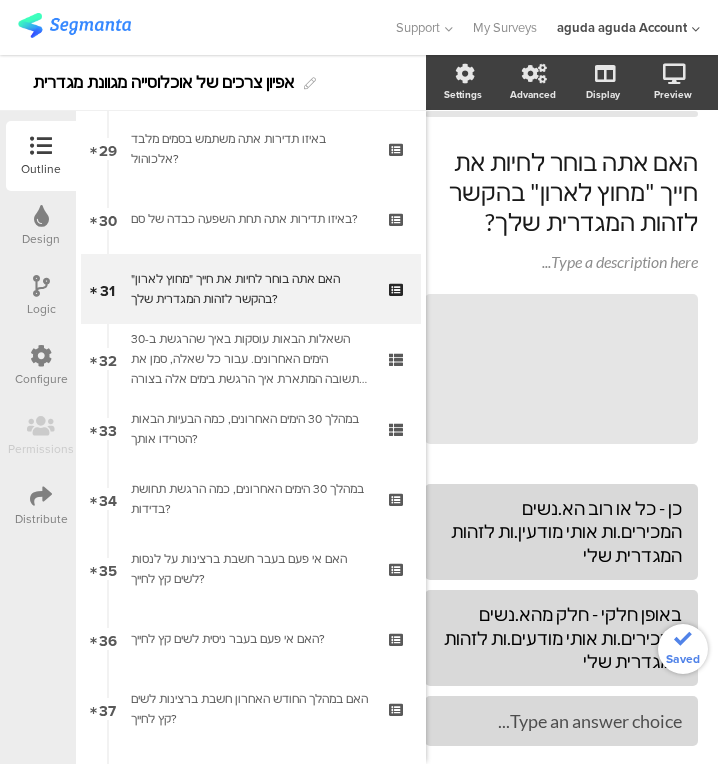 type 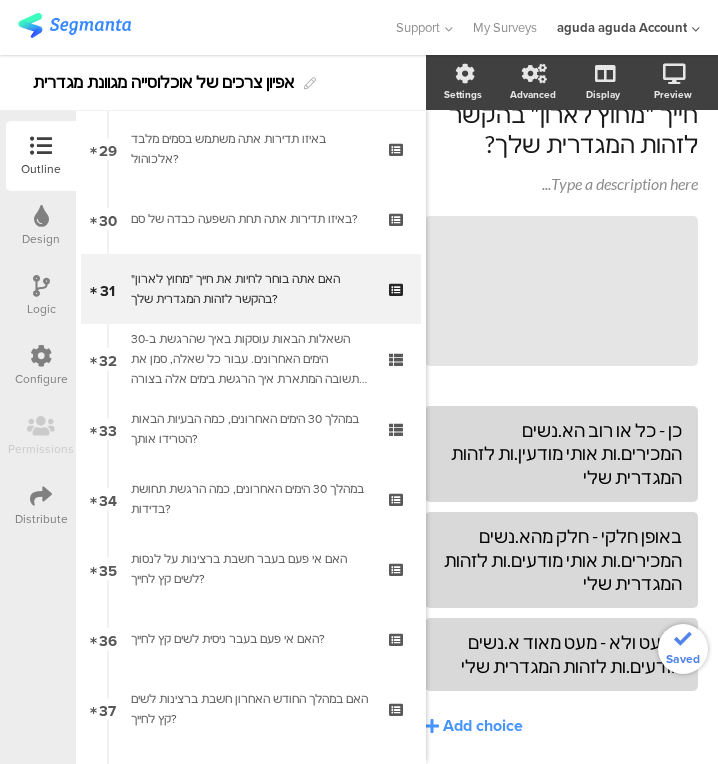 scroll, scrollTop: 162, scrollLeft: 36, axis: both 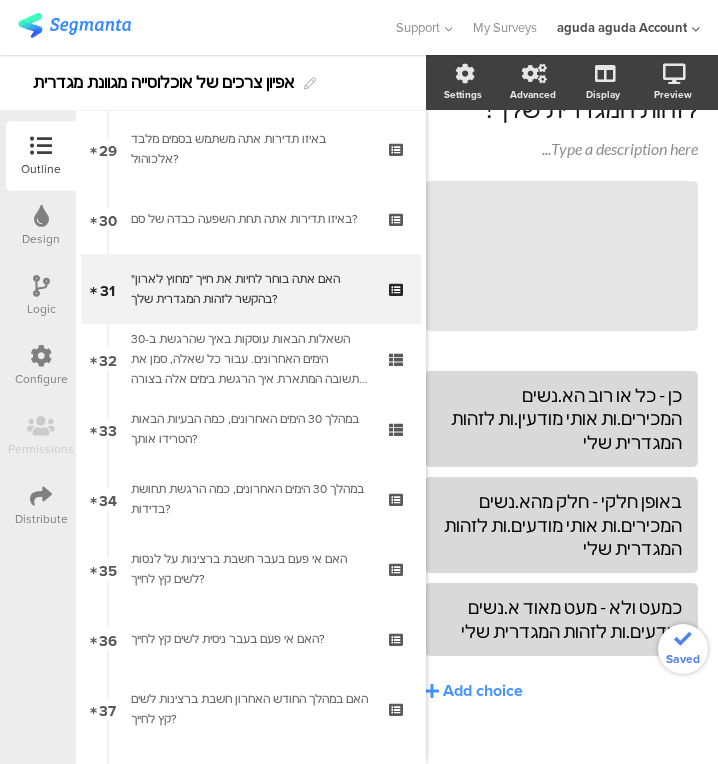 click on "Add choice" 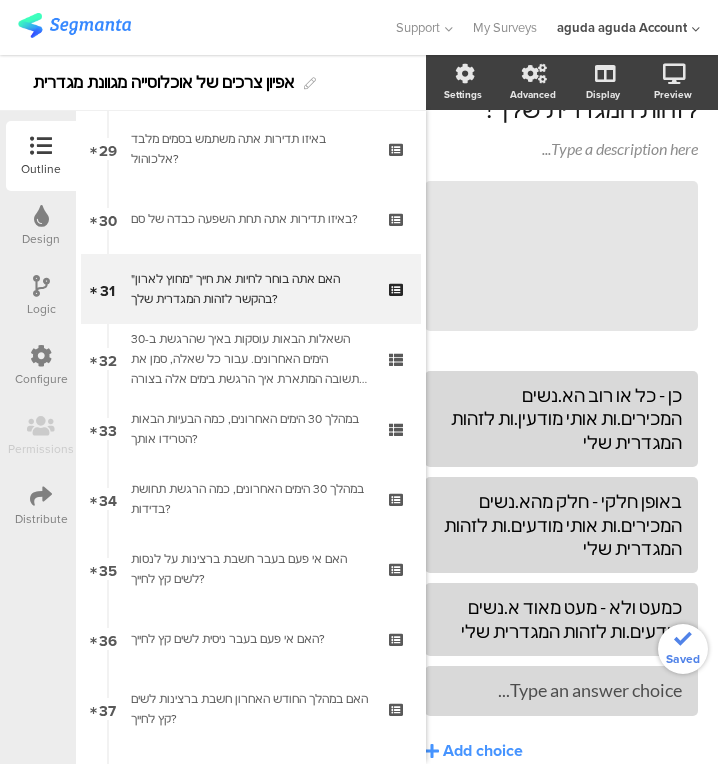 type 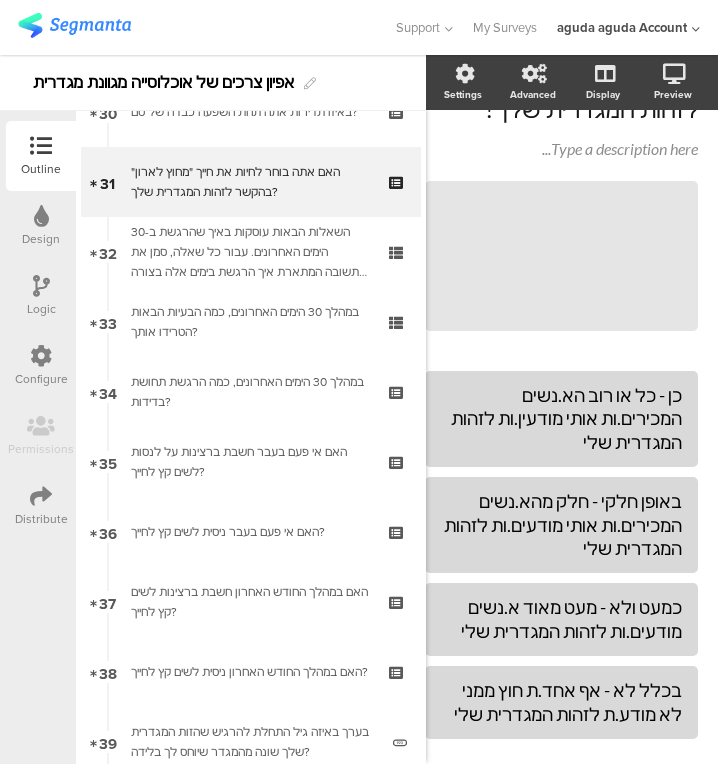 scroll, scrollTop: 2112, scrollLeft: 0, axis: vertical 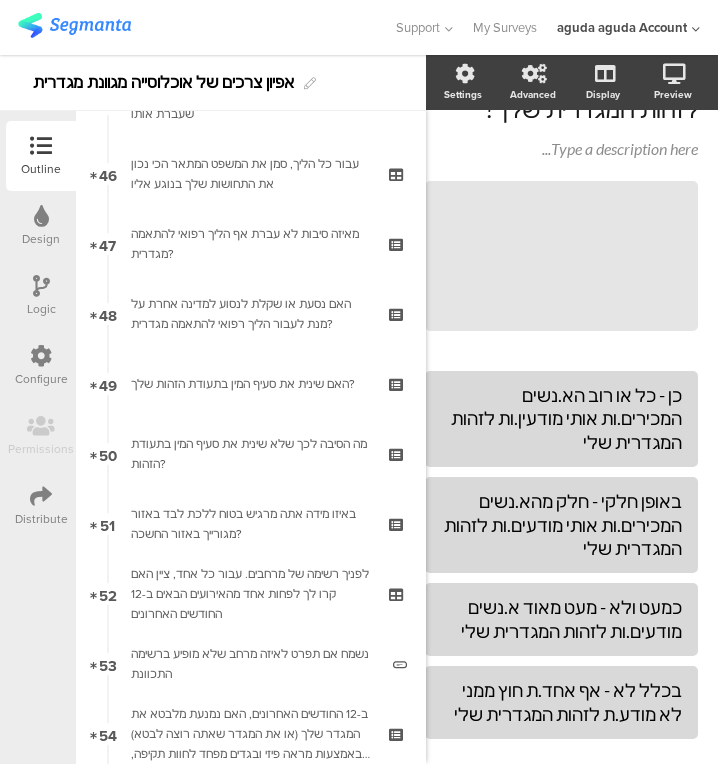 click at bounding box center [108, 490] 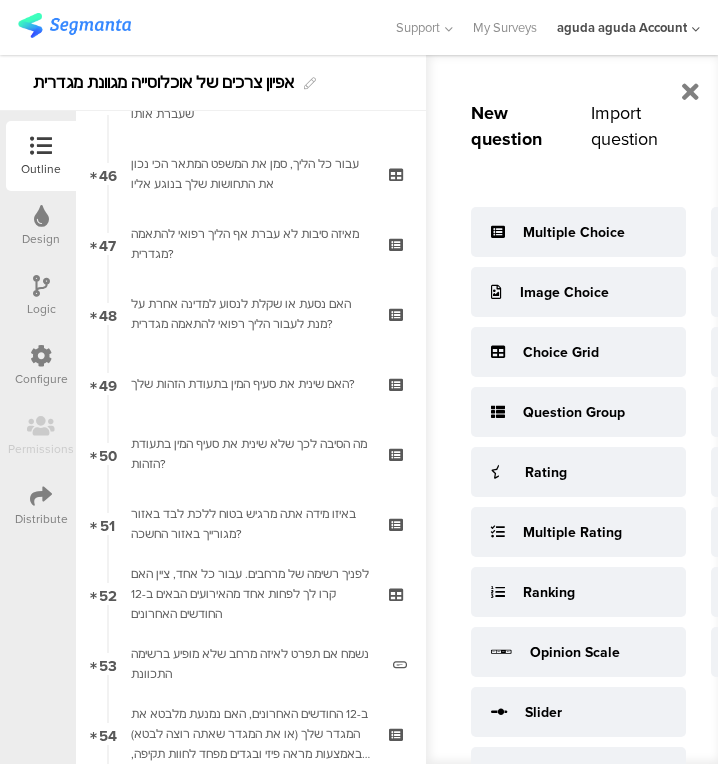 click on "Multiple Choice" at bounding box center [578, 232] 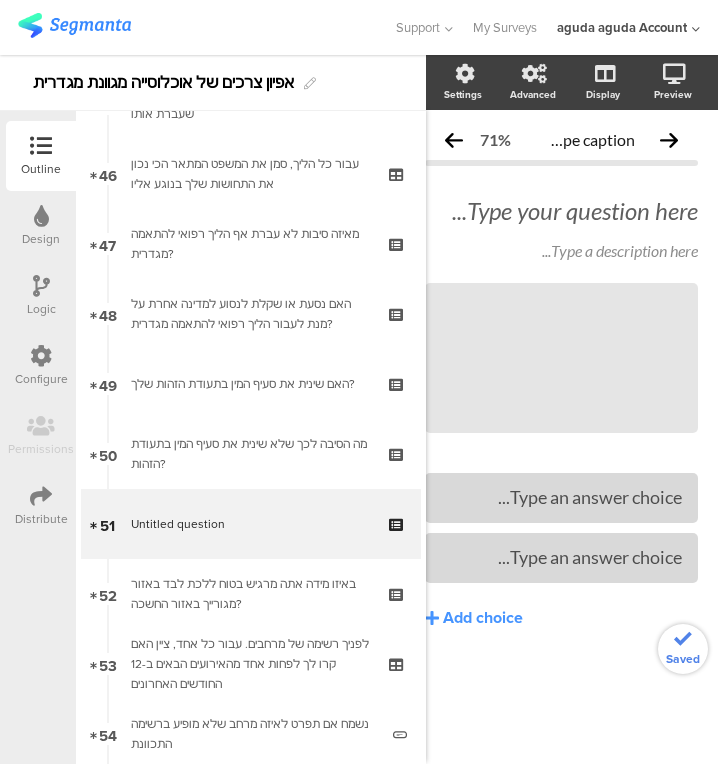 scroll, scrollTop: 0, scrollLeft: 23, axis: horizontal 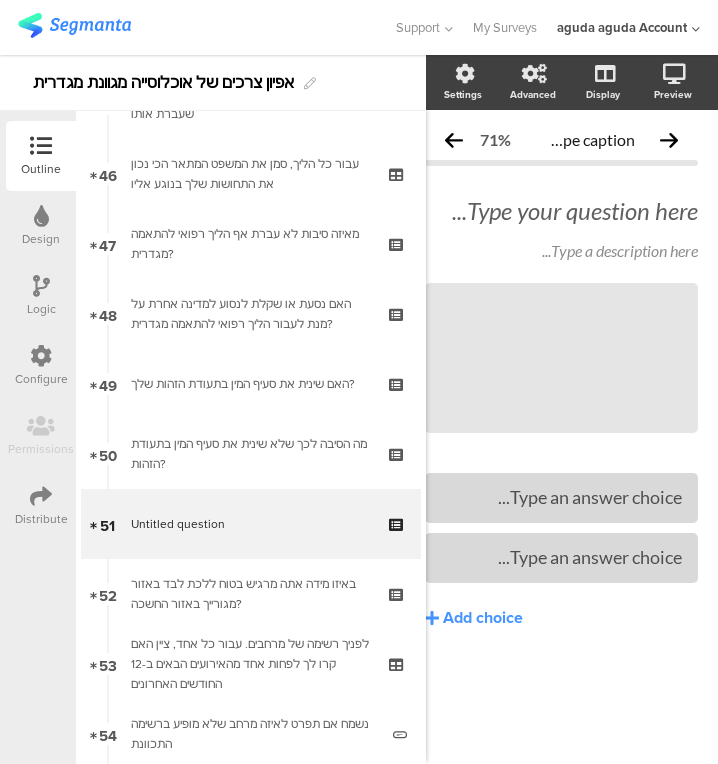 click on "Type your question here..." 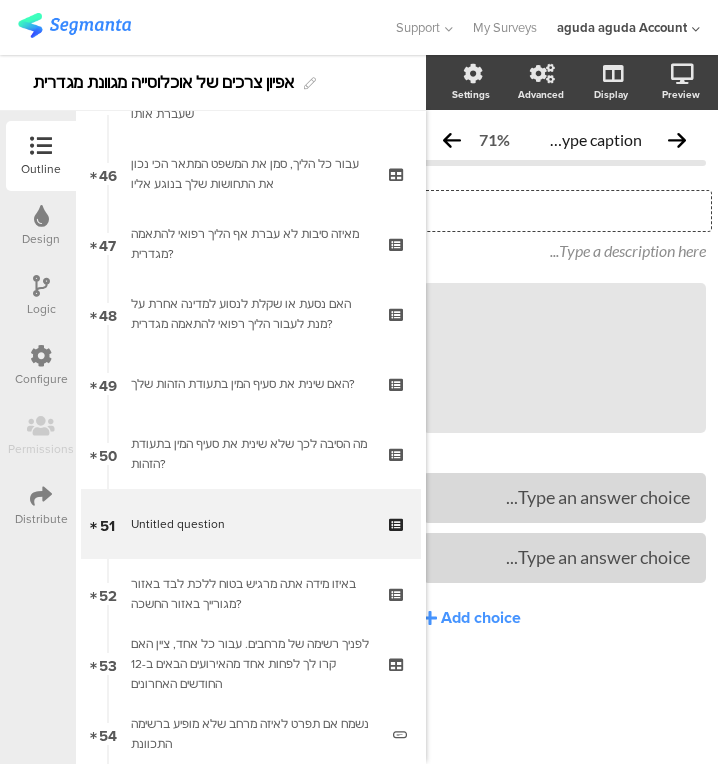 scroll, scrollTop: 0, scrollLeft: 31, axis: horizontal 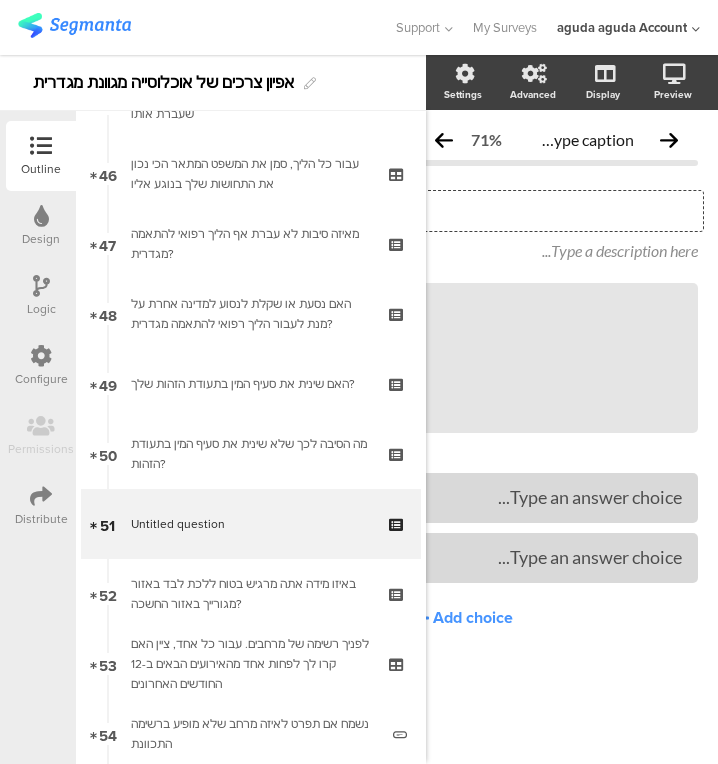 type 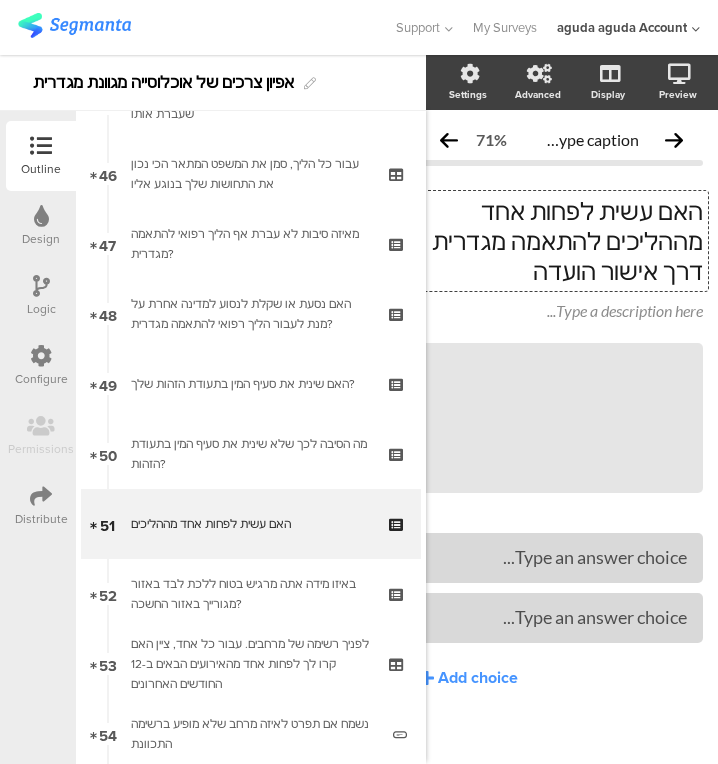 scroll, scrollTop: 0, scrollLeft: 20, axis: horizontal 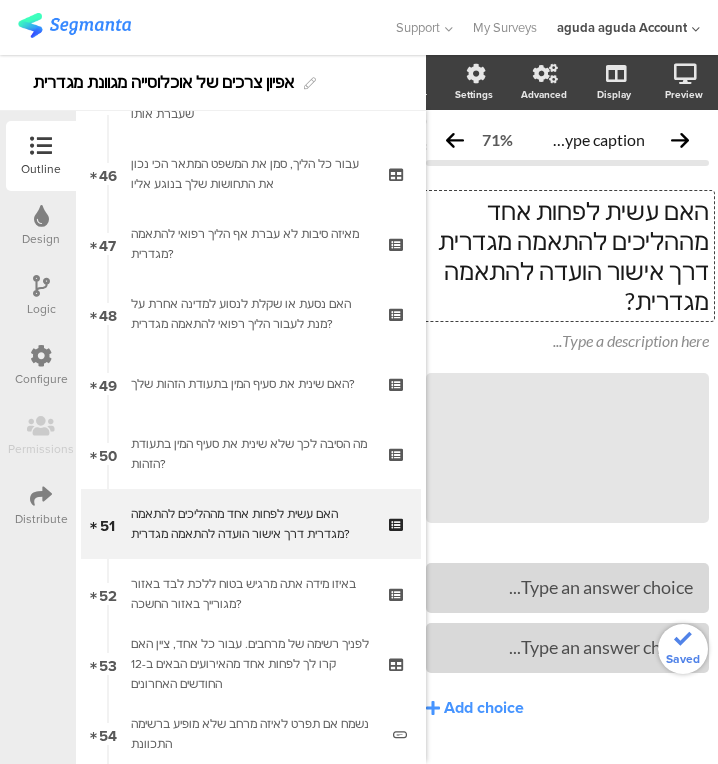 click 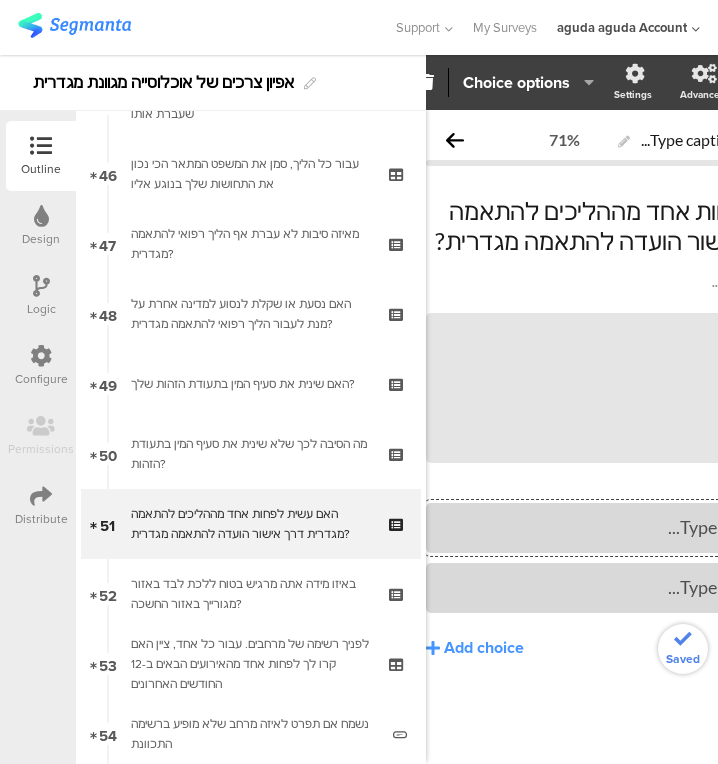 type 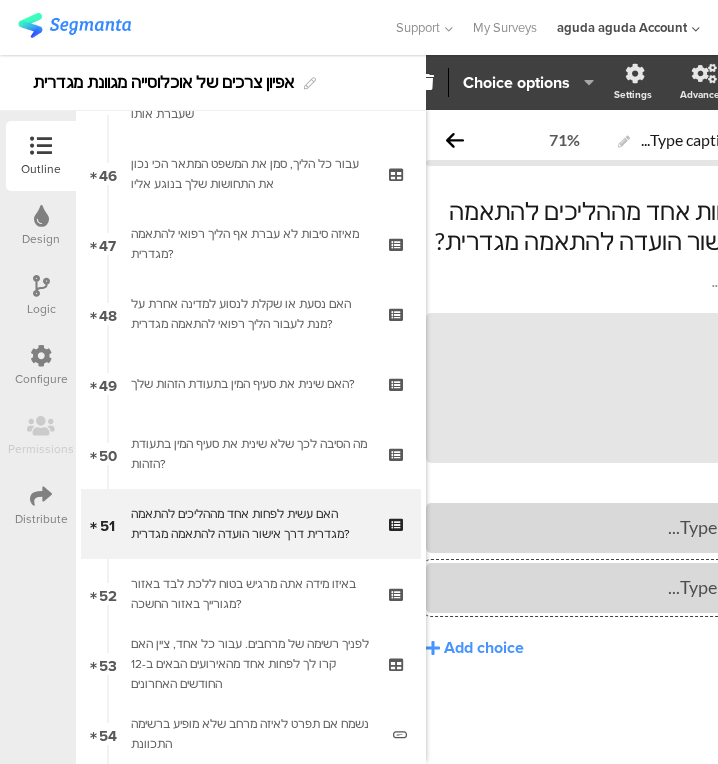click 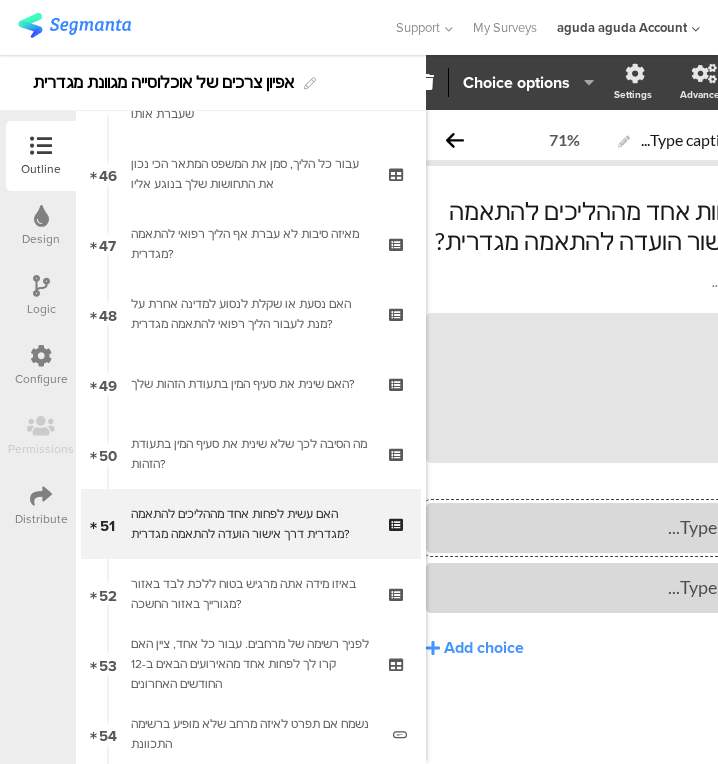 type 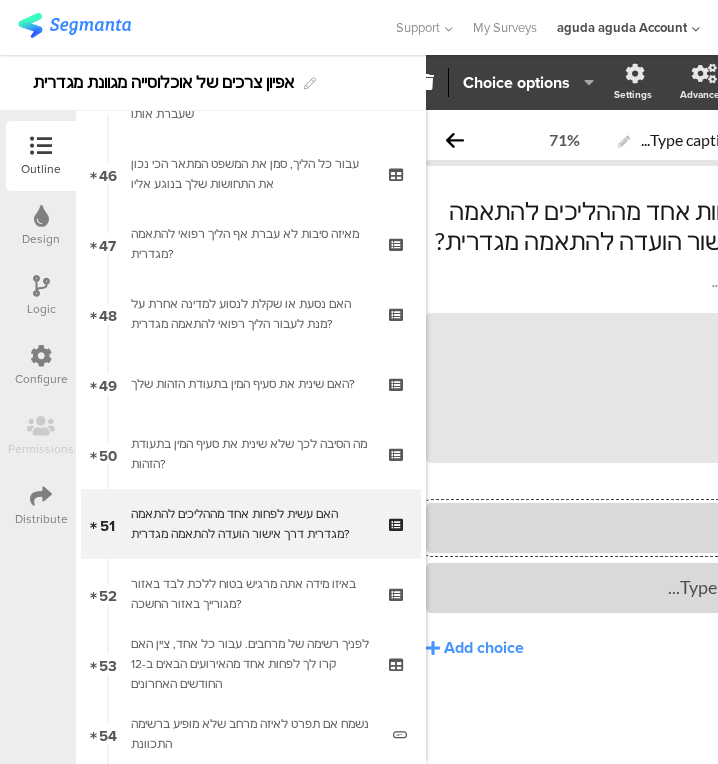 click 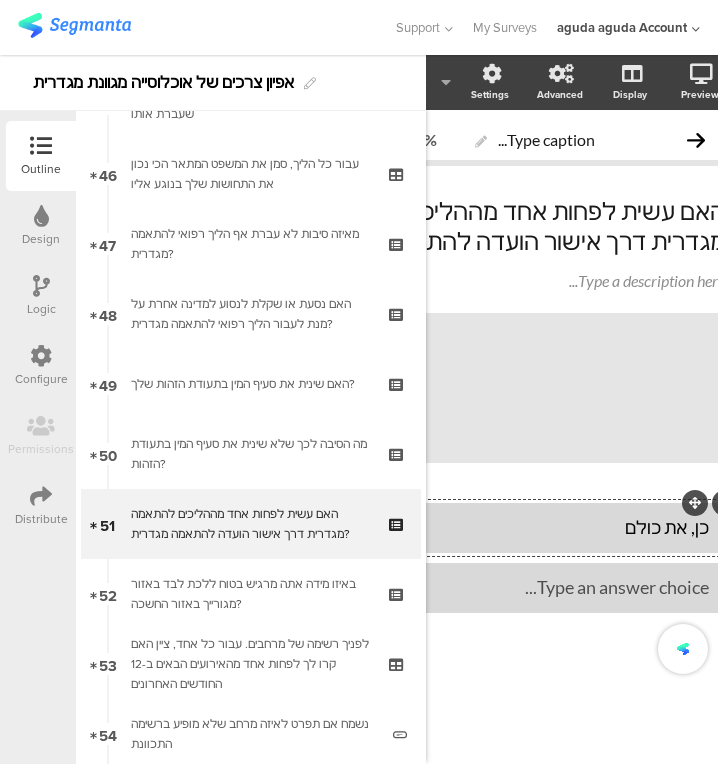 scroll, scrollTop: 0, scrollLeft: 206, axis: horizontal 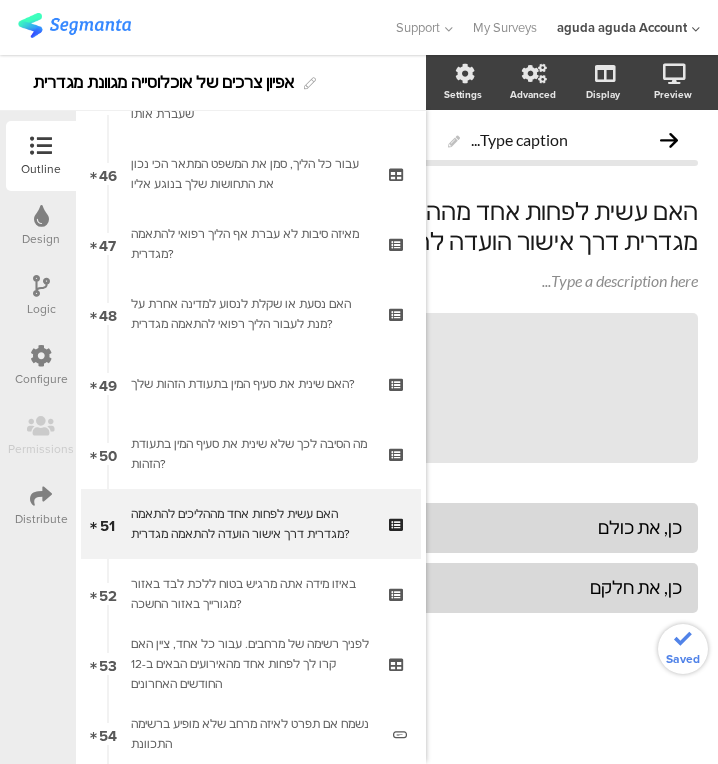 click on "Add choice" 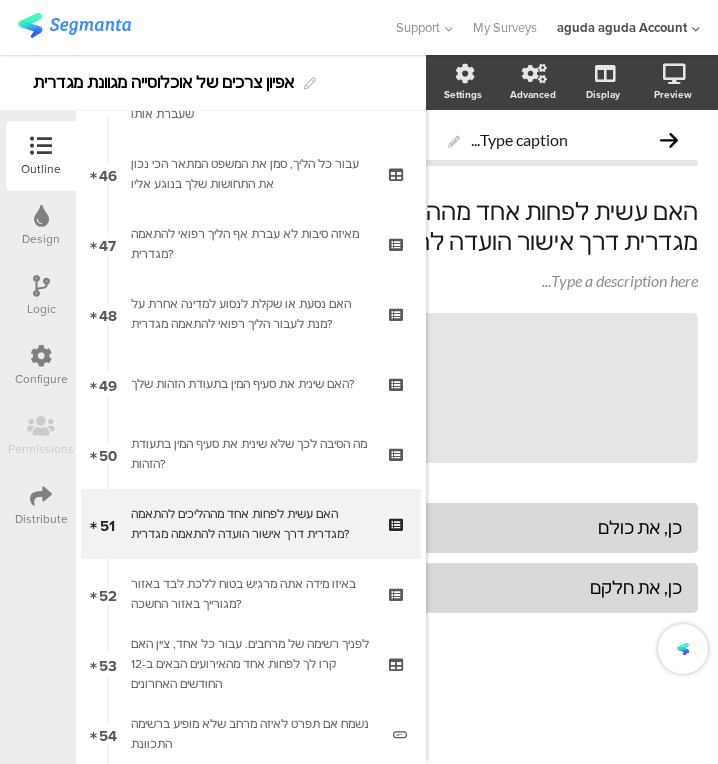 scroll, scrollTop: 0, scrollLeft: 38, axis: horizontal 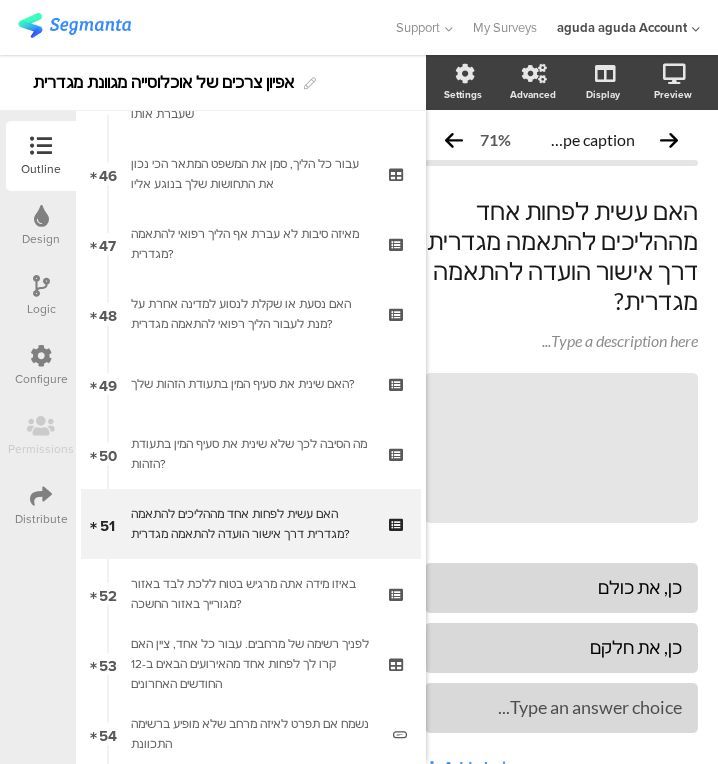 type 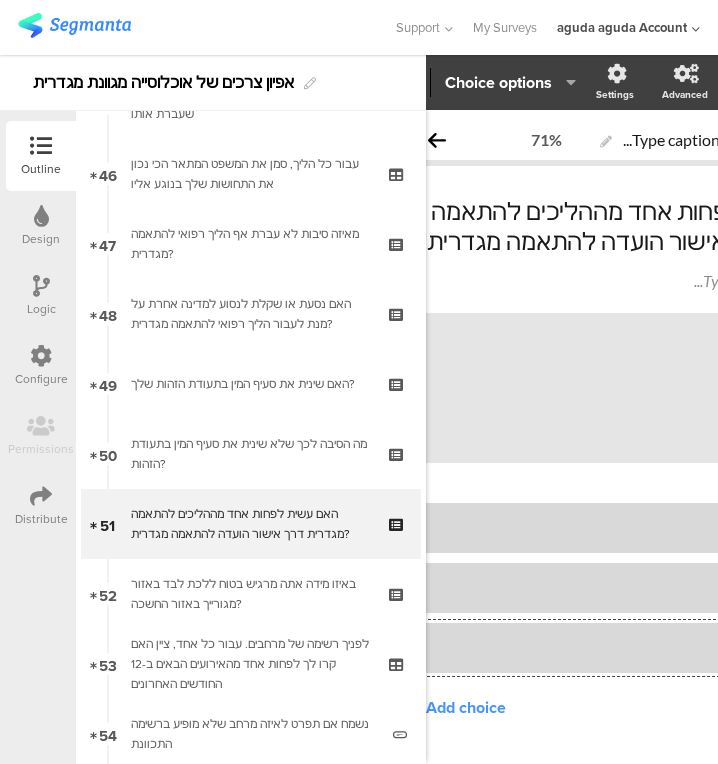 scroll, scrollTop: 0, scrollLeft: 163, axis: horizontal 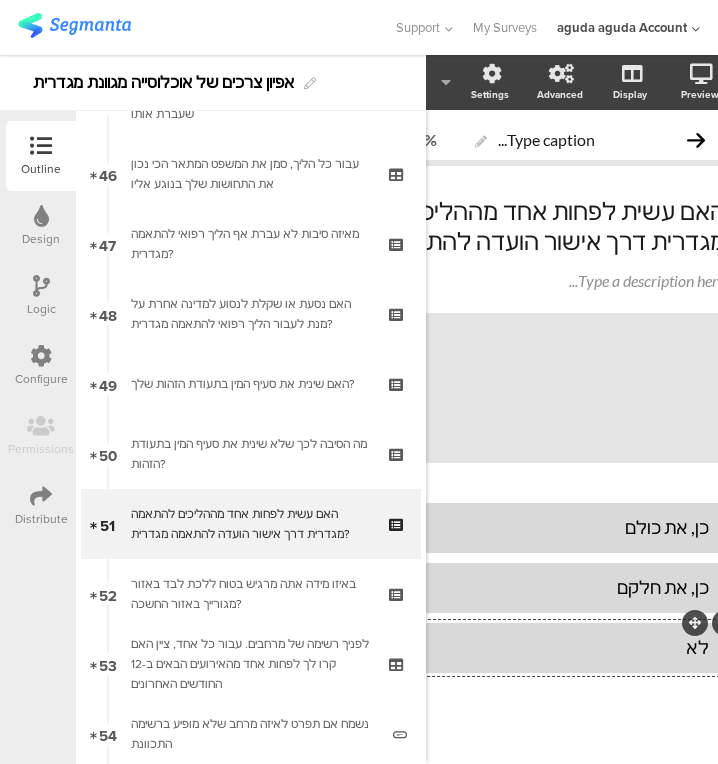 click on "האם עשית לפחות אחד מההליכים להתאמה מגדרית דרך אישור הועדה להתאמה מגדרית?" at bounding box center [250, 524] 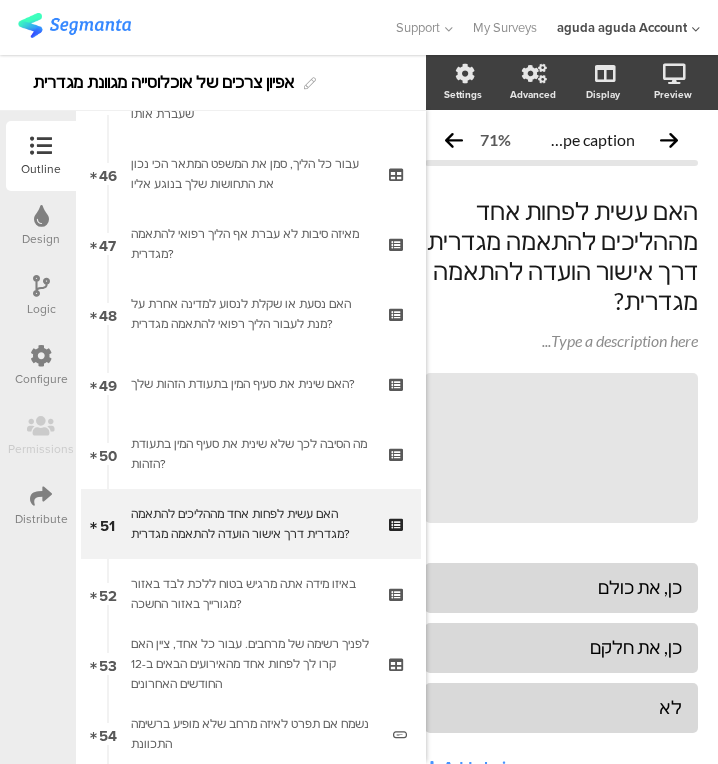 scroll, scrollTop: 0, scrollLeft: 38, axis: horizontal 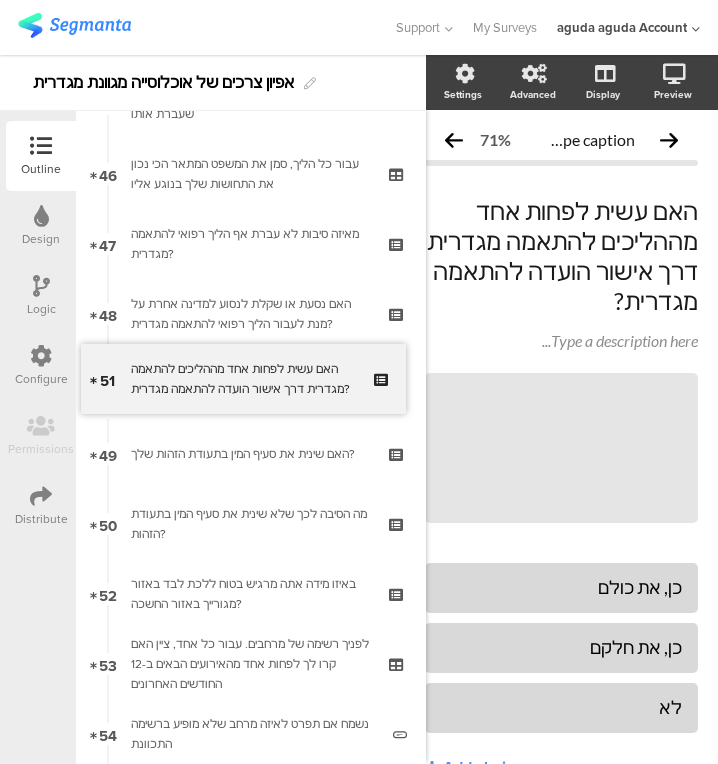 drag, startPoint x: 185, startPoint y: 521, endPoint x: 163, endPoint y: 374, distance: 148.63715 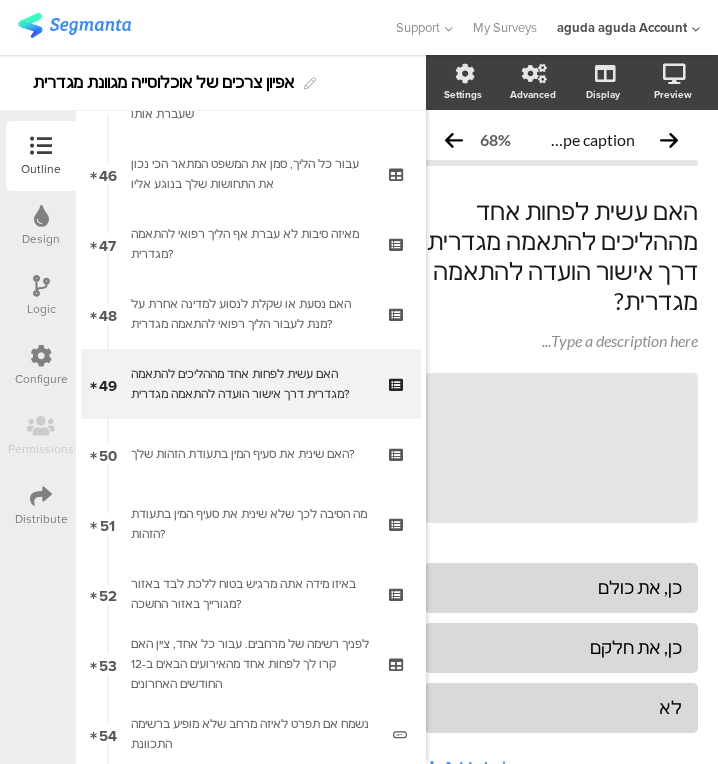 click at bounding box center (108, 420) 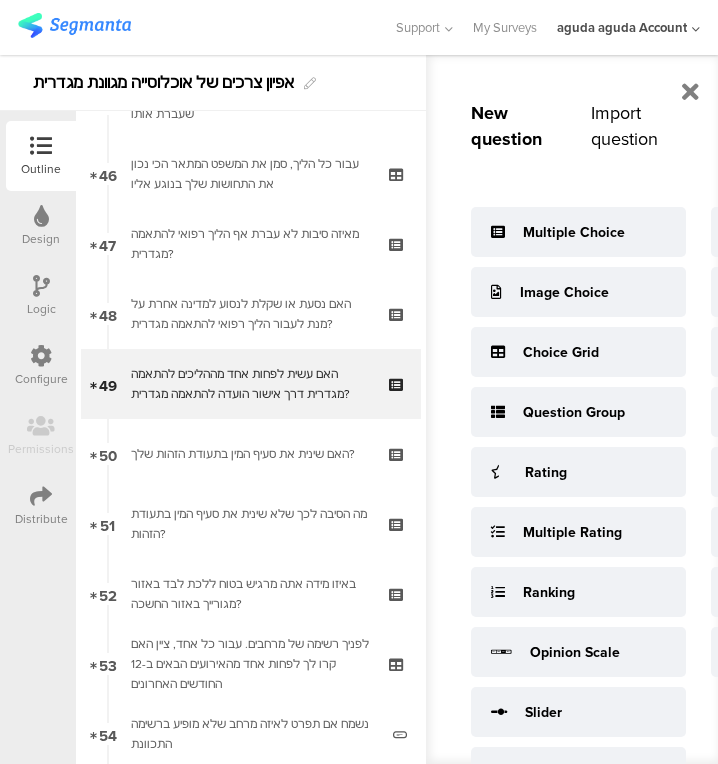 click on "Multiple Choice" at bounding box center [578, 232] 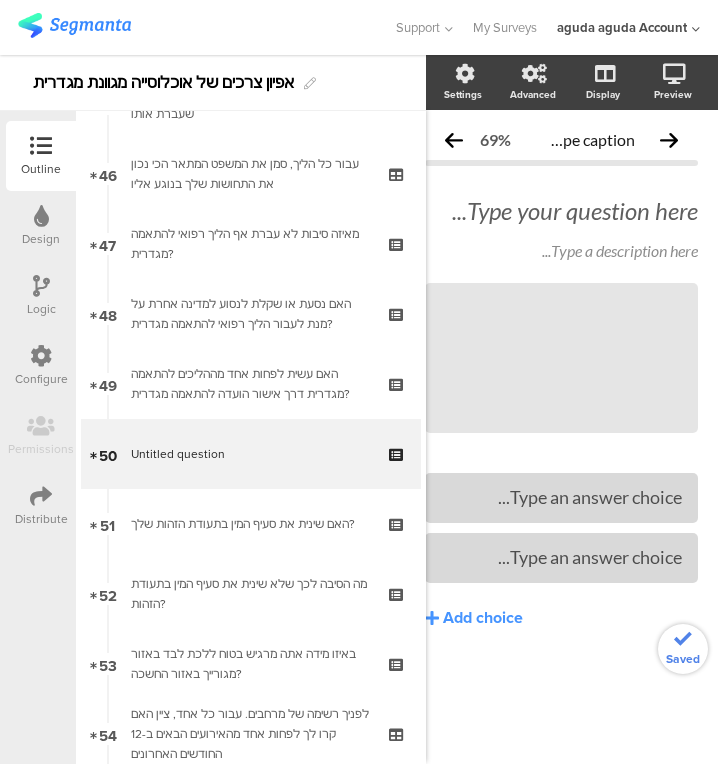 click on "Type your question here..." 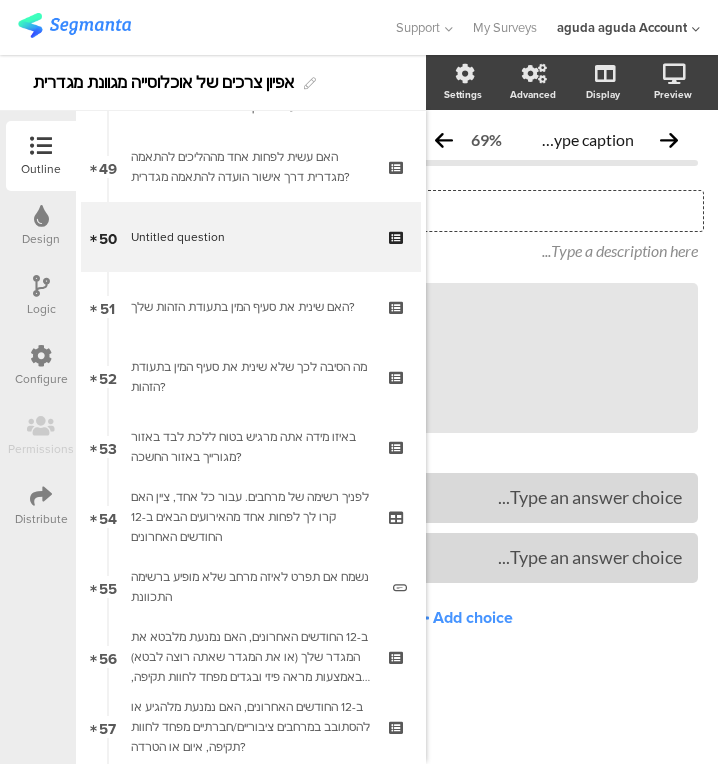 scroll, scrollTop: 3379, scrollLeft: 0, axis: vertical 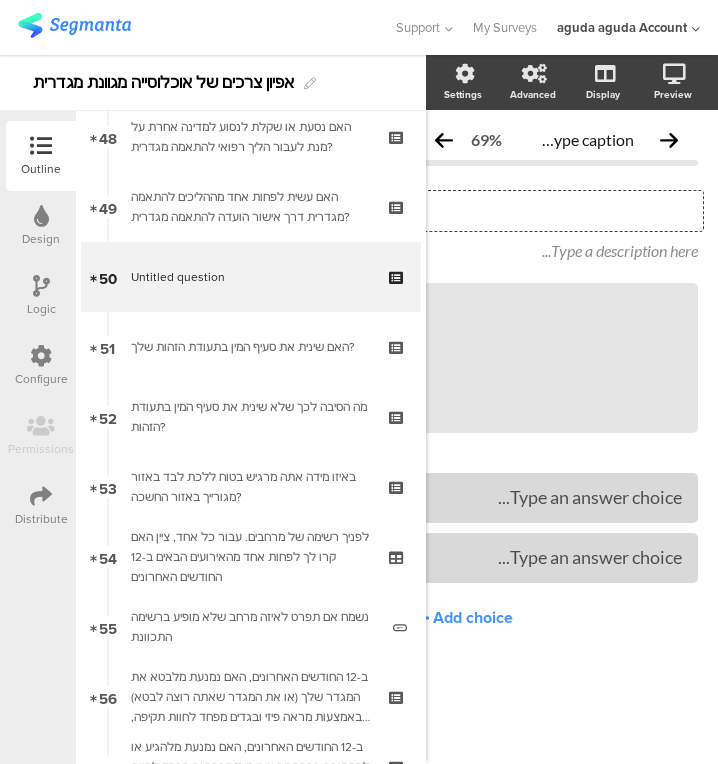 click 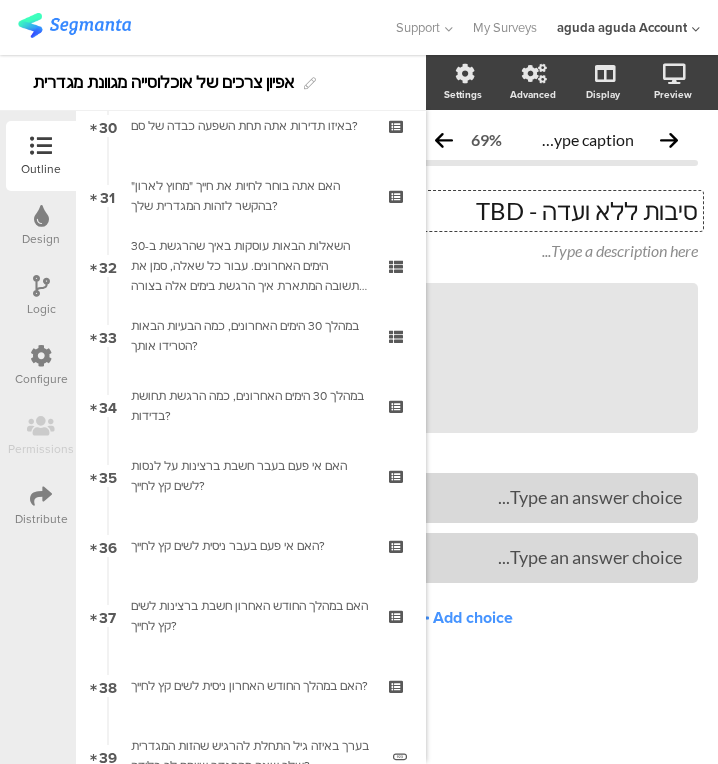 scroll, scrollTop: 2133, scrollLeft: 0, axis: vertical 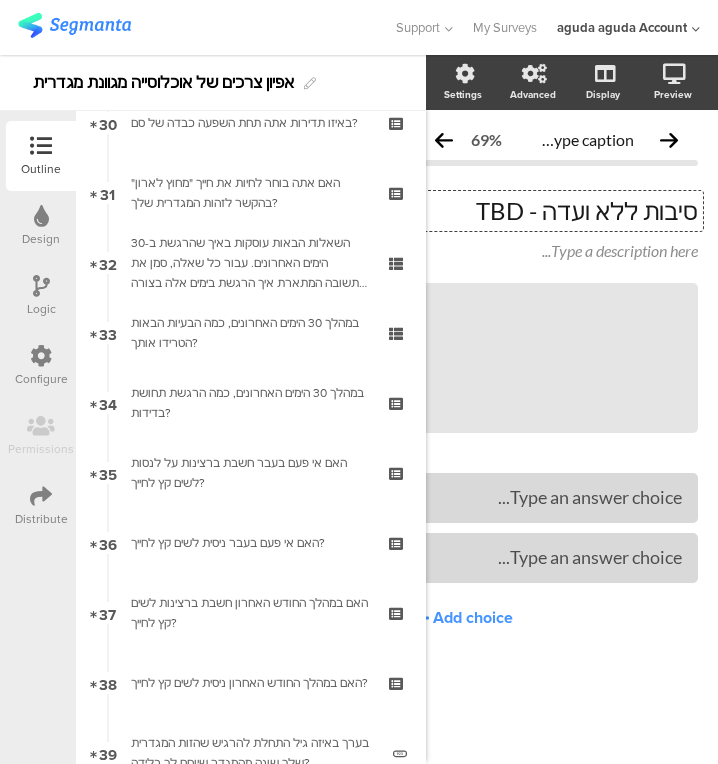 click on "31
האם אתה בוחר לחיות את חייך "מחוץ לארון" בהקשר לזהות המגדרית שלך?" at bounding box center (251, 193) 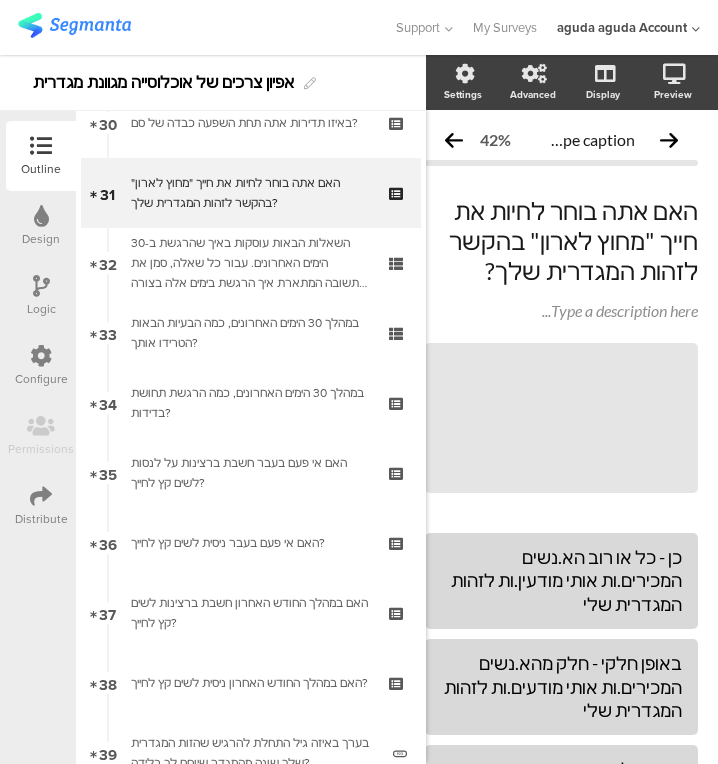 click at bounding box center [107, 229] 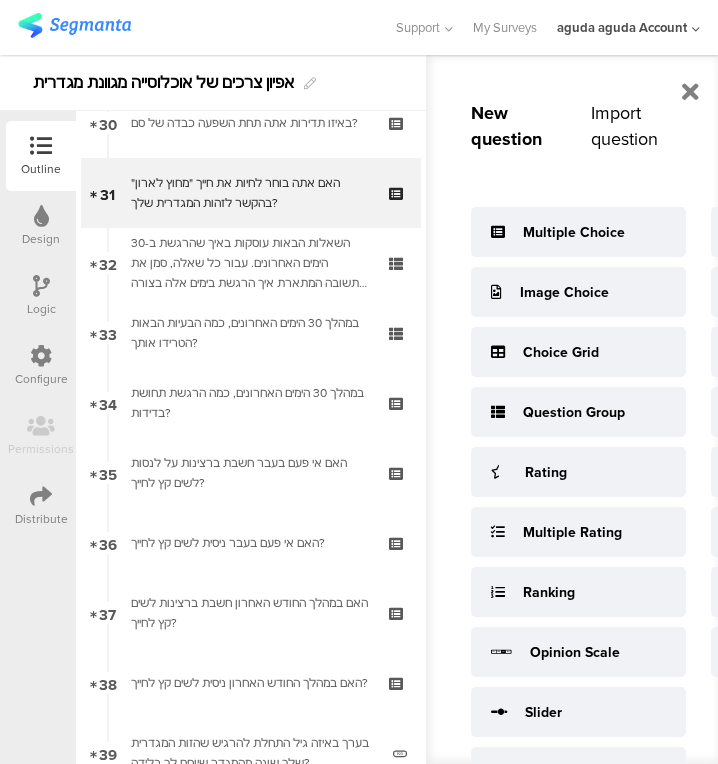click on "Multiple Choice" at bounding box center (578, 232) 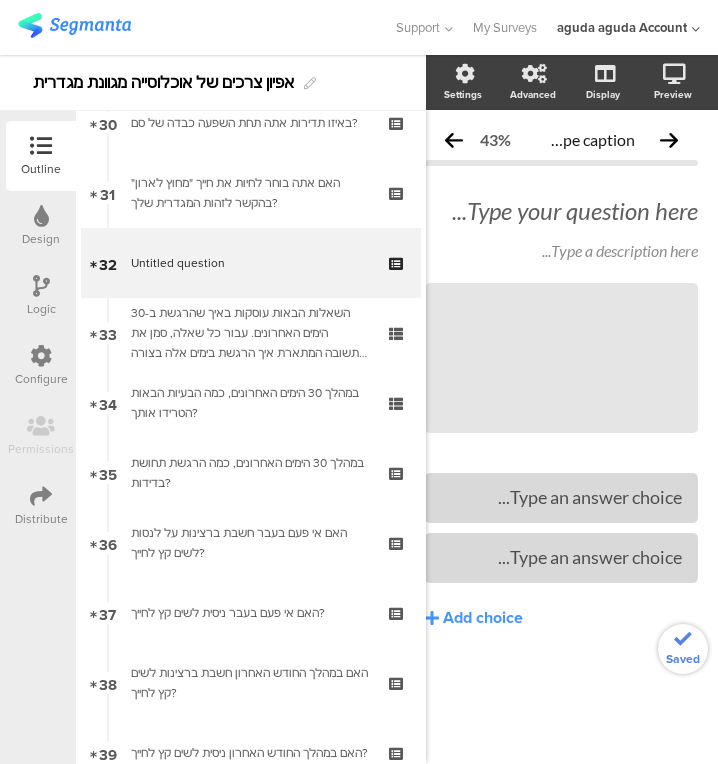 scroll, scrollTop: 0, scrollLeft: 23, axis: horizontal 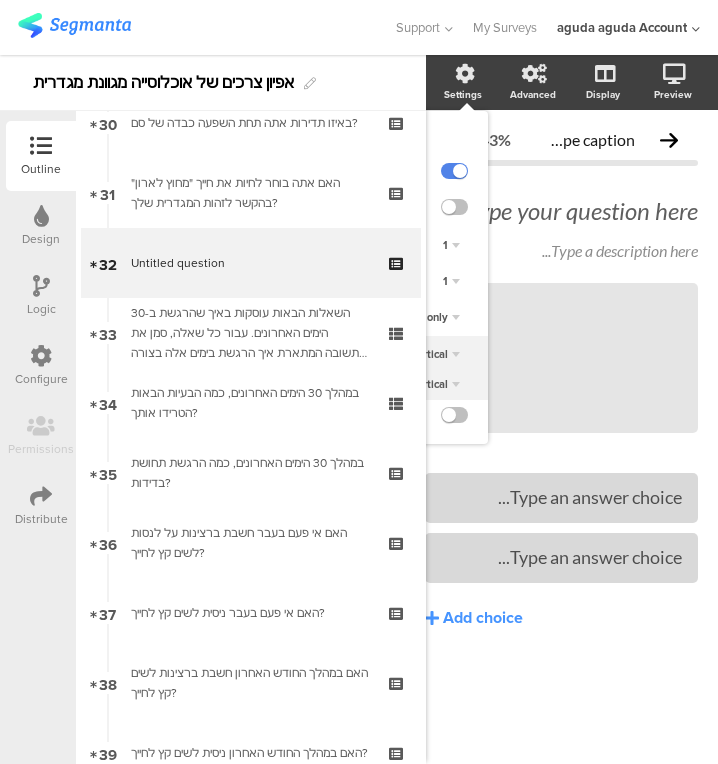 click on "1" 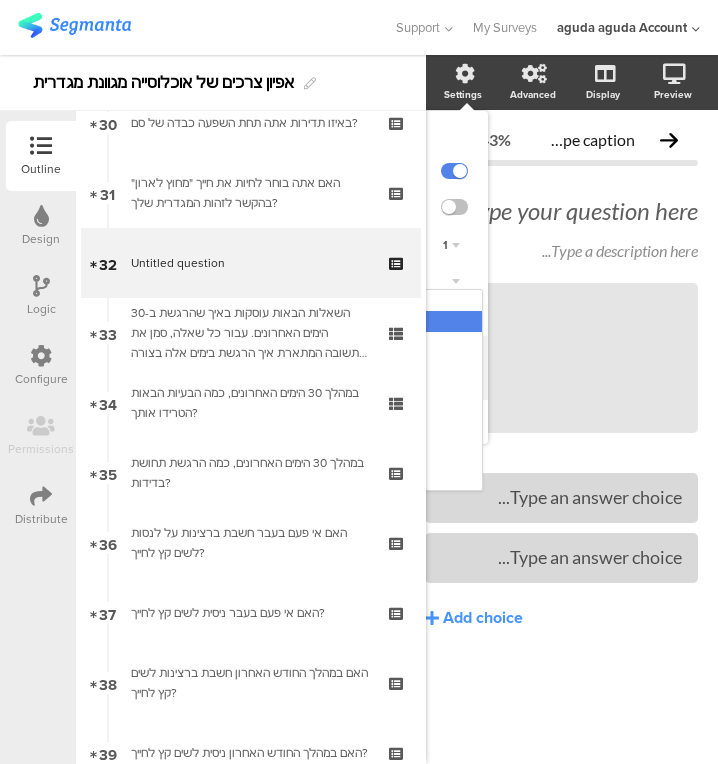 click on "Unlimited" 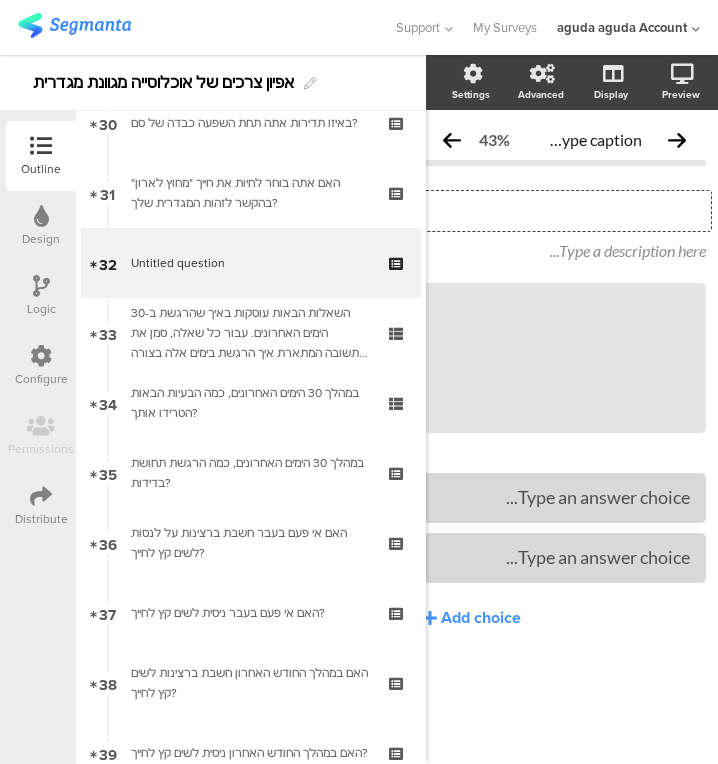 click on "Type your question here..." 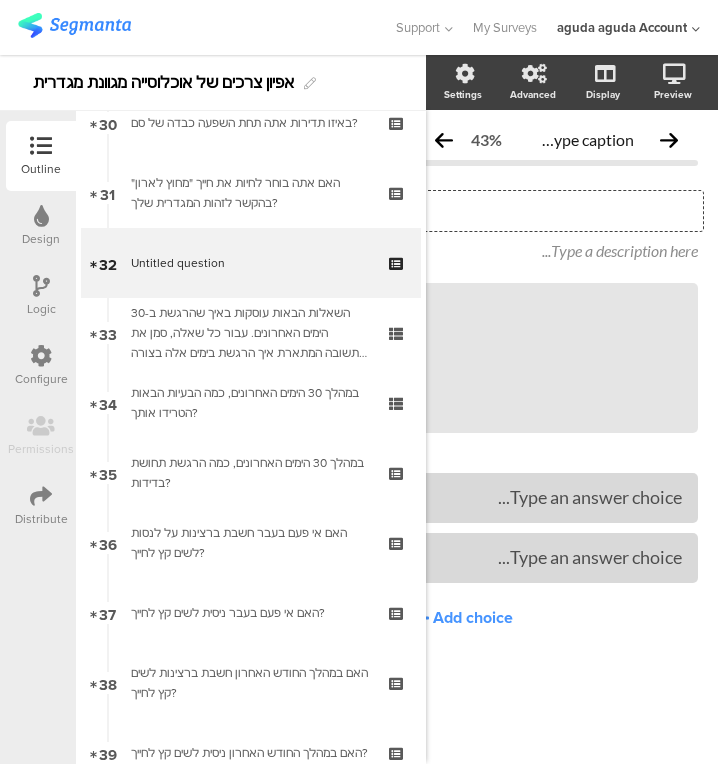 type 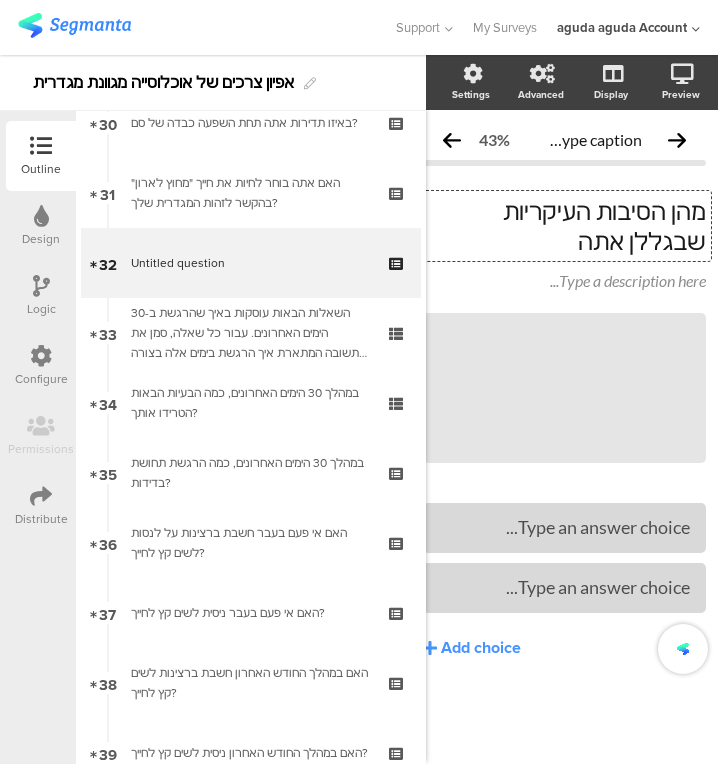scroll, scrollTop: 0, scrollLeft: 20, axis: horizontal 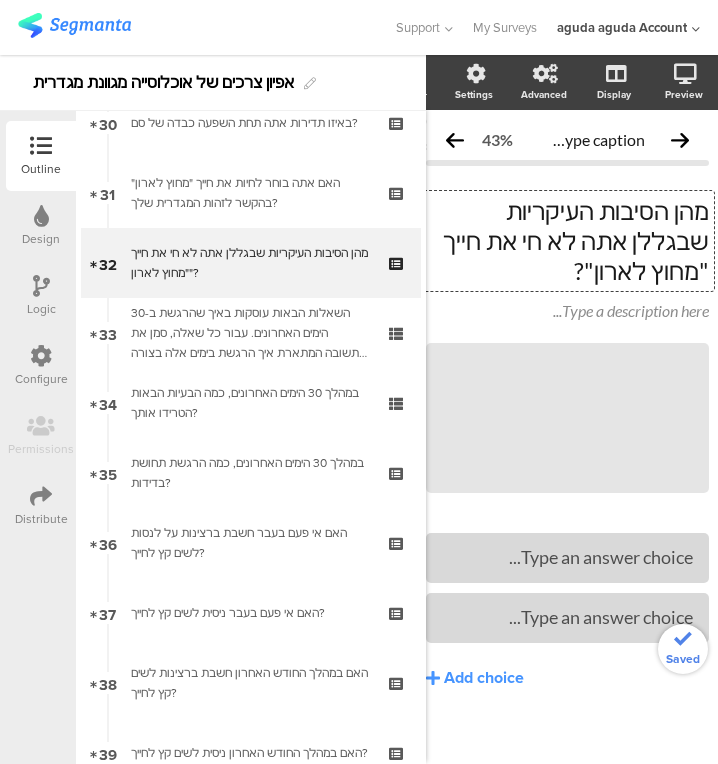 click on "Type a description here..." 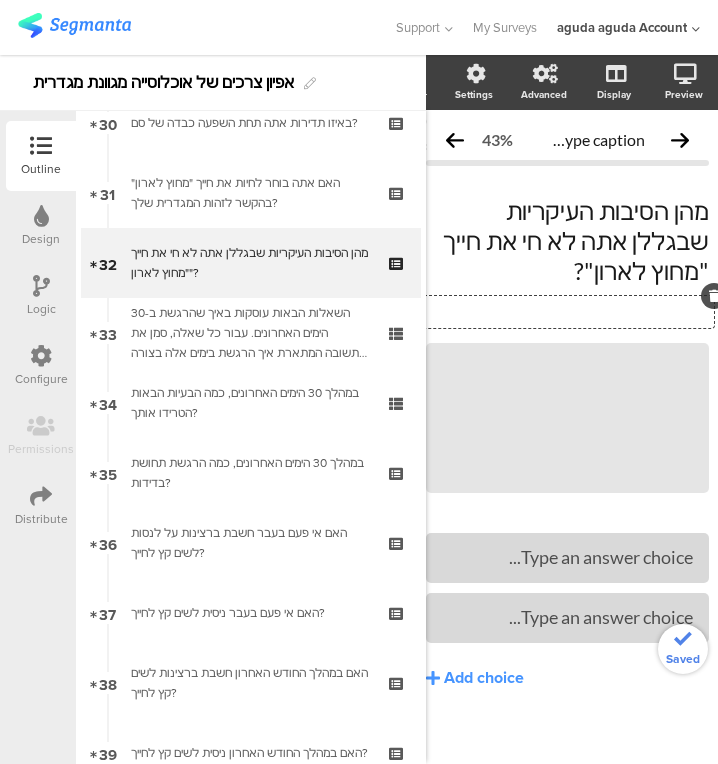 scroll, scrollTop: 0, scrollLeft: 46, axis: horizontal 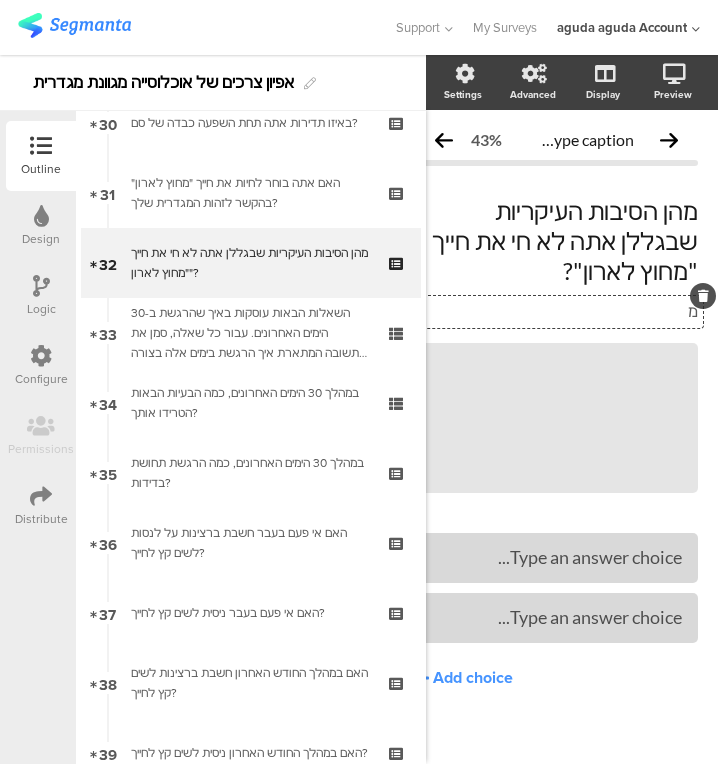 type 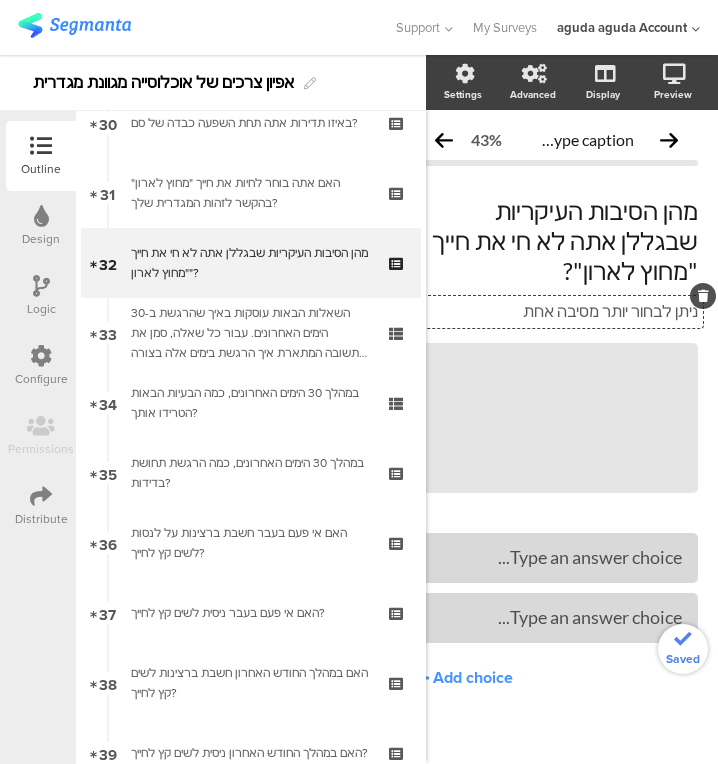 type 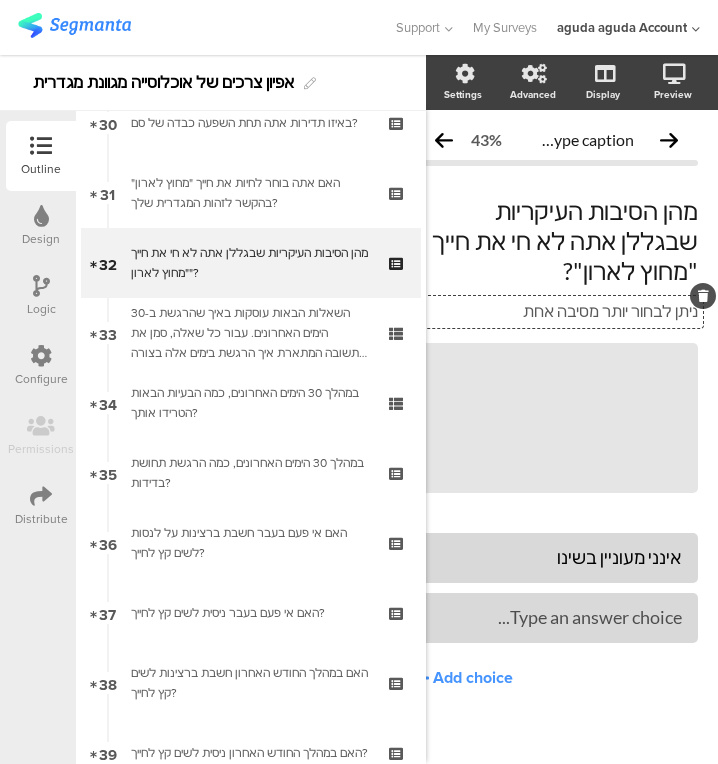 type 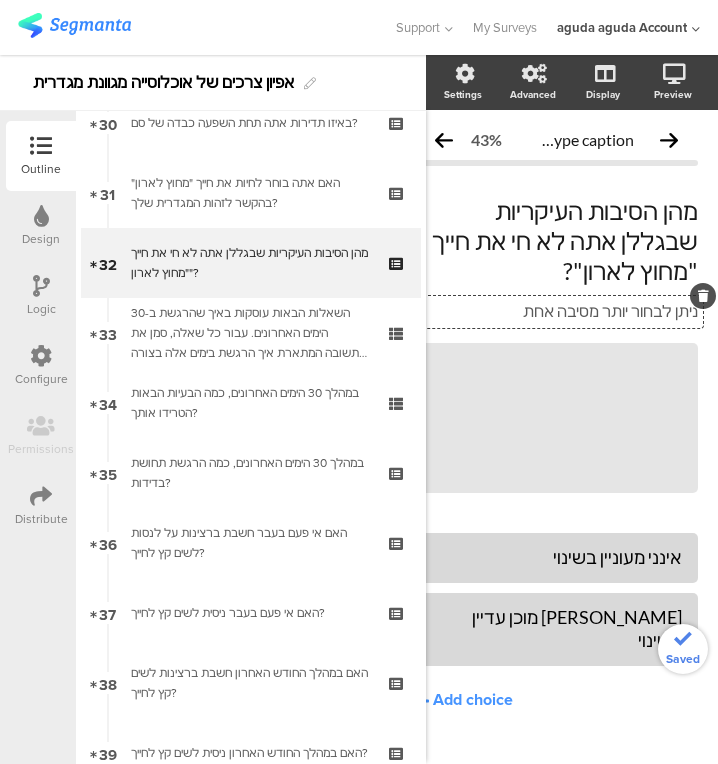 click on "Add choice" 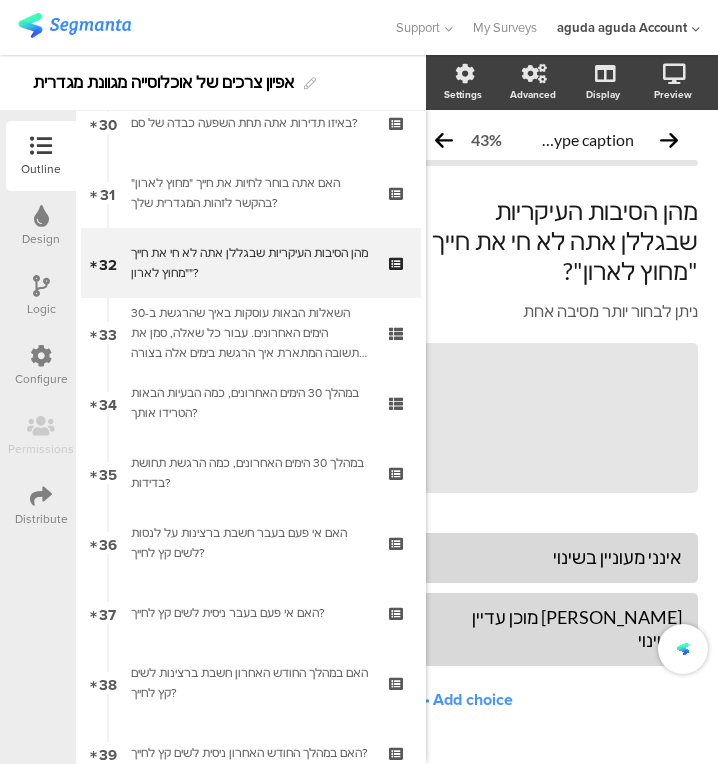 scroll, scrollTop: 0, scrollLeft: 38, axis: horizontal 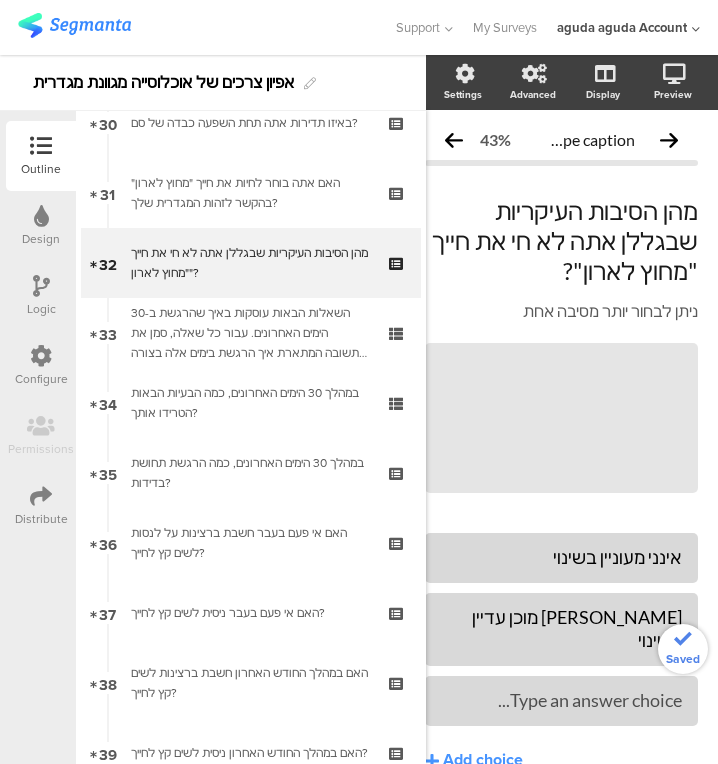 type 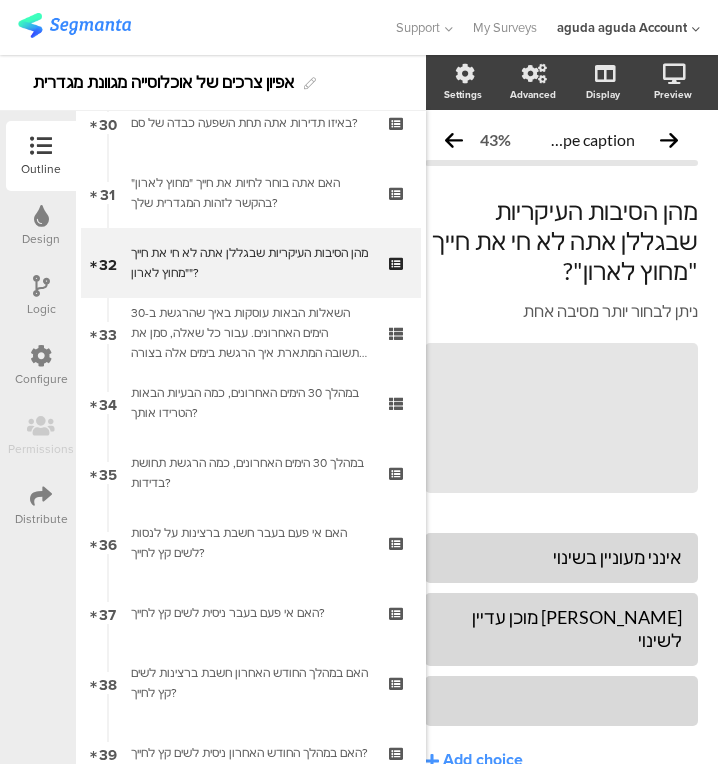 scroll, scrollTop: 94, scrollLeft: 38, axis: both 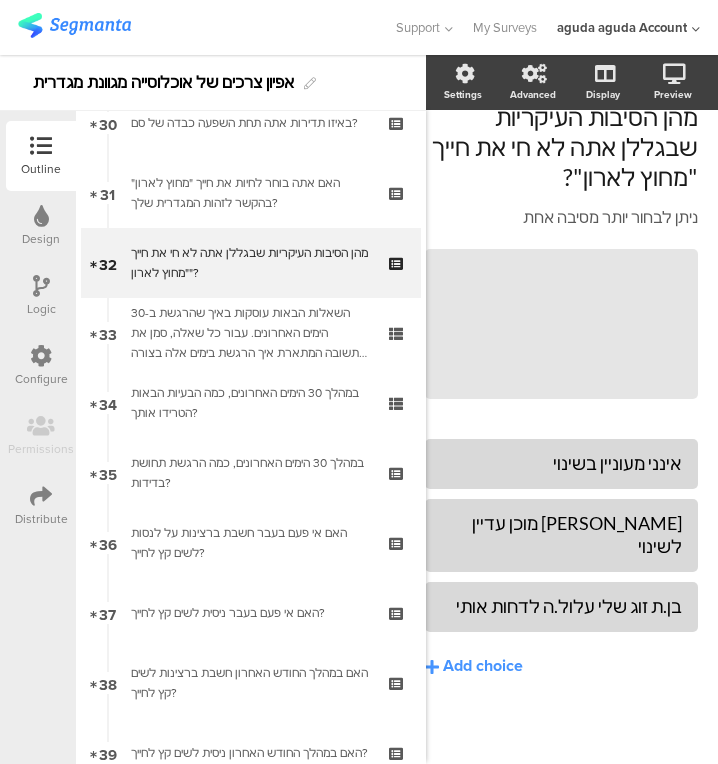 click on "Add choice" 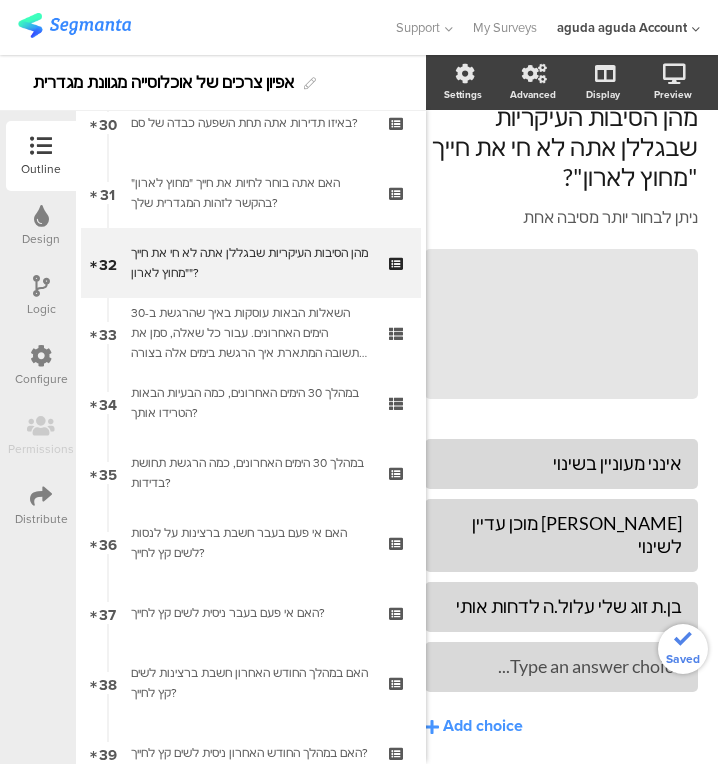 type 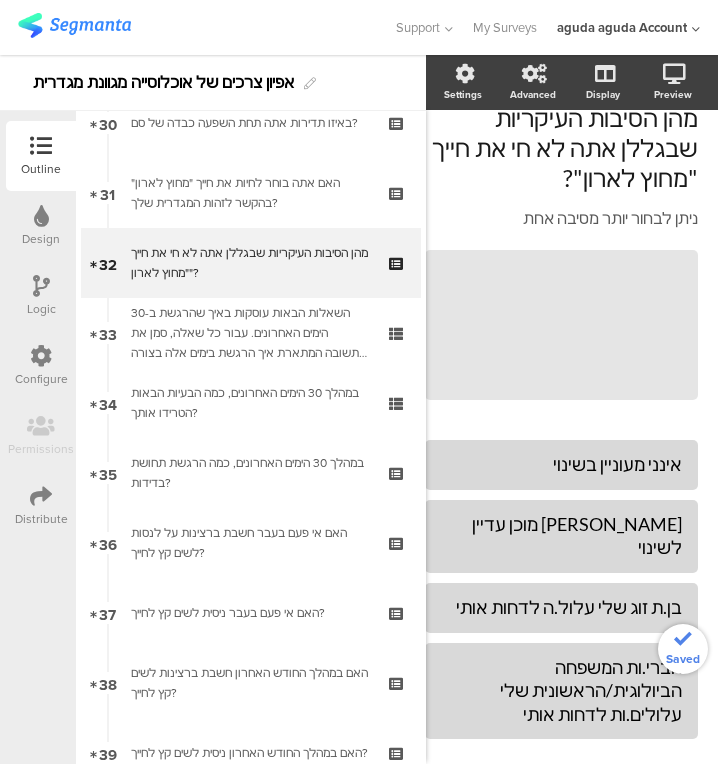 scroll, scrollTop: 165, scrollLeft: 38, axis: both 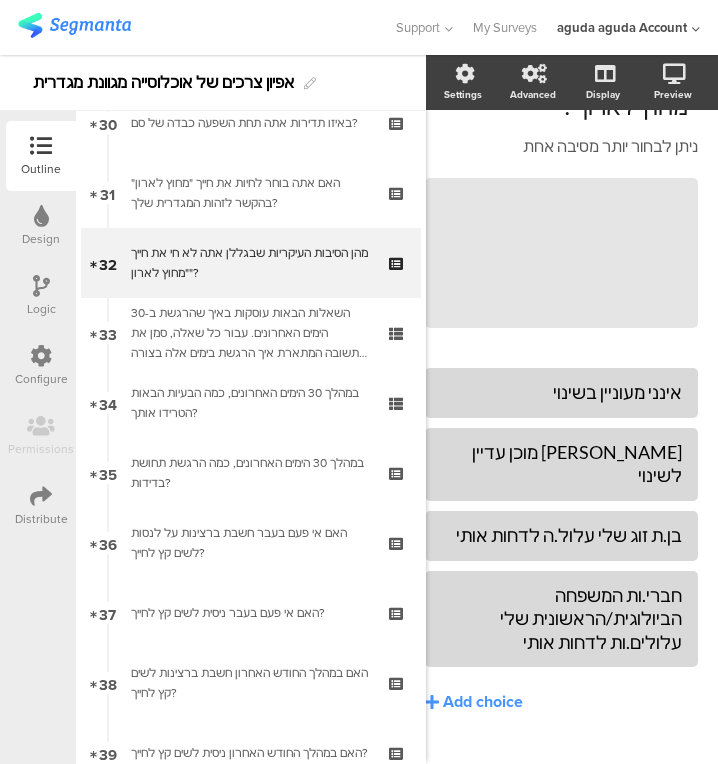click on "Add choice" 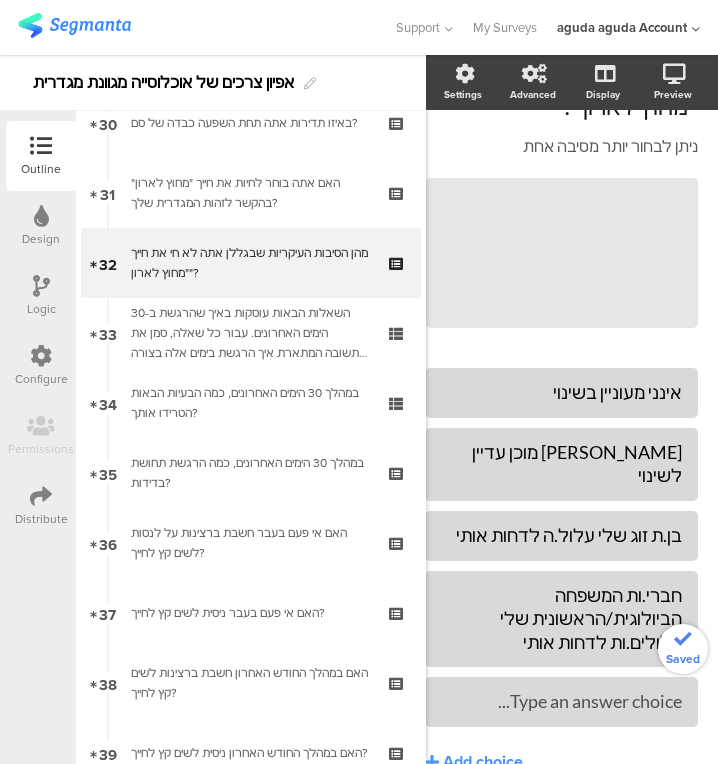 type 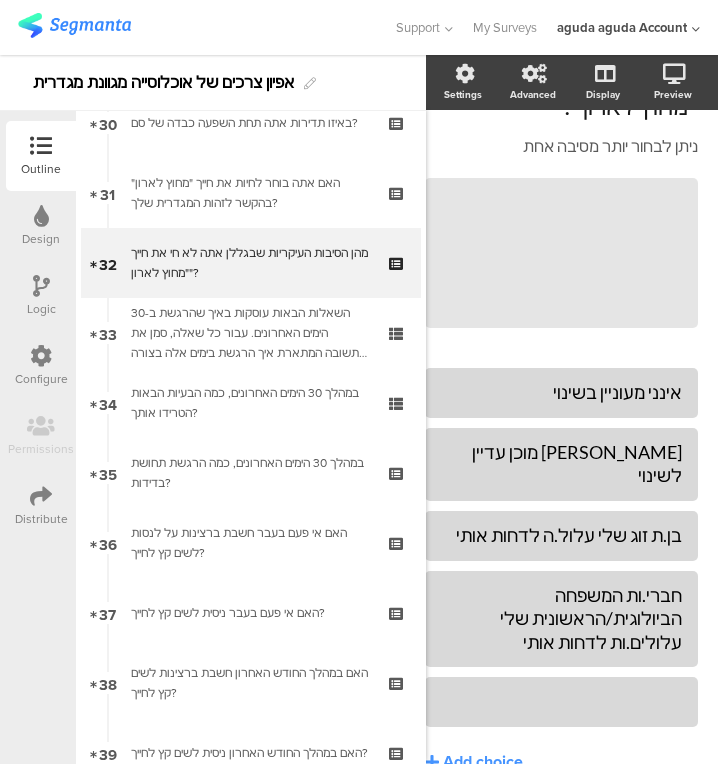 click on "חברי.ות המשפחה הביולוגית/הראשונית שלי עלולים.ות לדחות אותי" 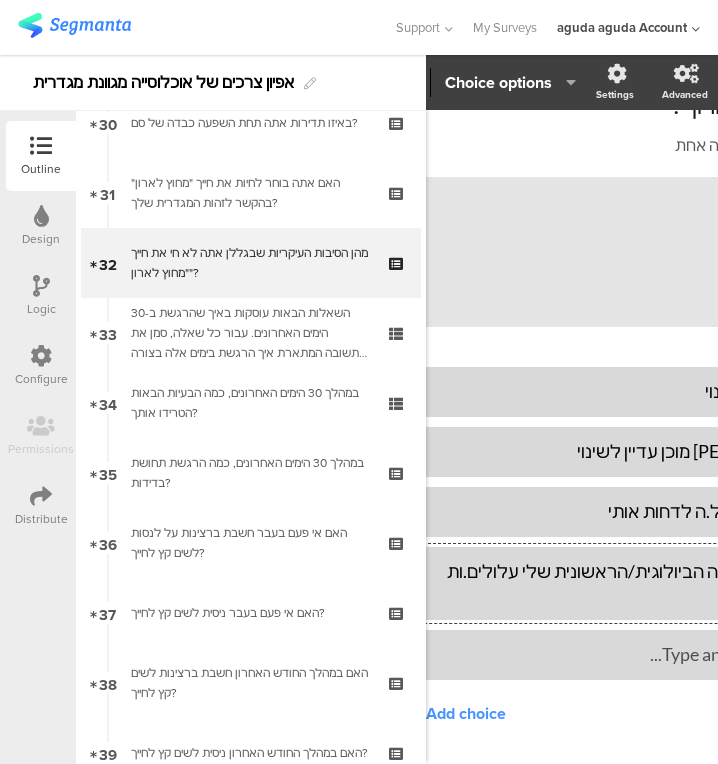 click on "חברי.ות המשפחה הביולוגית/הראשונית שלי עלולים.ות לדחות אותי" 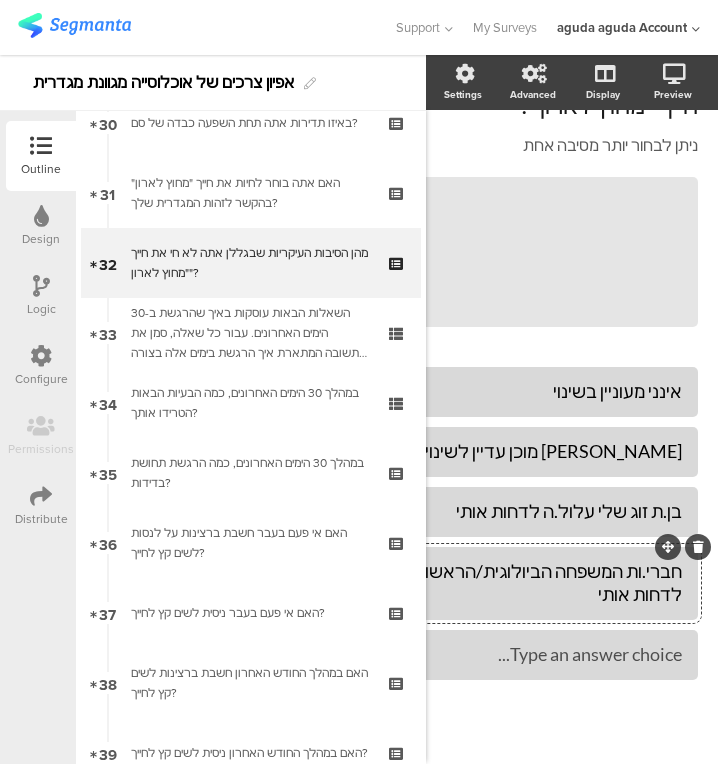 click on "חברי.ות המשפחה הביולוגית/הראשונית שלי עלולים.ות לדחות אותי" 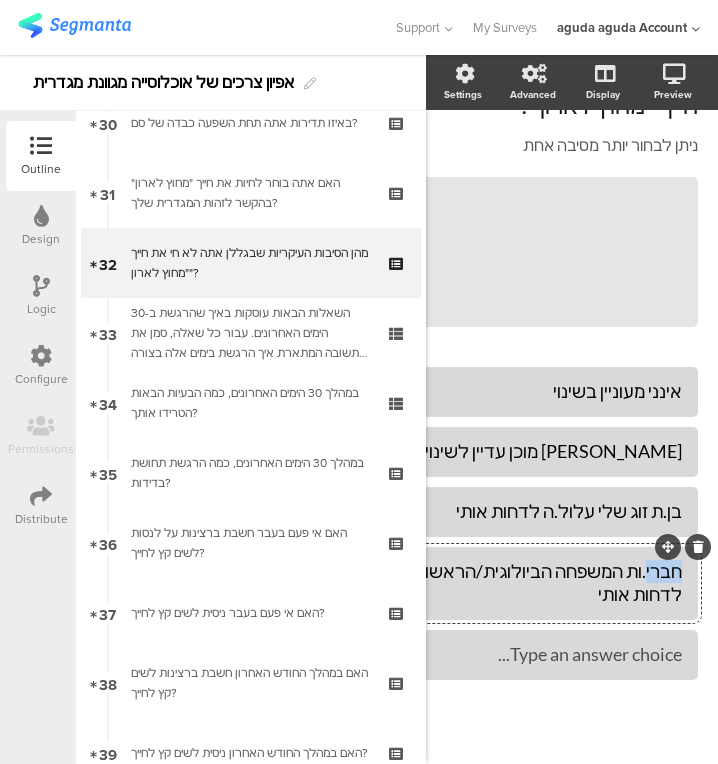 click on "חברי.ות המשפחה הביולוגית/הראשונית שלי עלולים.ות לדחות אותי" 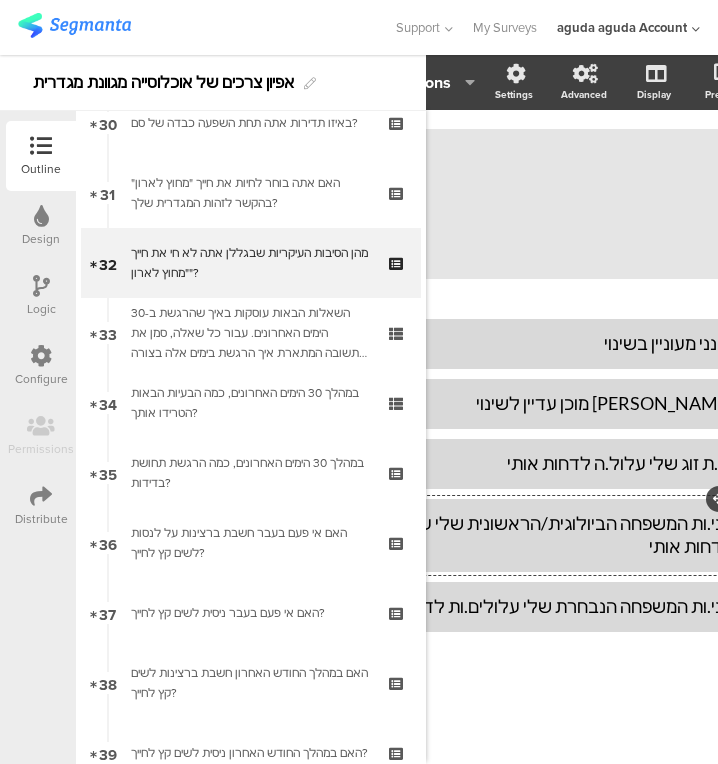 click on "Add choice" 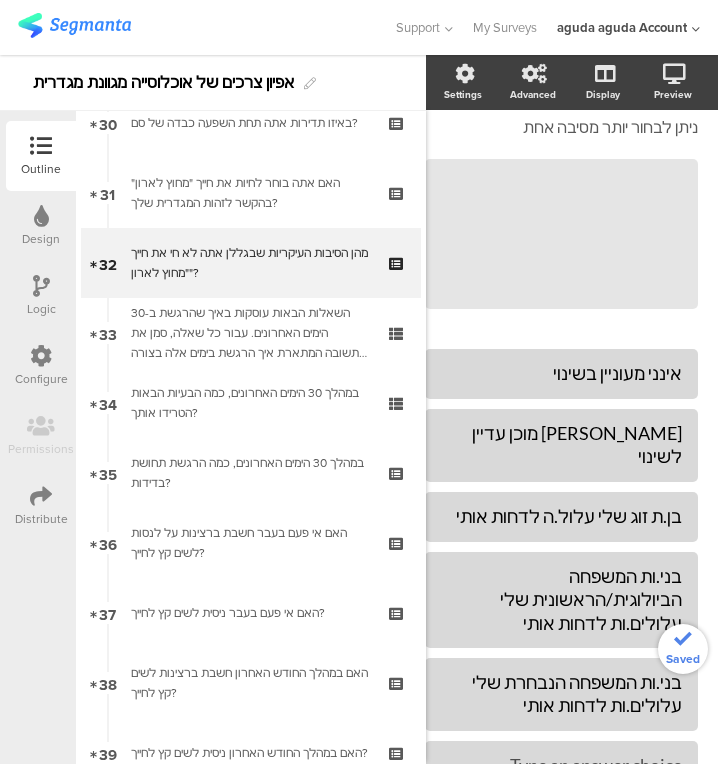 scroll, scrollTop: 319, scrollLeft: 38, axis: both 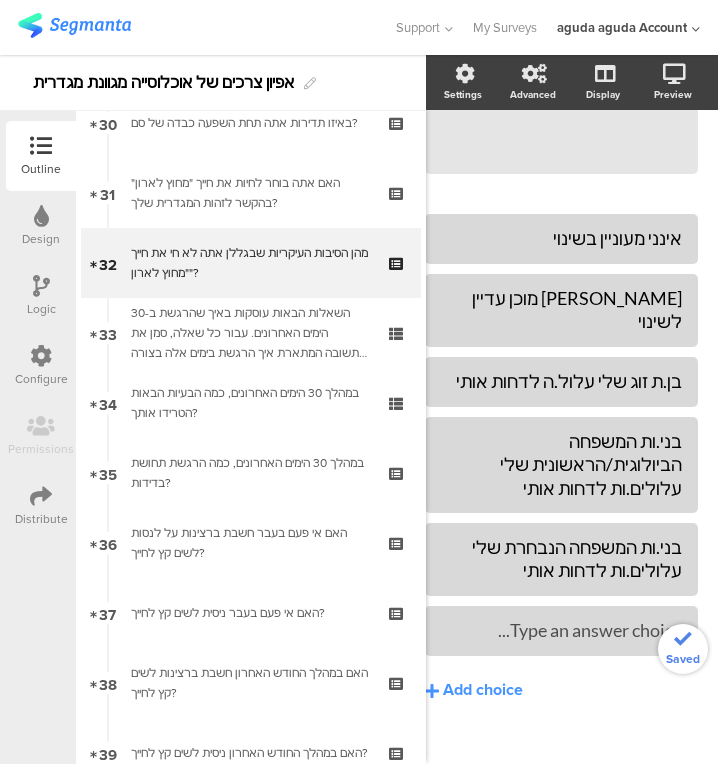 type 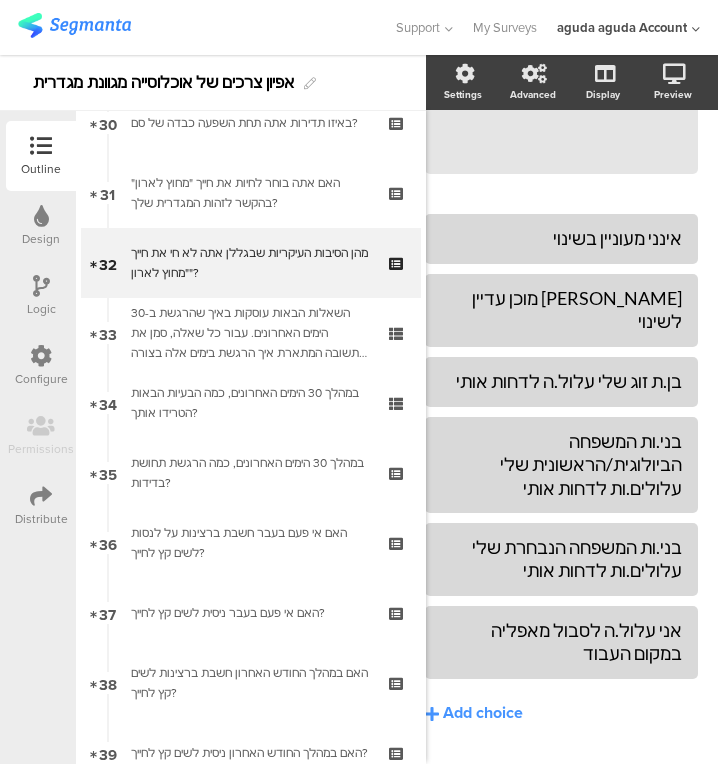 scroll, scrollTop: 319, scrollLeft: 38, axis: both 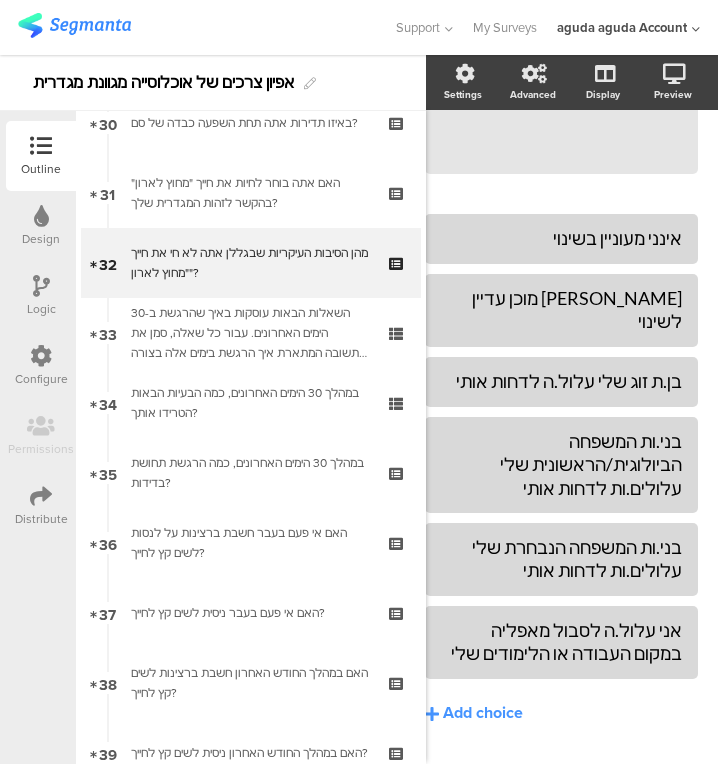 click on "Add choice" 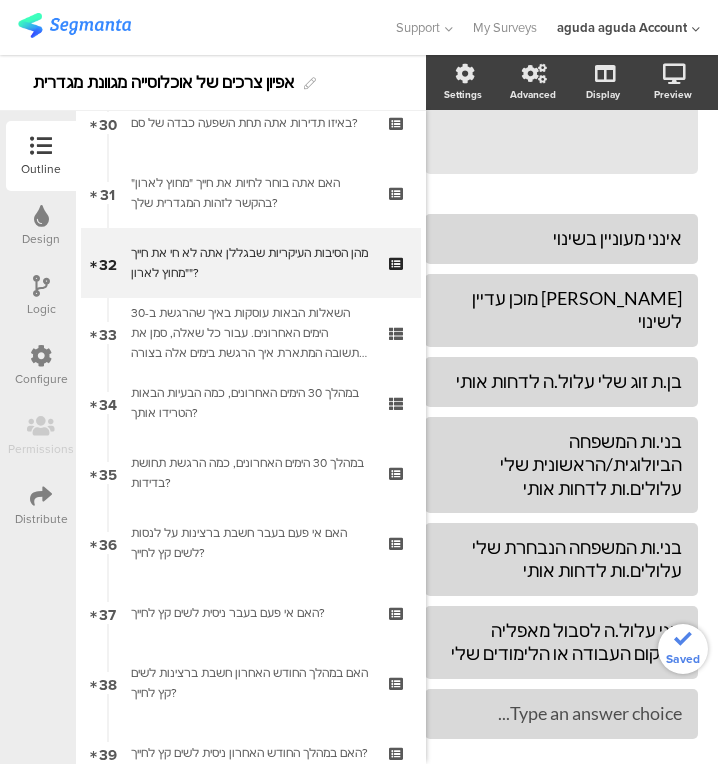 type 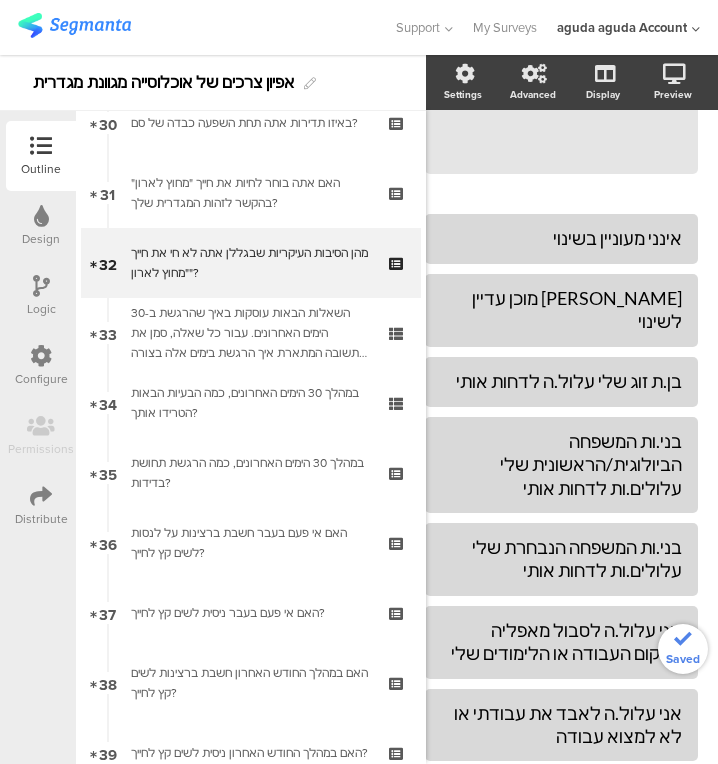 scroll, scrollTop: 0, scrollLeft: 38, axis: horizontal 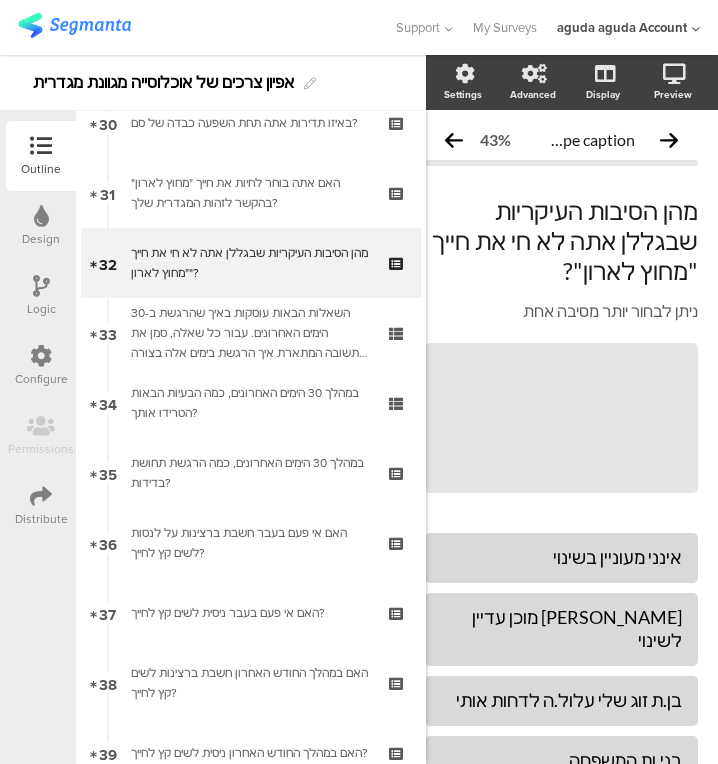 click on "מהן הסיבות העיקריות שבגללן אתה לא חי את חייך "מחוץ לארון"?
מהן הסיבות העיקריות שבגללן אתה לא חי את חייך "מחוץ לארון"?" 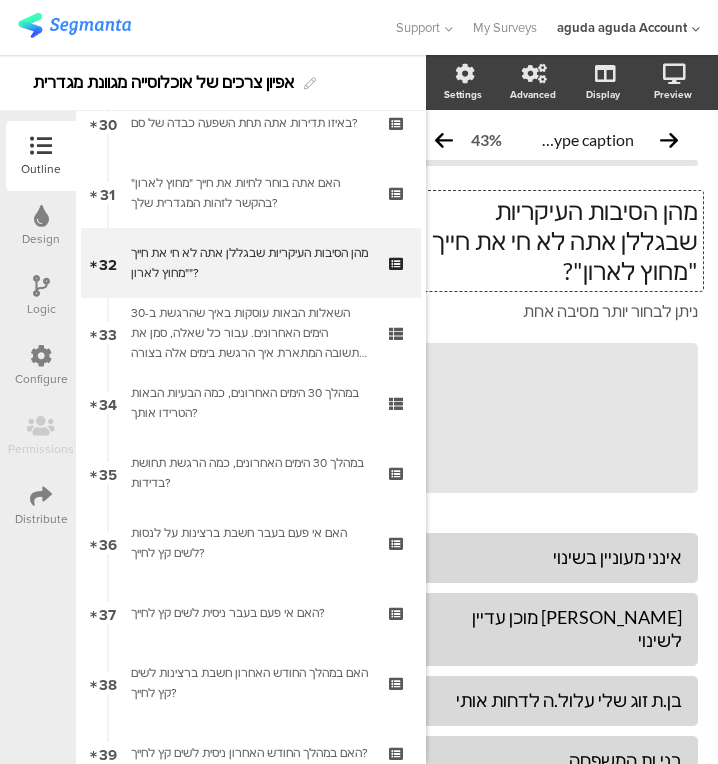 click on "מהן הסיבות העיקריות שבגללן אתה לא חי את חייך "מחוץ לארון"?" 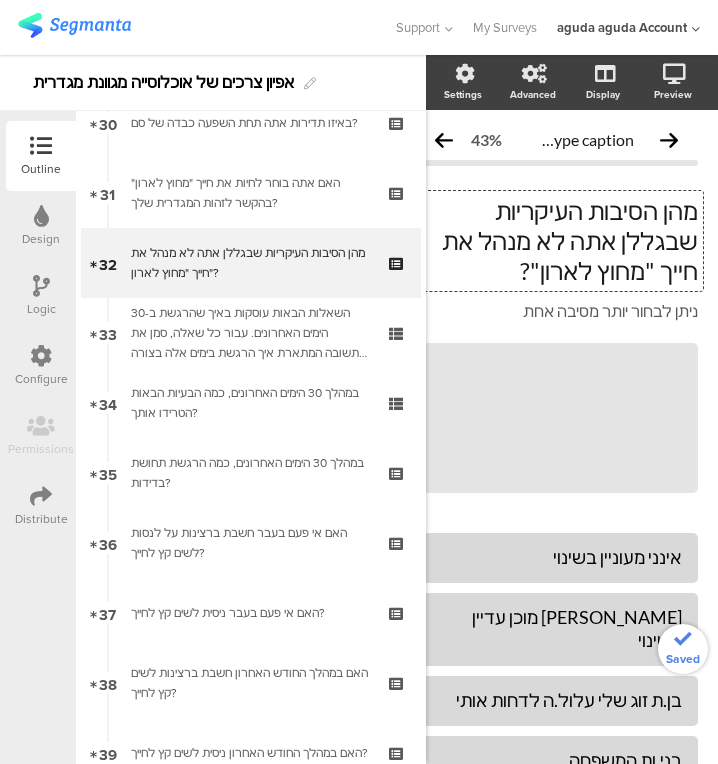 click on "מהן הסיבות העיקריות שבגללן אתה לא מנהל את חייך "מחוץ לארון"?" 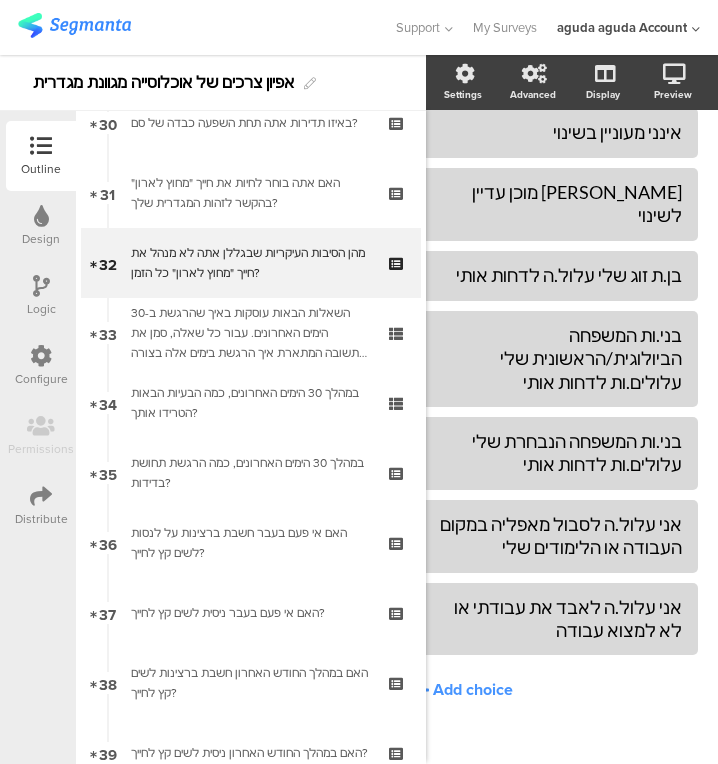 scroll, scrollTop: 425, scrollLeft: 36, axis: both 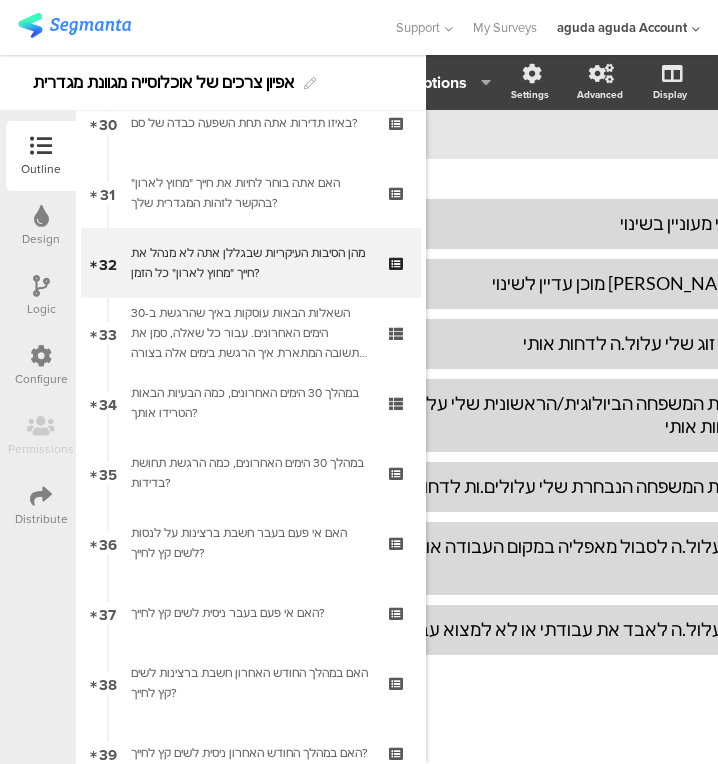click on "Add choice" 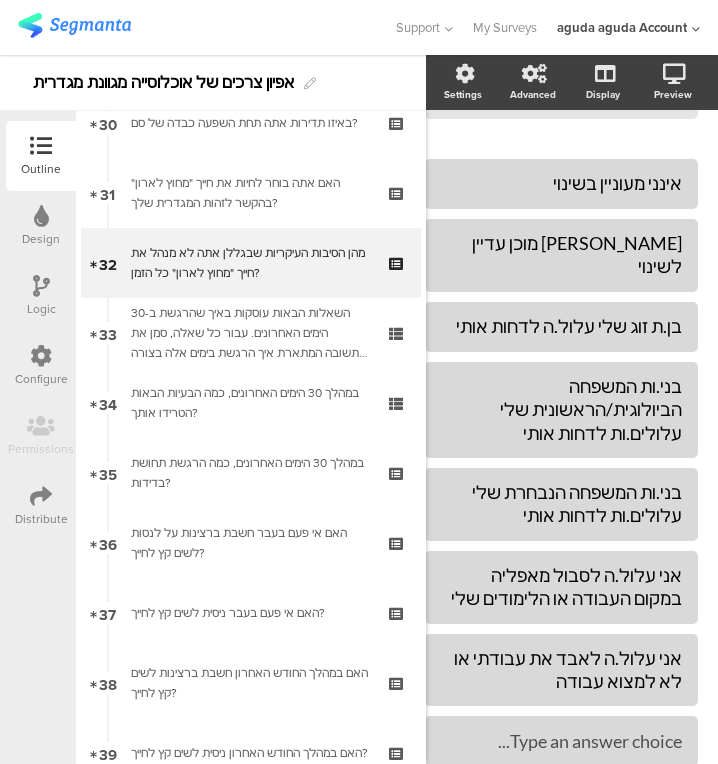 click 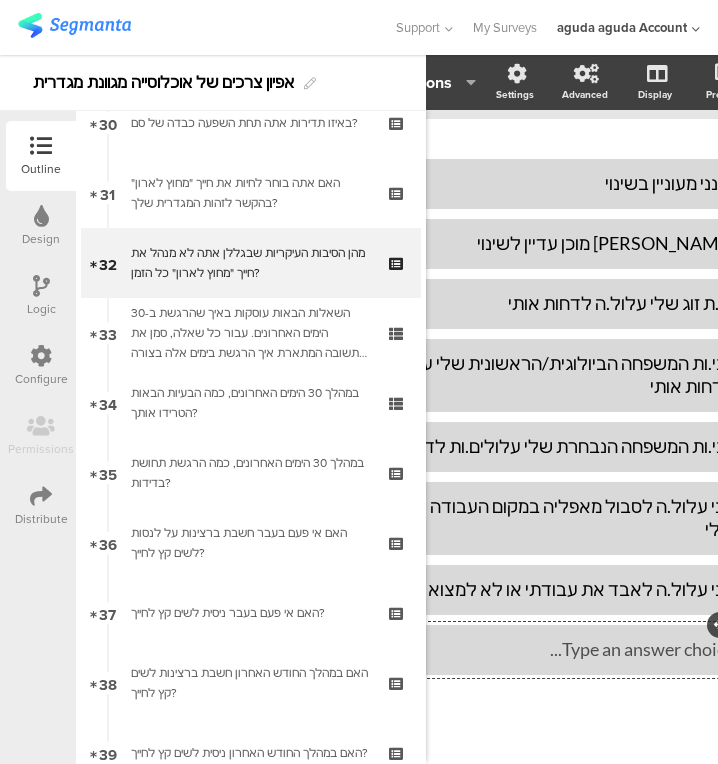 type 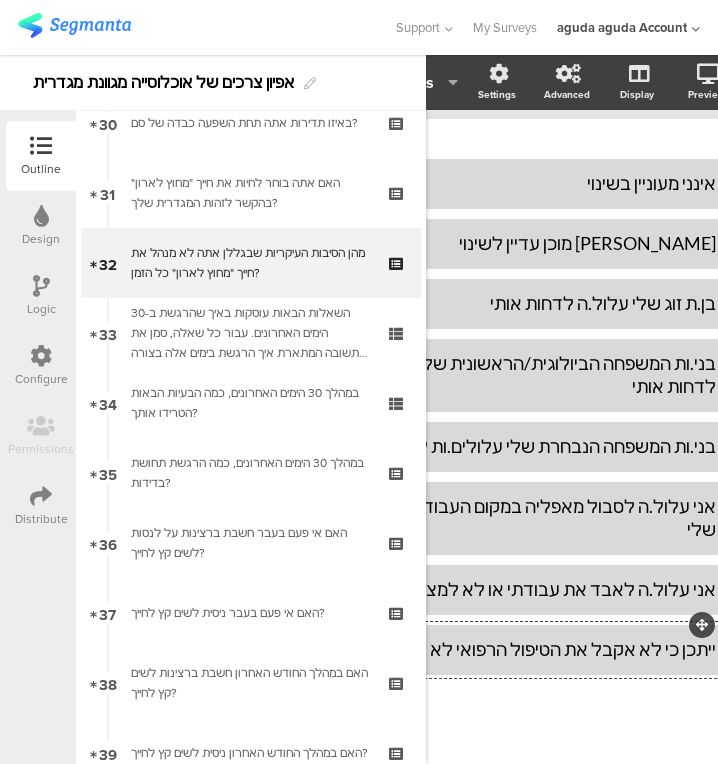scroll, scrollTop: 344, scrollLeft: 144, axis: both 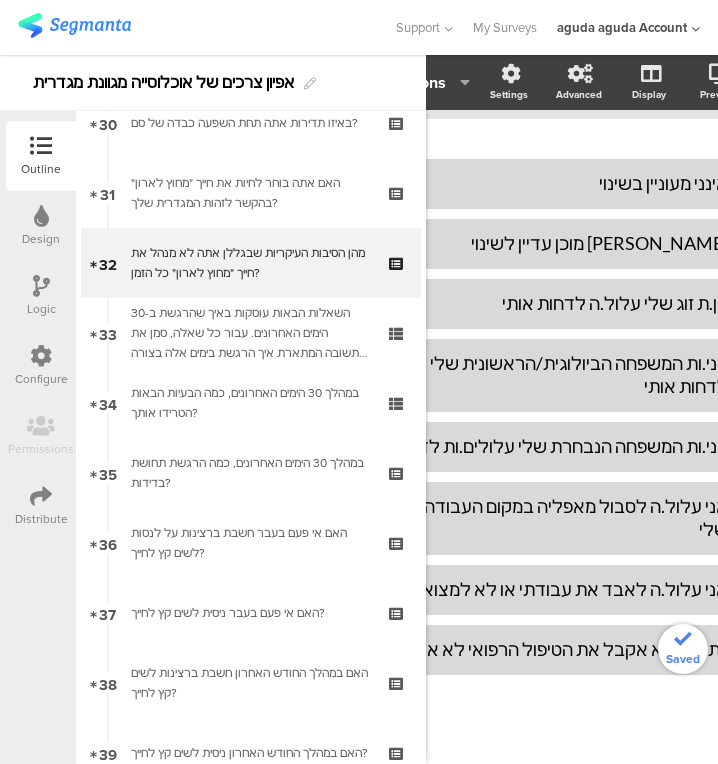 click on "Add choice" 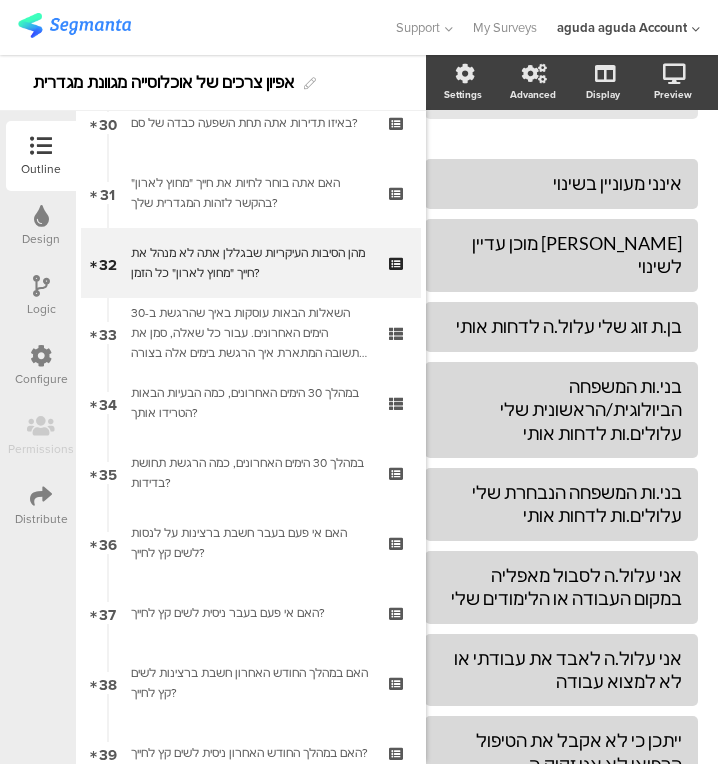 scroll, scrollTop: 568, scrollLeft: 38, axis: both 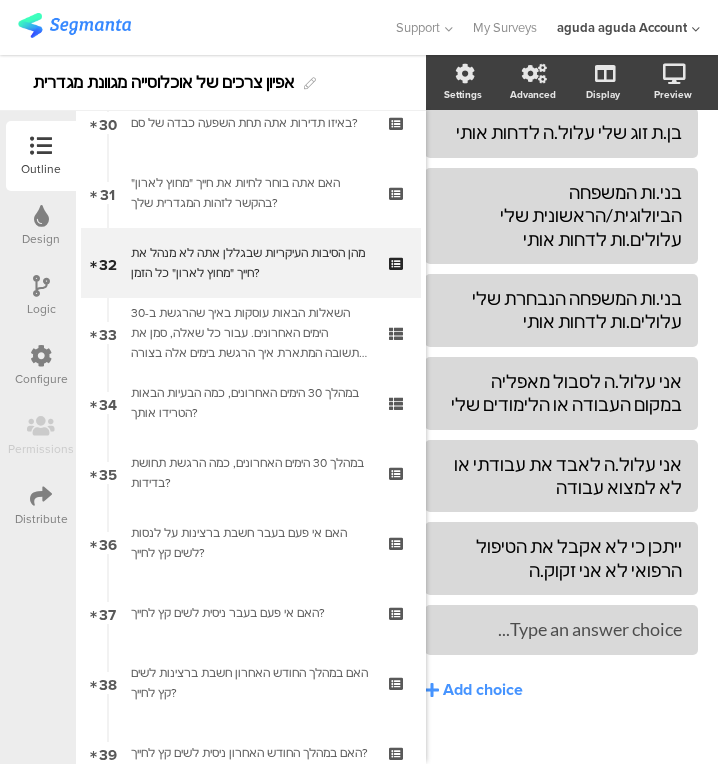 type 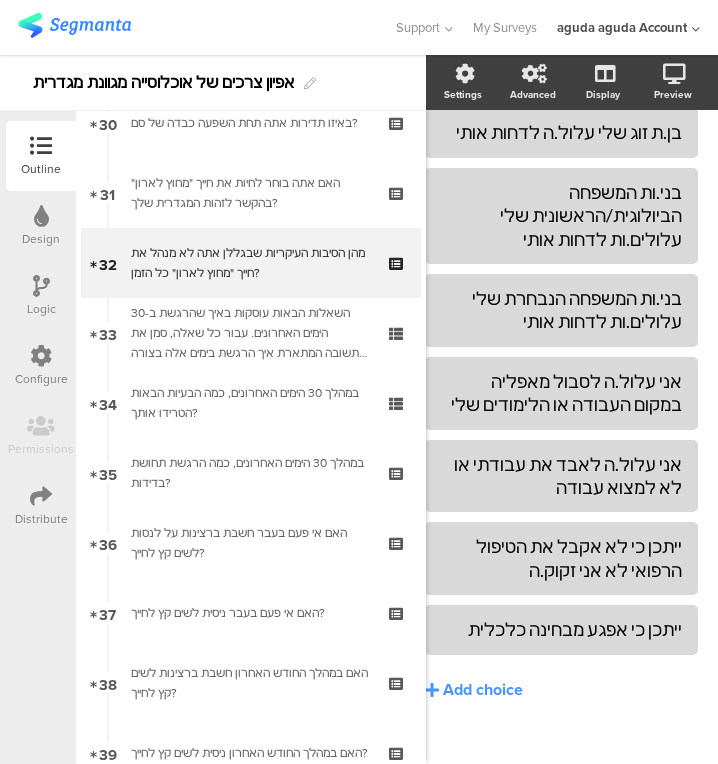 click on "ייתכן כי לא אקבל את הטיפול הרפואי לא אני זקוק.ה" 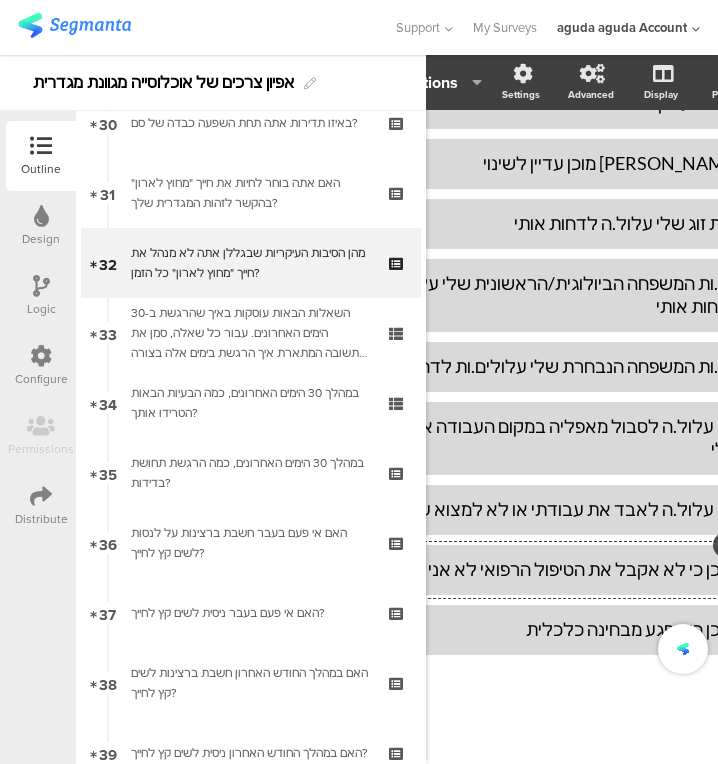 scroll, scrollTop: 424, scrollLeft: 206, axis: both 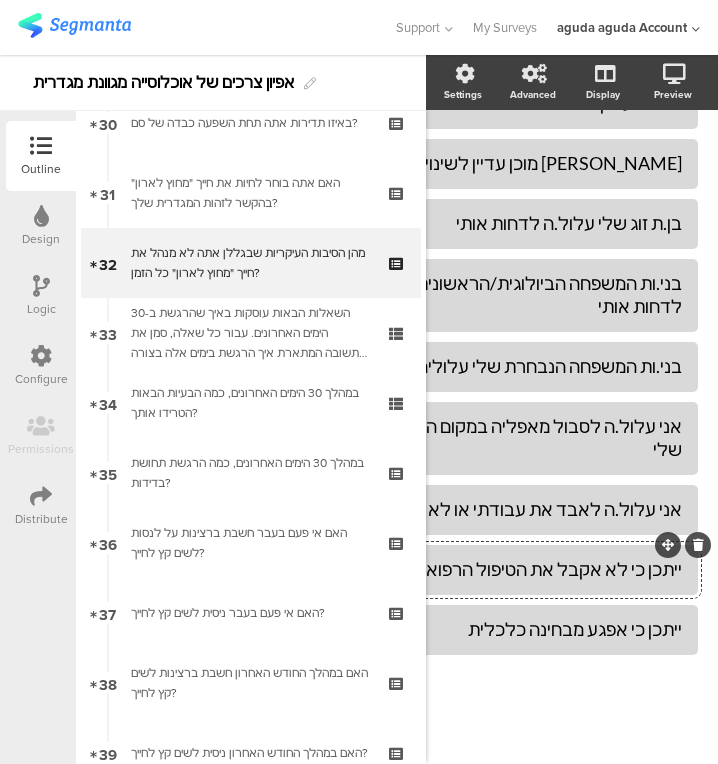 click on "אני עלול.ה לאבד את עבודתי או לא למצוא עבודה" 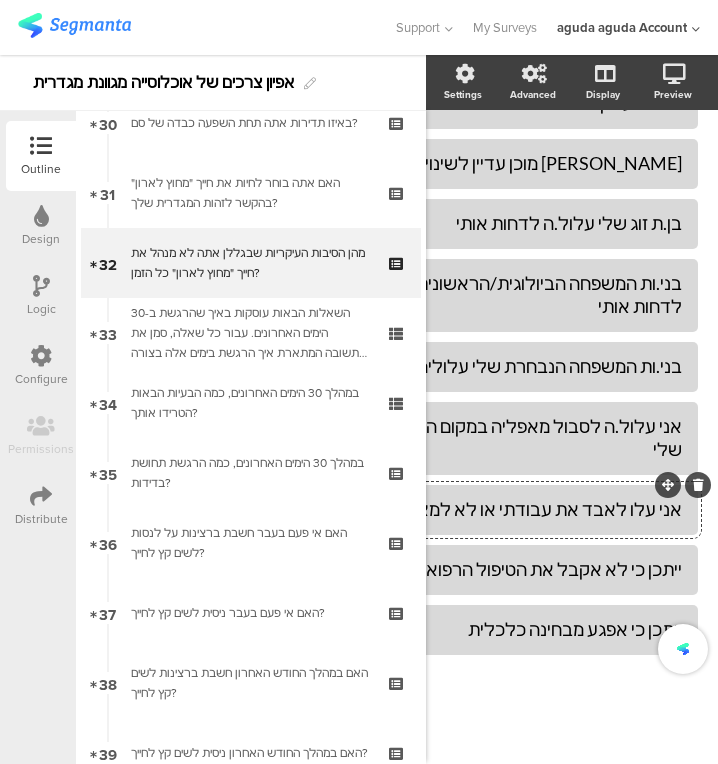 click on "אני עלו לאבד את עבודתי או לא למצוא עבודה" 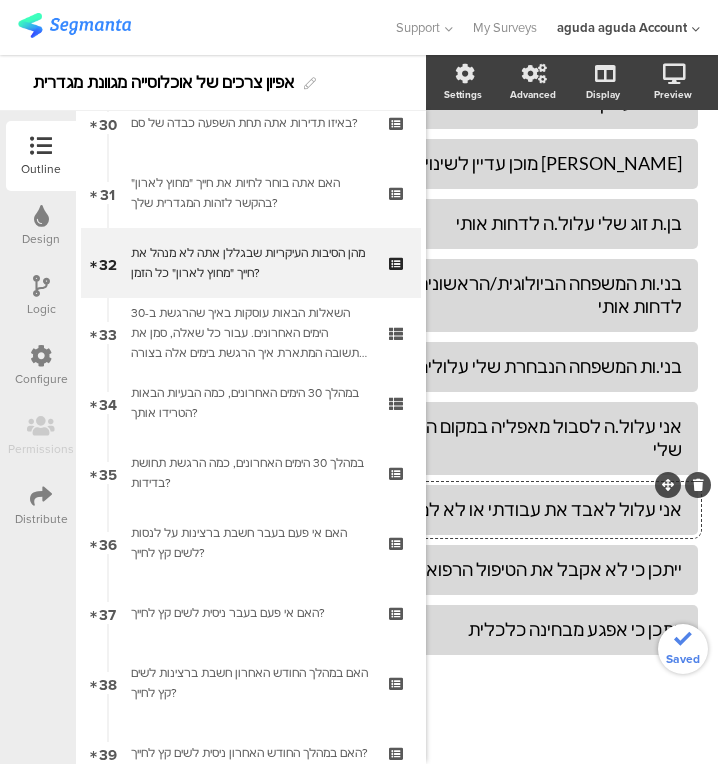 click on "אני עלול.ה לסבול מאפליה במקום העבודה או הלימודים שלי" 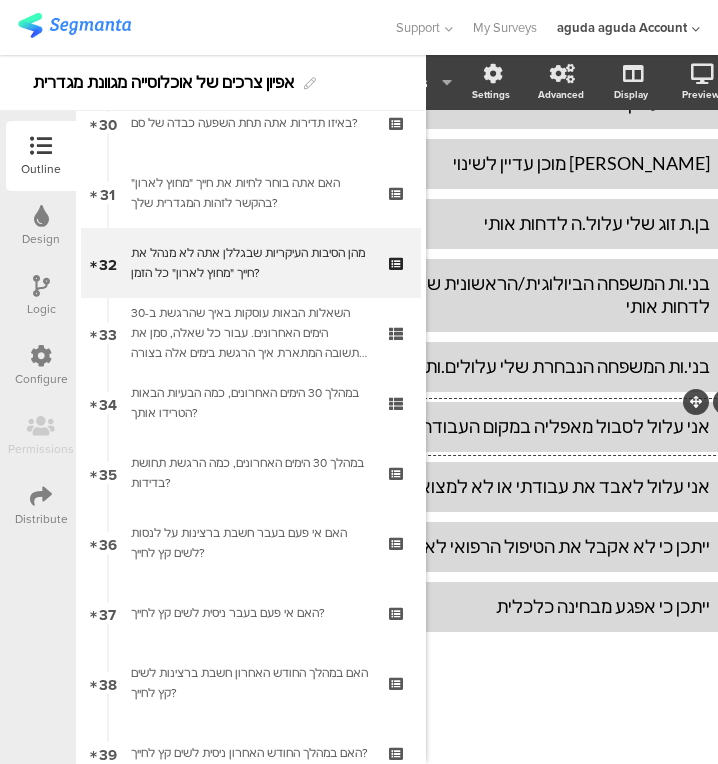scroll, scrollTop: 424, scrollLeft: 0, axis: vertical 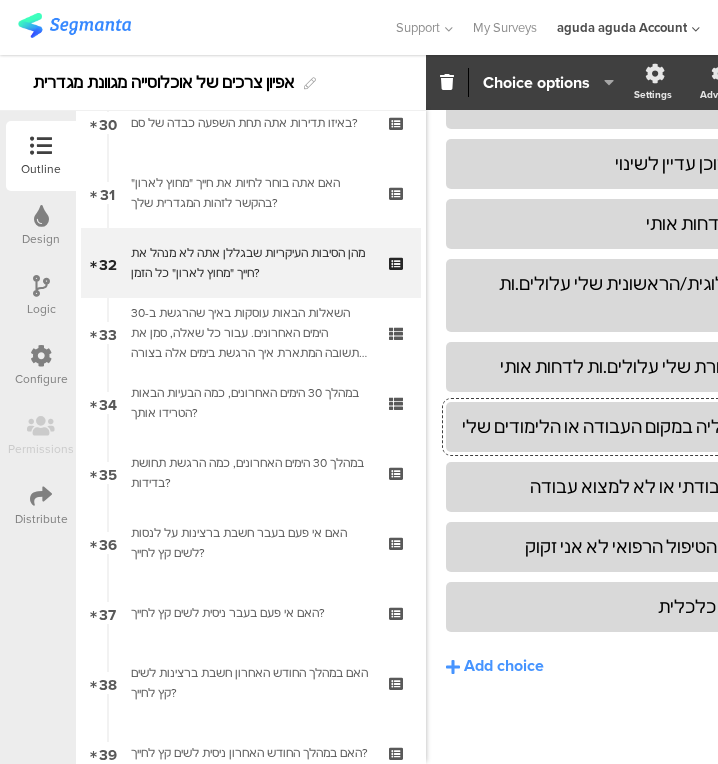 click 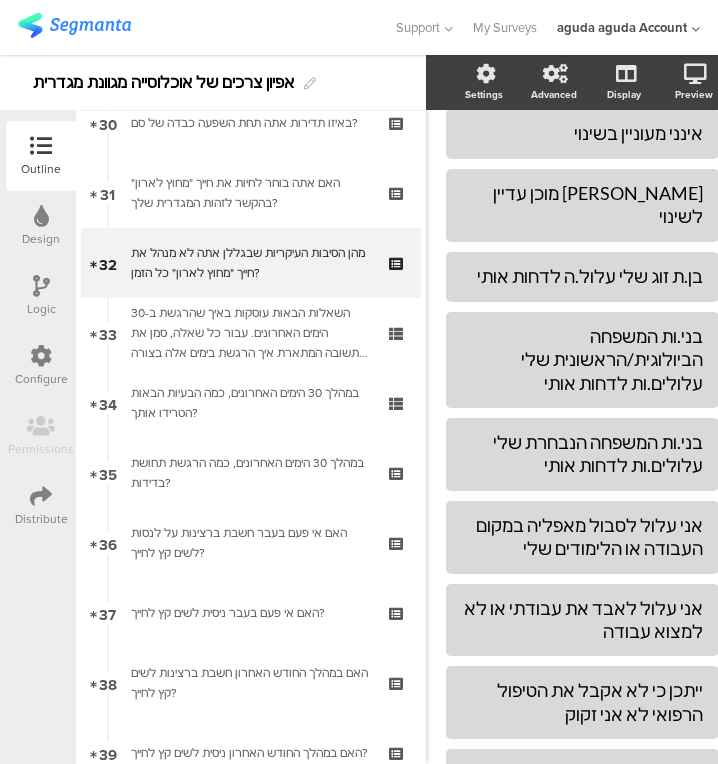 scroll, scrollTop: 627, scrollLeft: 0, axis: vertical 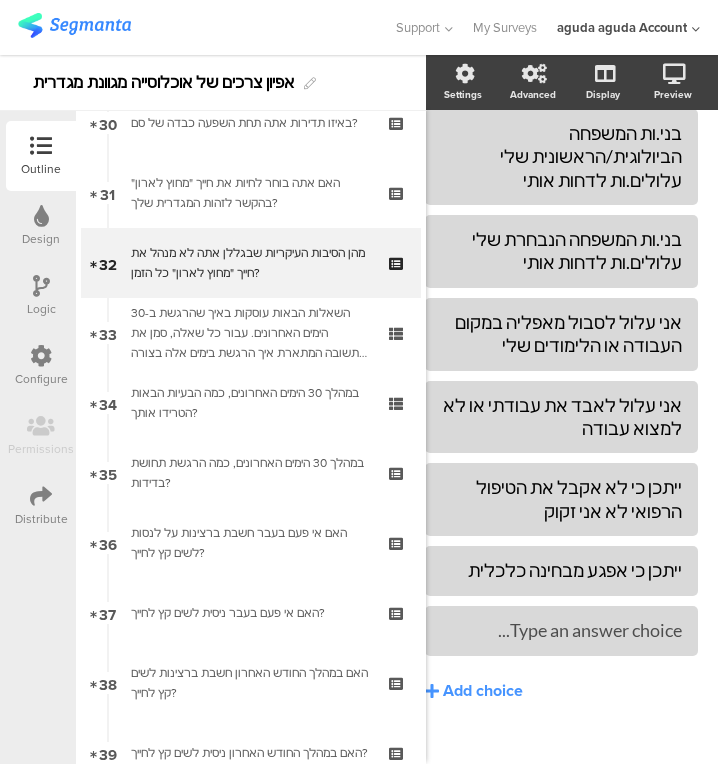 type 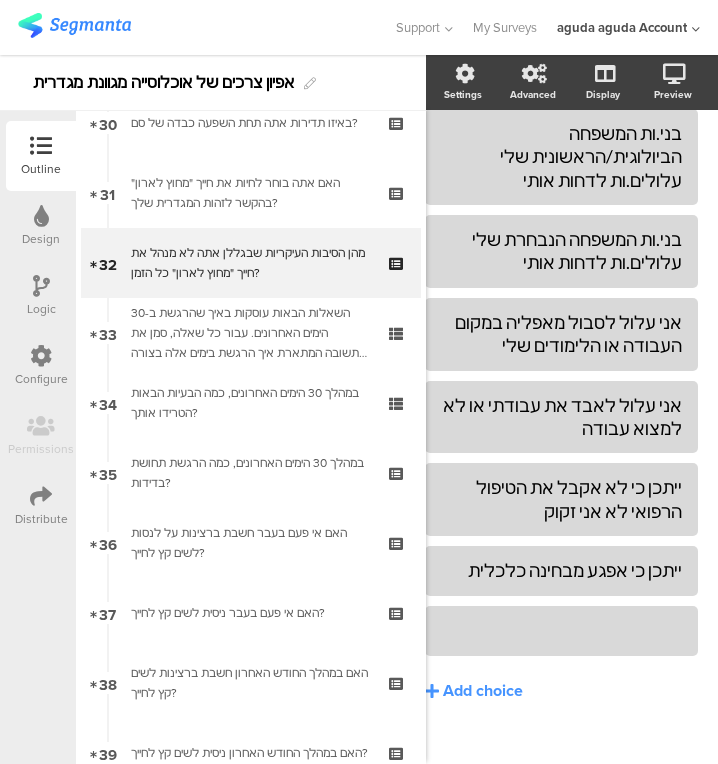click 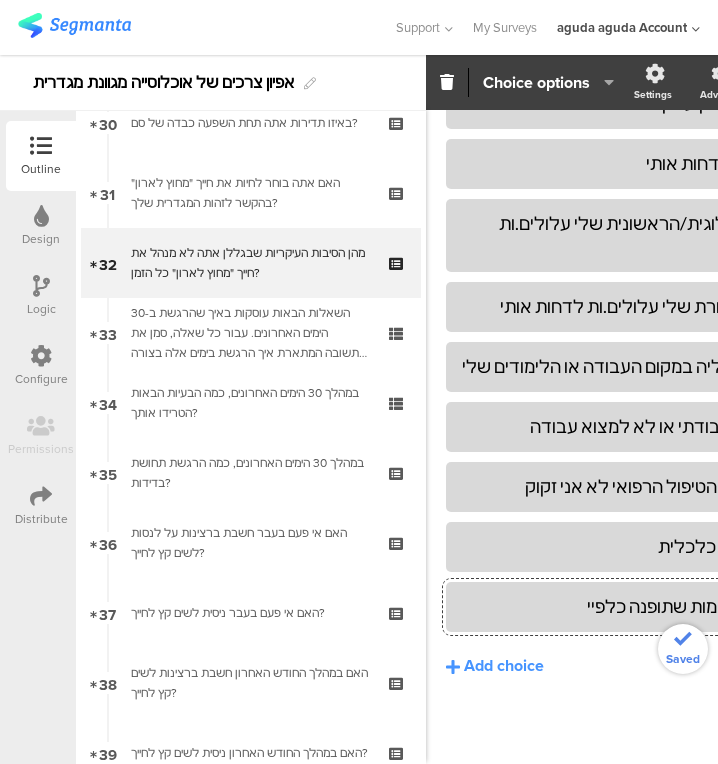 scroll, scrollTop: 484, scrollLeft: 0, axis: vertical 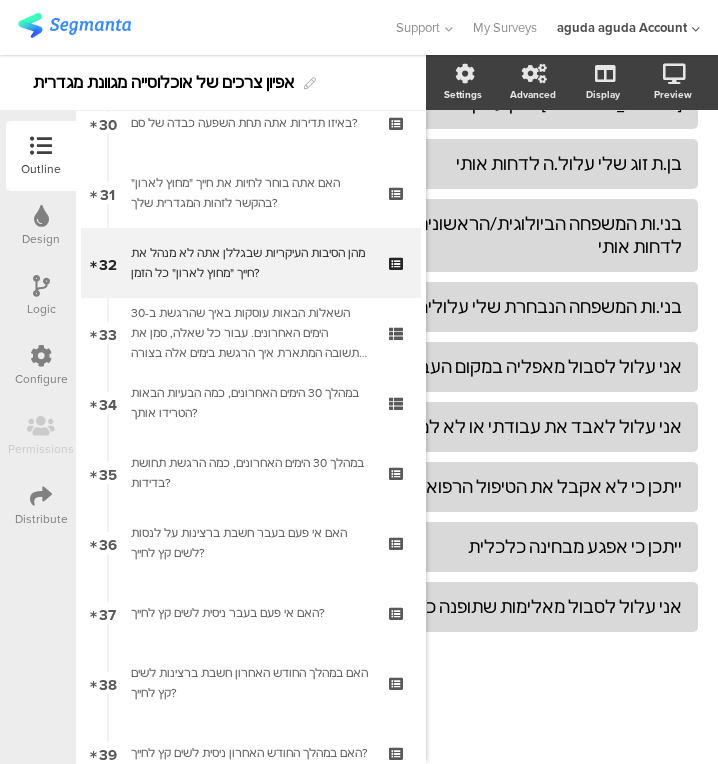 click on "Add choice" 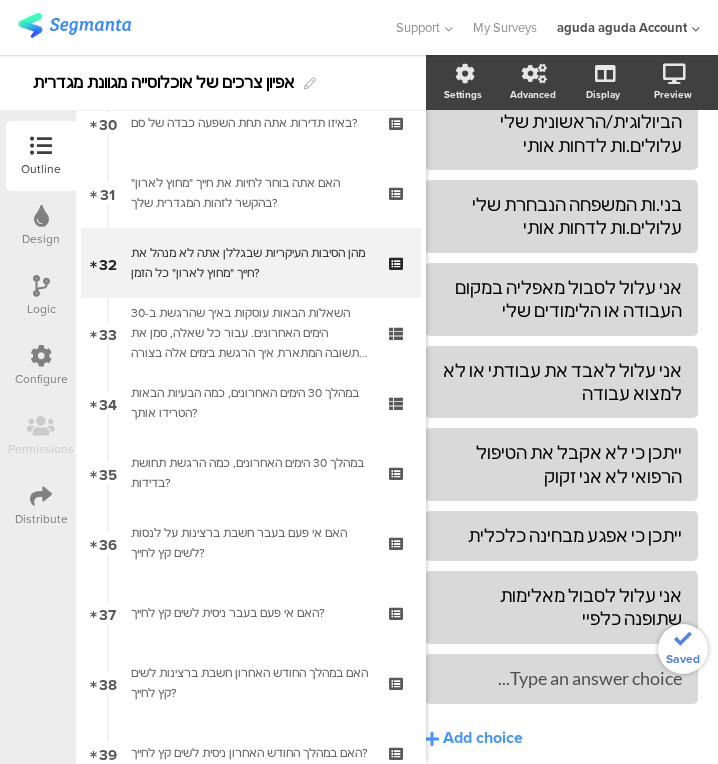 scroll, scrollTop: 663, scrollLeft: 38, axis: both 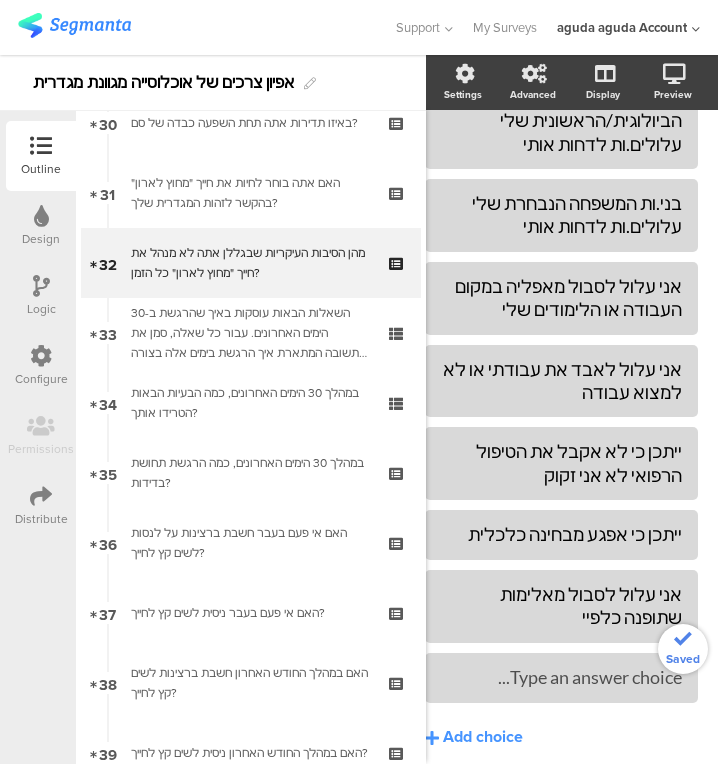 type 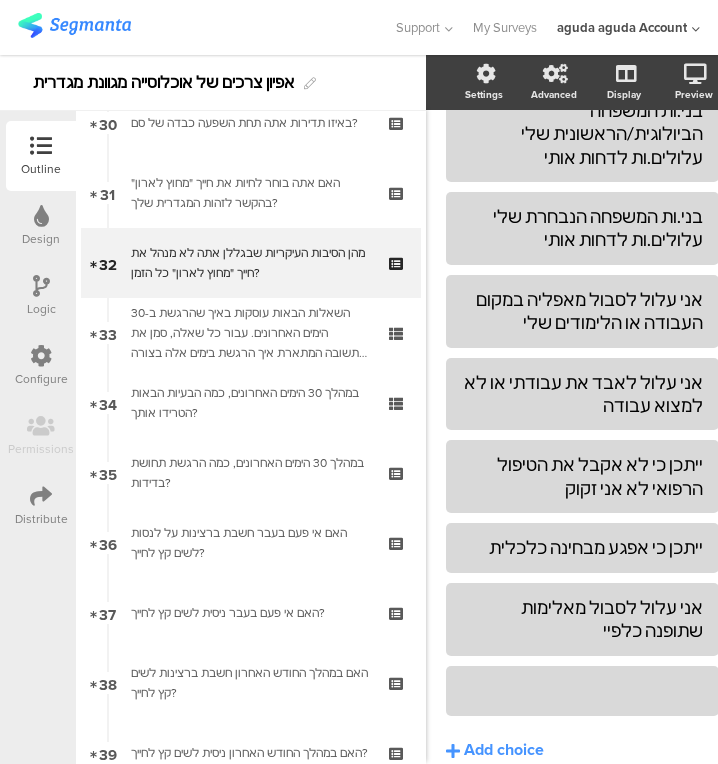 scroll, scrollTop: 664, scrollLeft: 0, axis: vertical 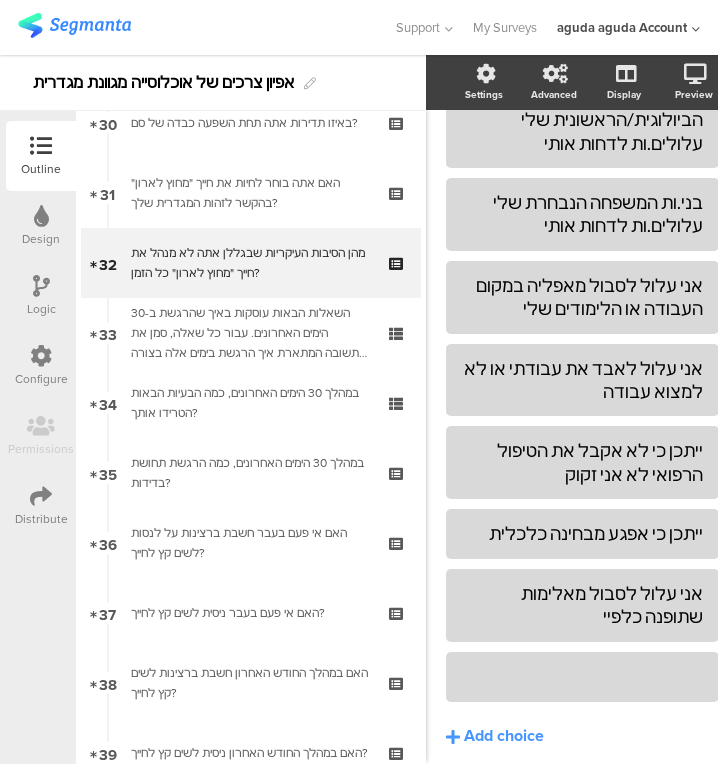 click 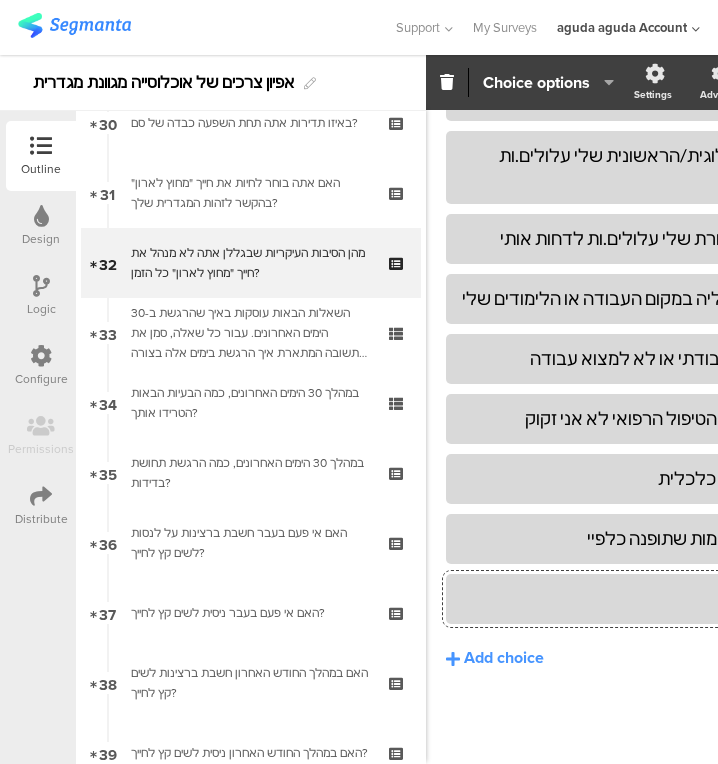 scroll, scrollTop: 520, scrollLeft: 0, axis: vertical 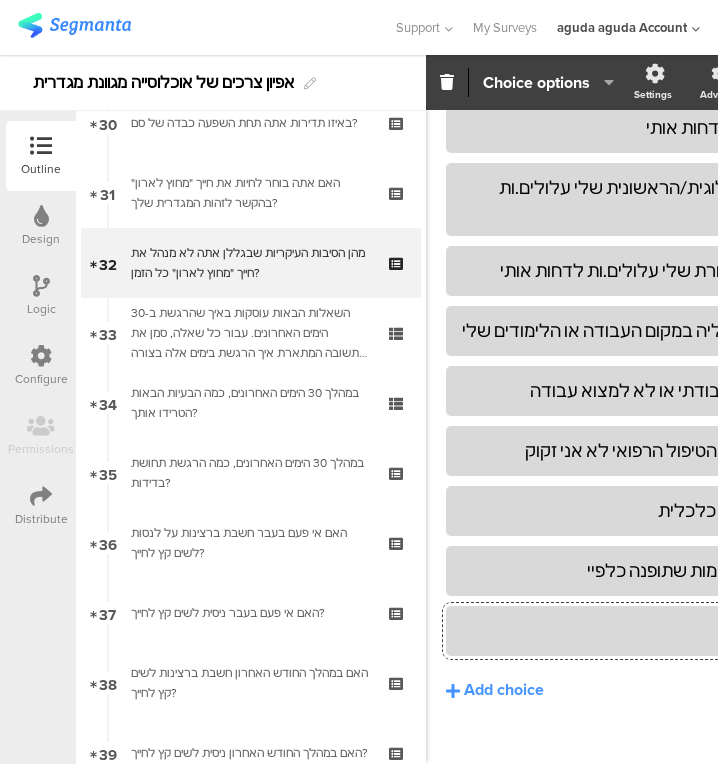 click on "Choice options" 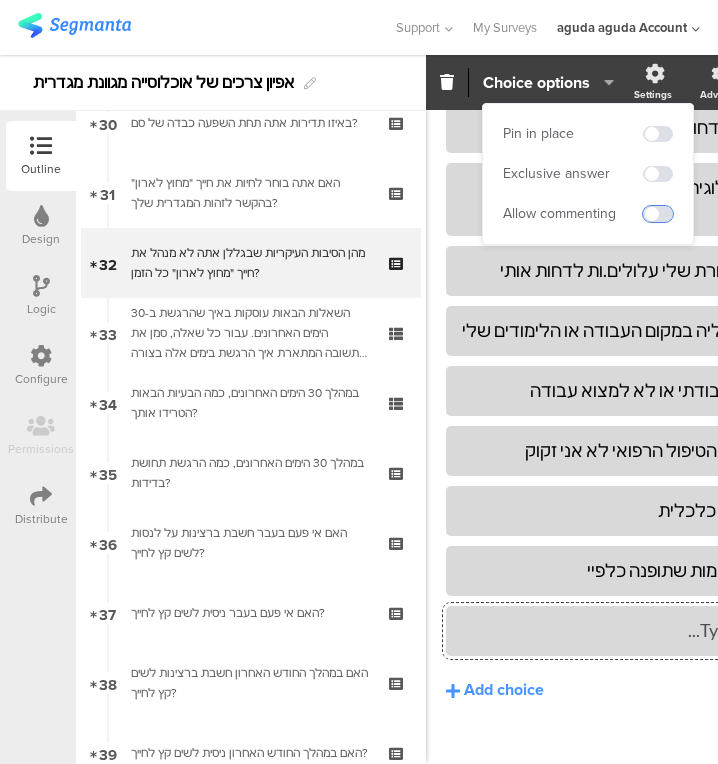 click at bounding box center [658, 214] 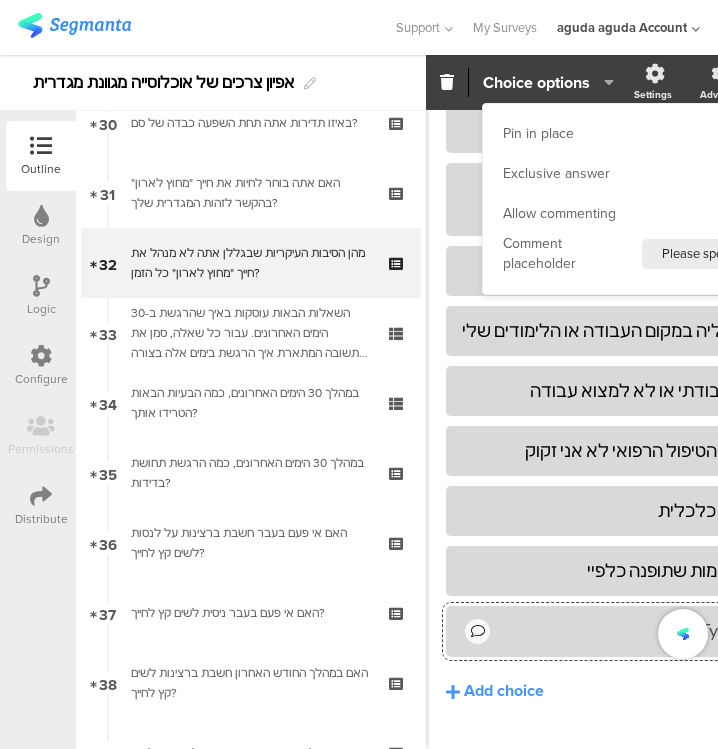 click on "Type an answer choice..." 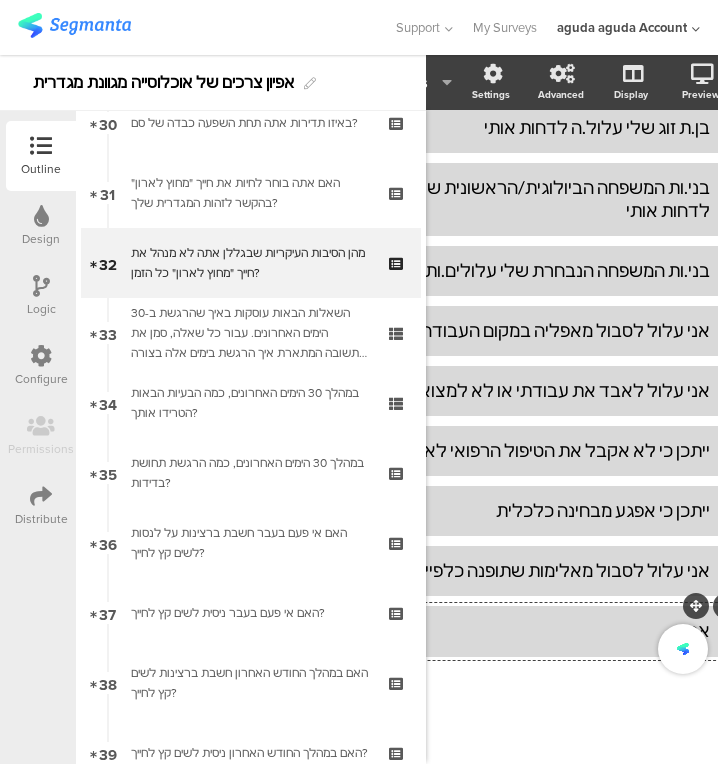 scroll, scrollTop: 520, scrollLeft: 206, axis: both 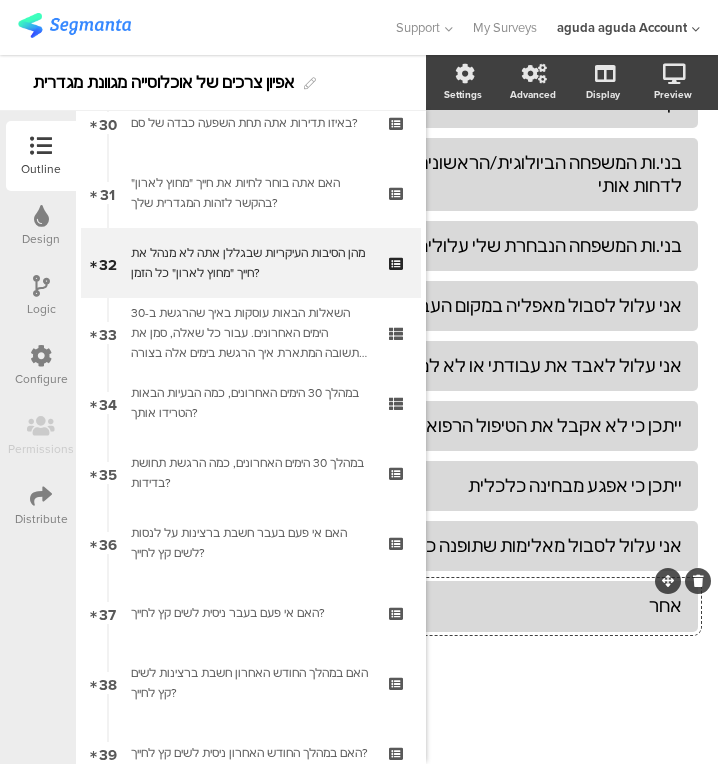 click at bounding box center (108, 263) 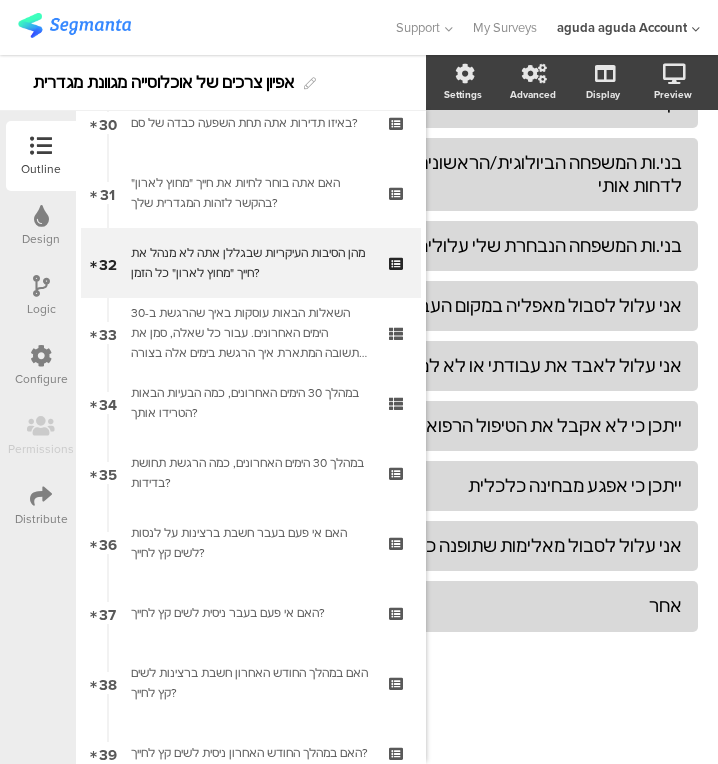 scroll, scrollTop: 689, scrollLeft: 38, axis: both 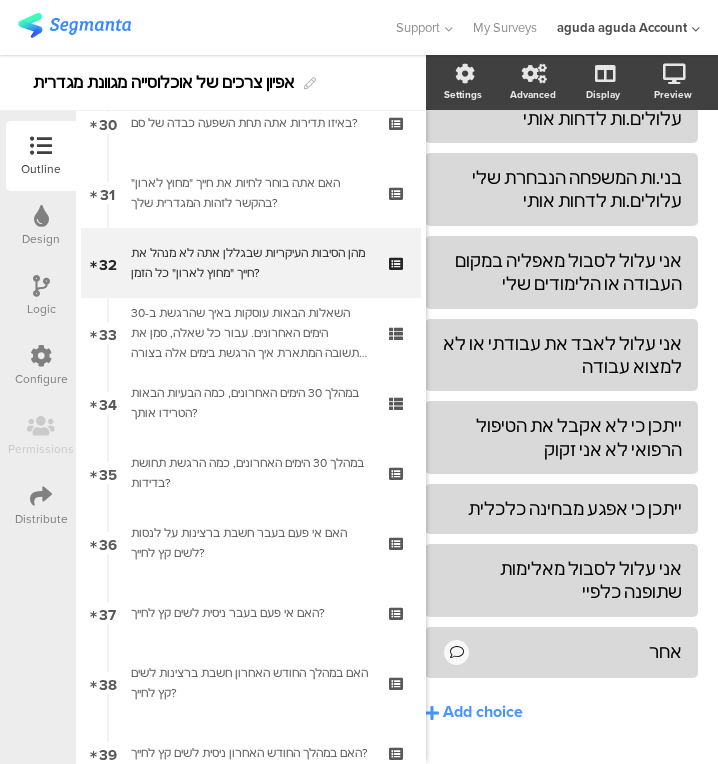 click at bounding box center (108, 299) 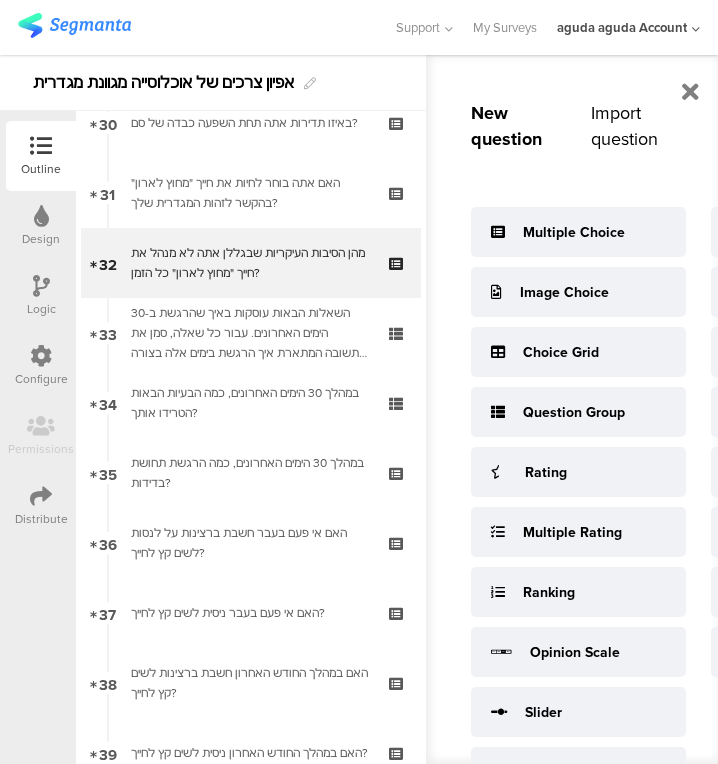 click on "Multiple Choice" at bounding box center (578, 232) 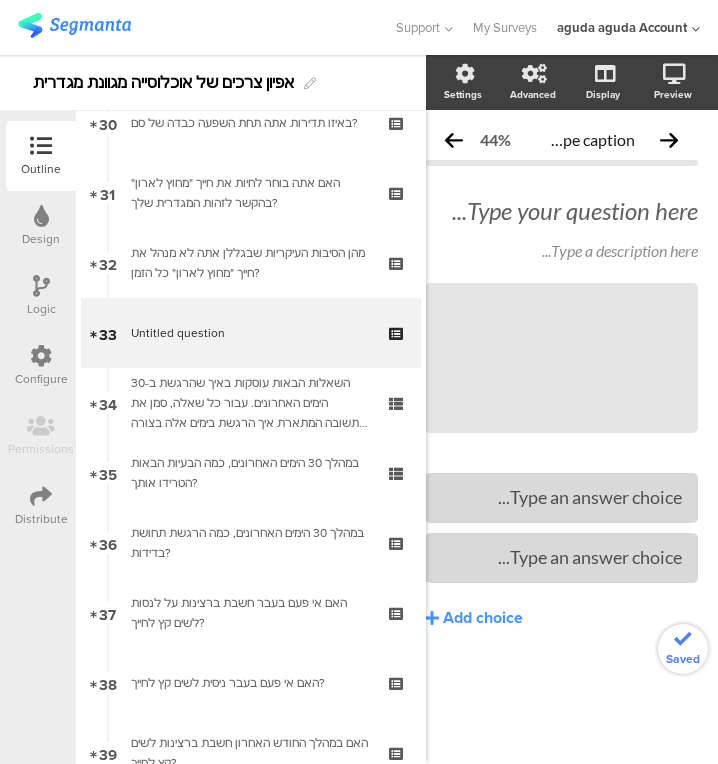 scroll, scrollTop: 0, scrollLeft: 23, axis: horizontal 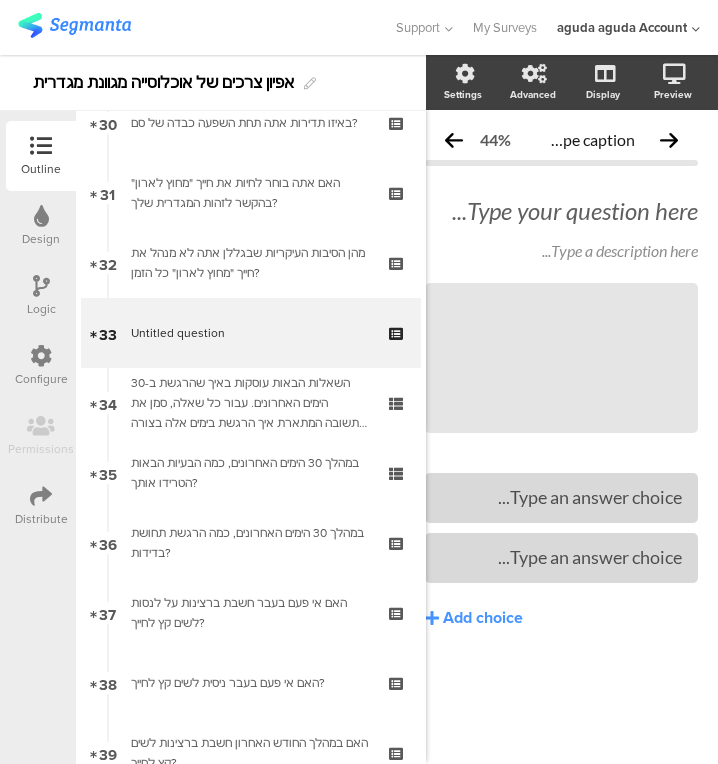 click on "Type your question here..." 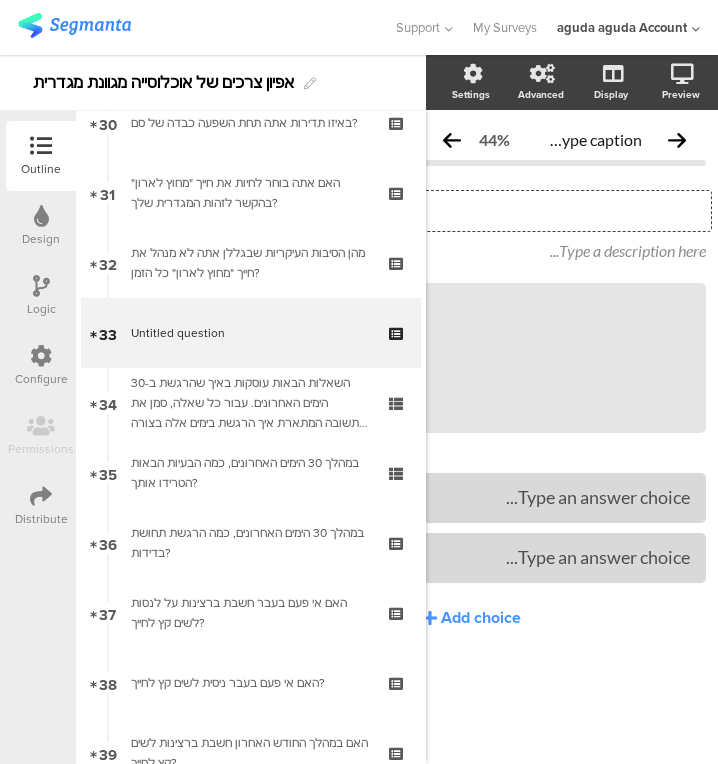 scroll, scrollTop: 0, scrollLeft: 31, axis: horizontal 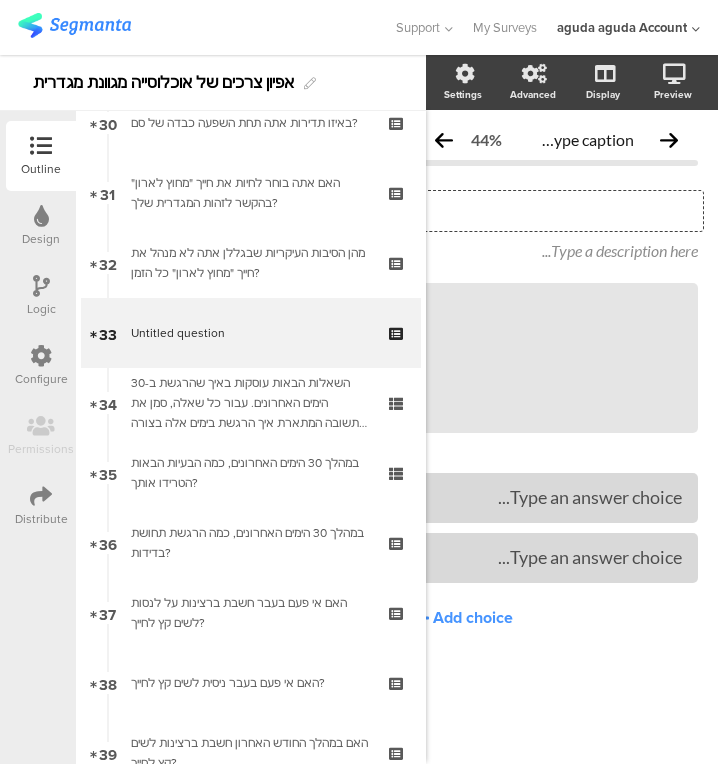 type 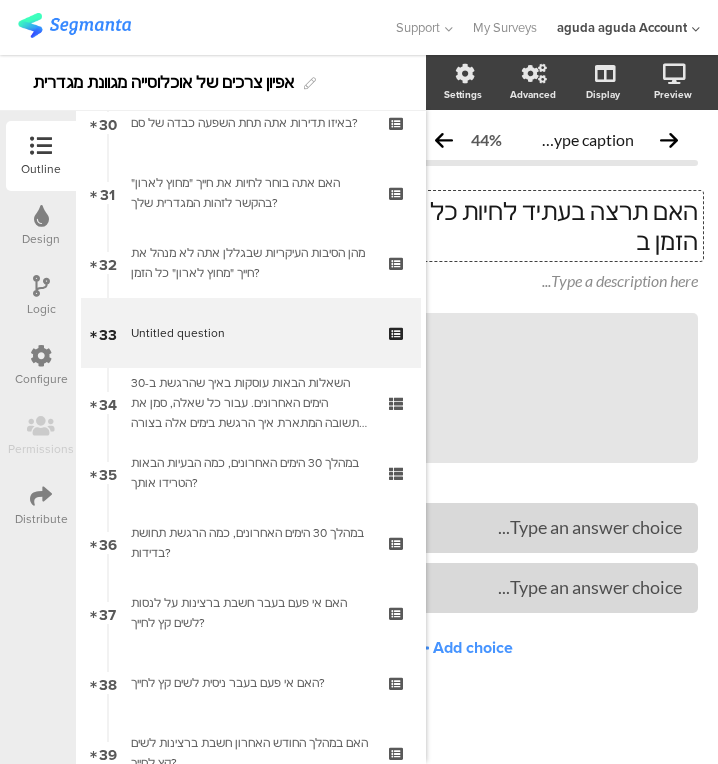 scroll, scrollTop: 0, scrollLeft: 29, axis: horizontal 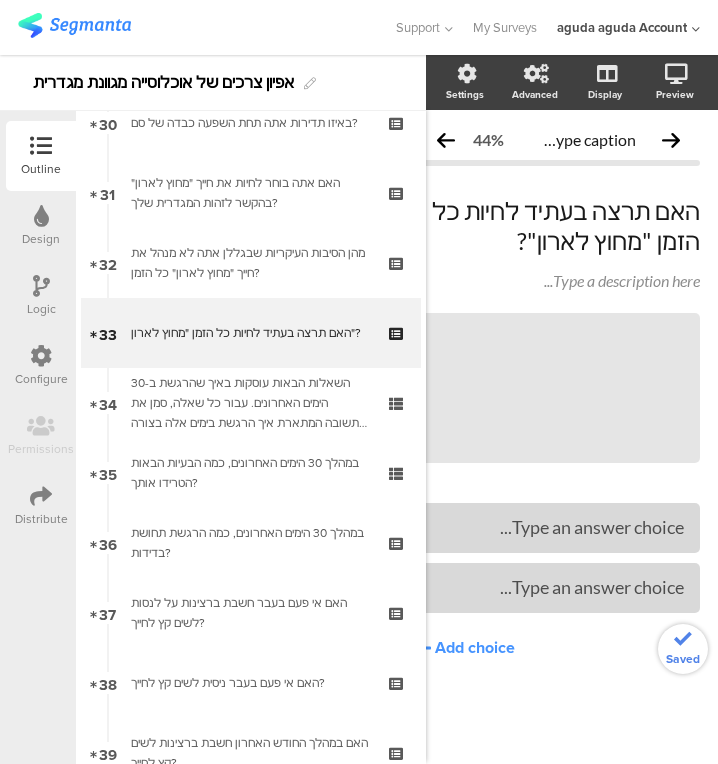 click on "Add choice" 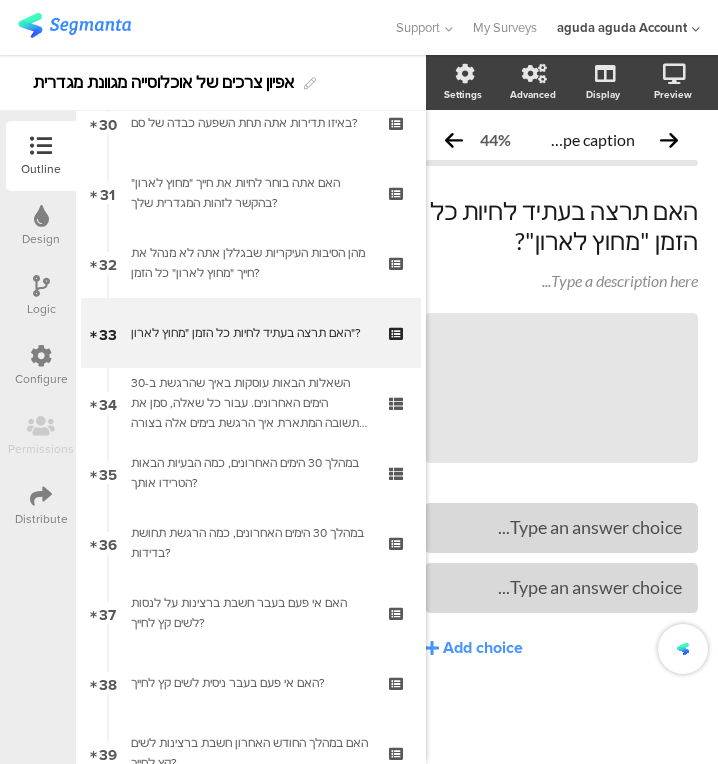 type 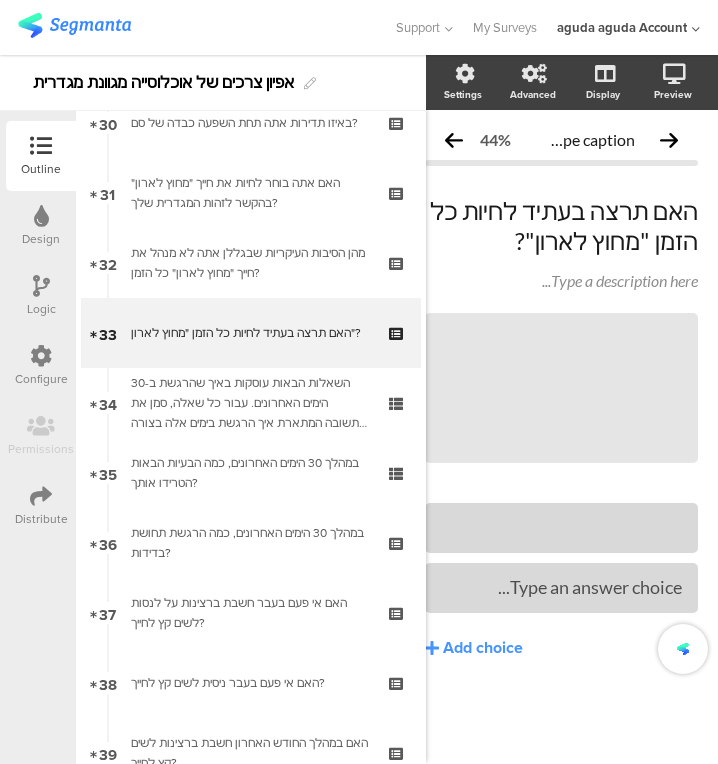 click 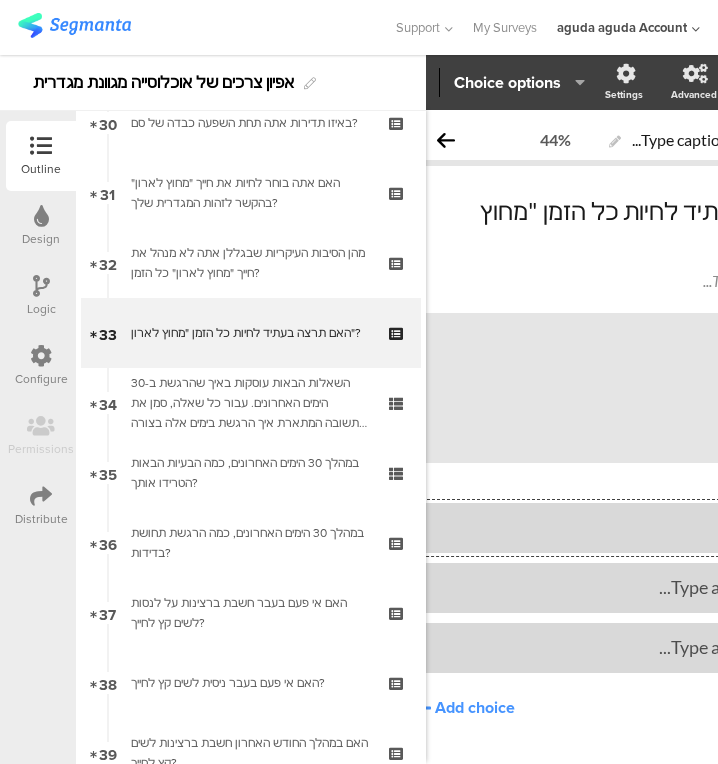 click 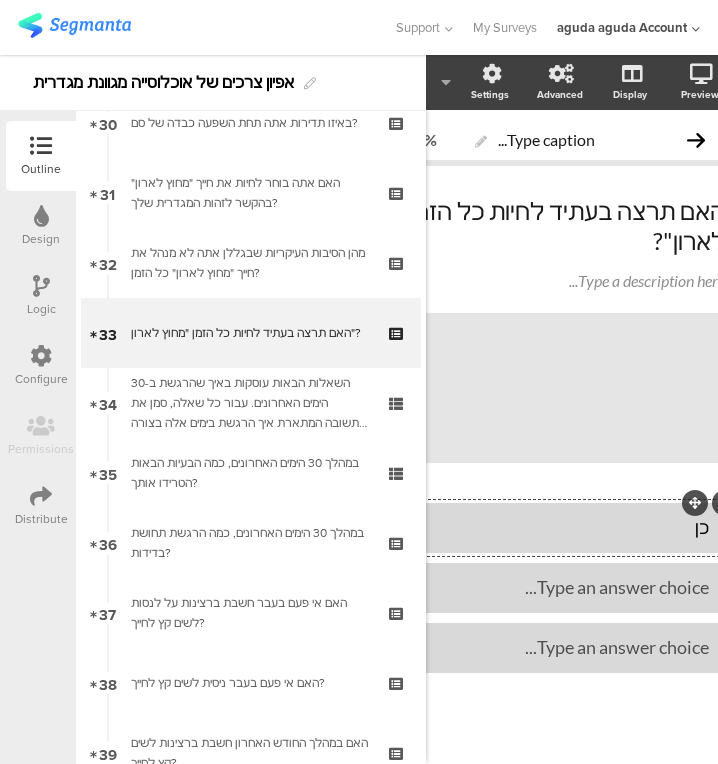 type 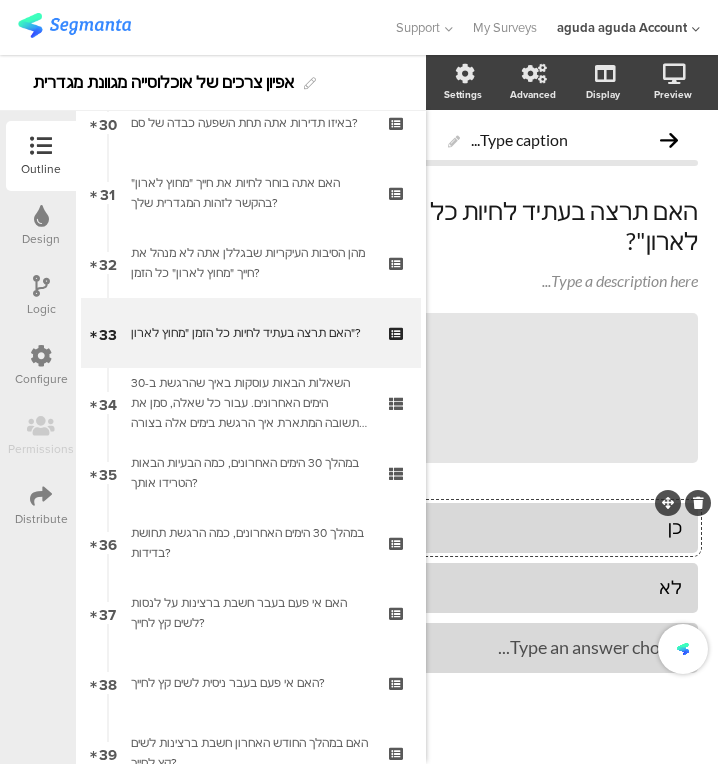 type 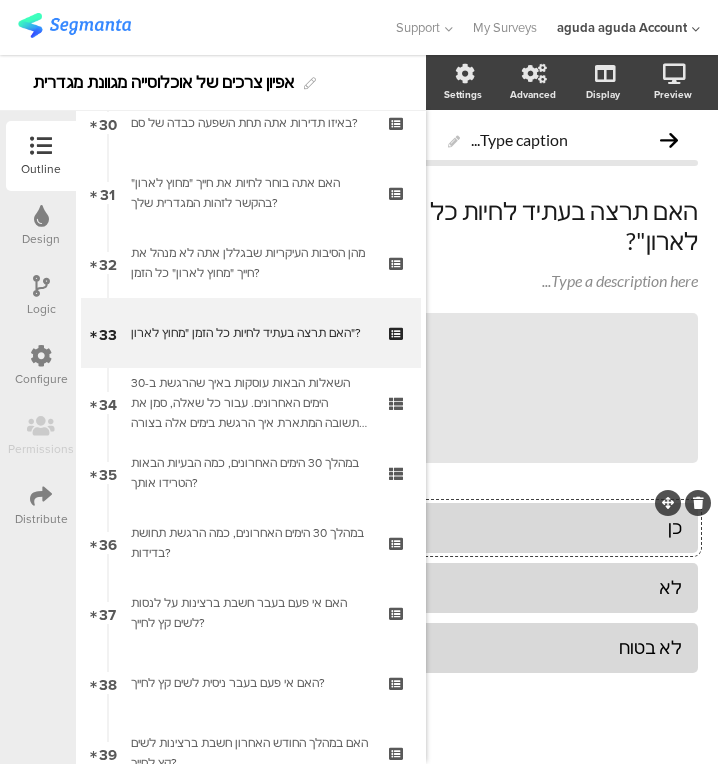 click on "האם אתה בוחר לחיות את חייך "מחוץ לארון" בהקשר לזהות המגדרית שלך?" at bounding box center [250, 193] 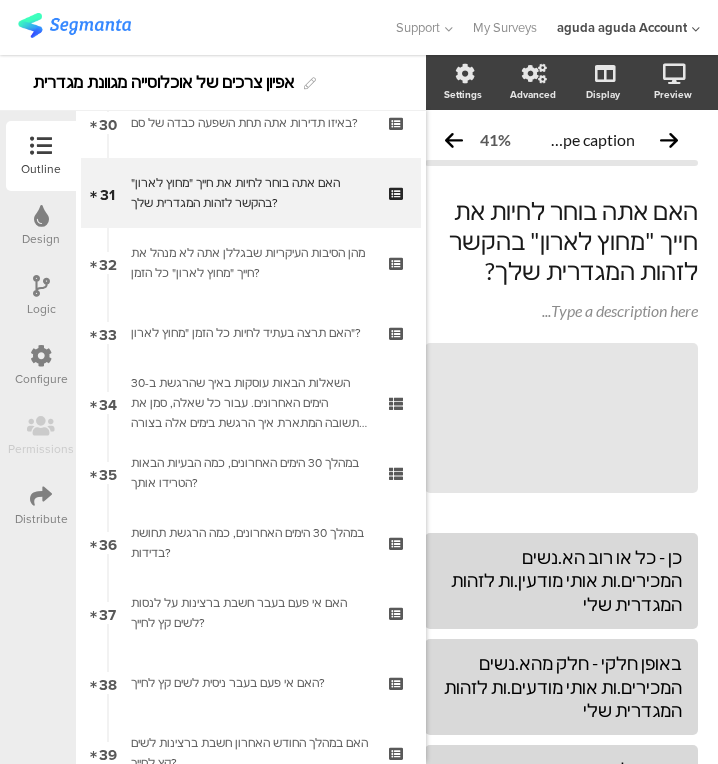 scroll, scrollTop: 0, scrollLeft: 38, axis: horizontal 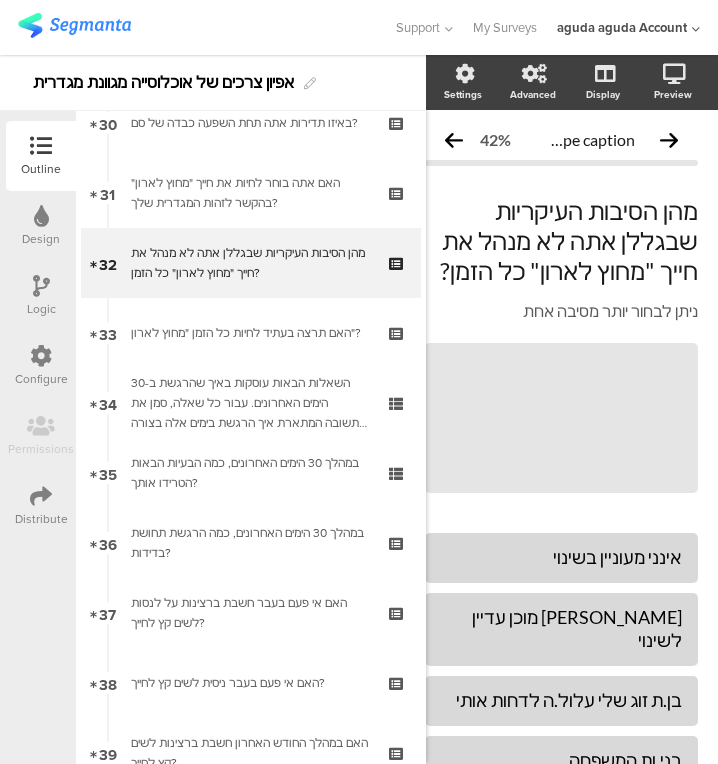 click at bounding box center (41, 286) 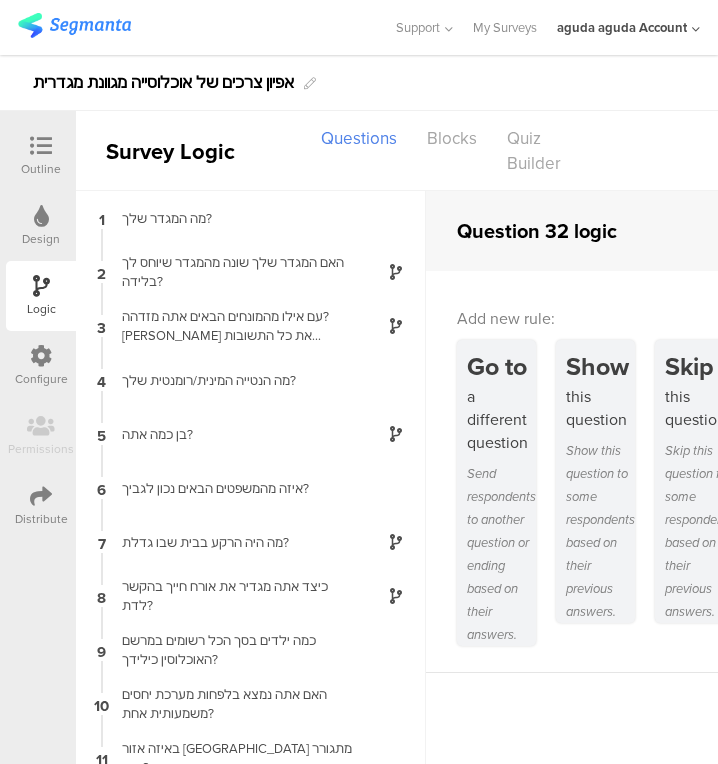 scroll, scrollTop: 36, scrollLeft: 0, axis: vertical 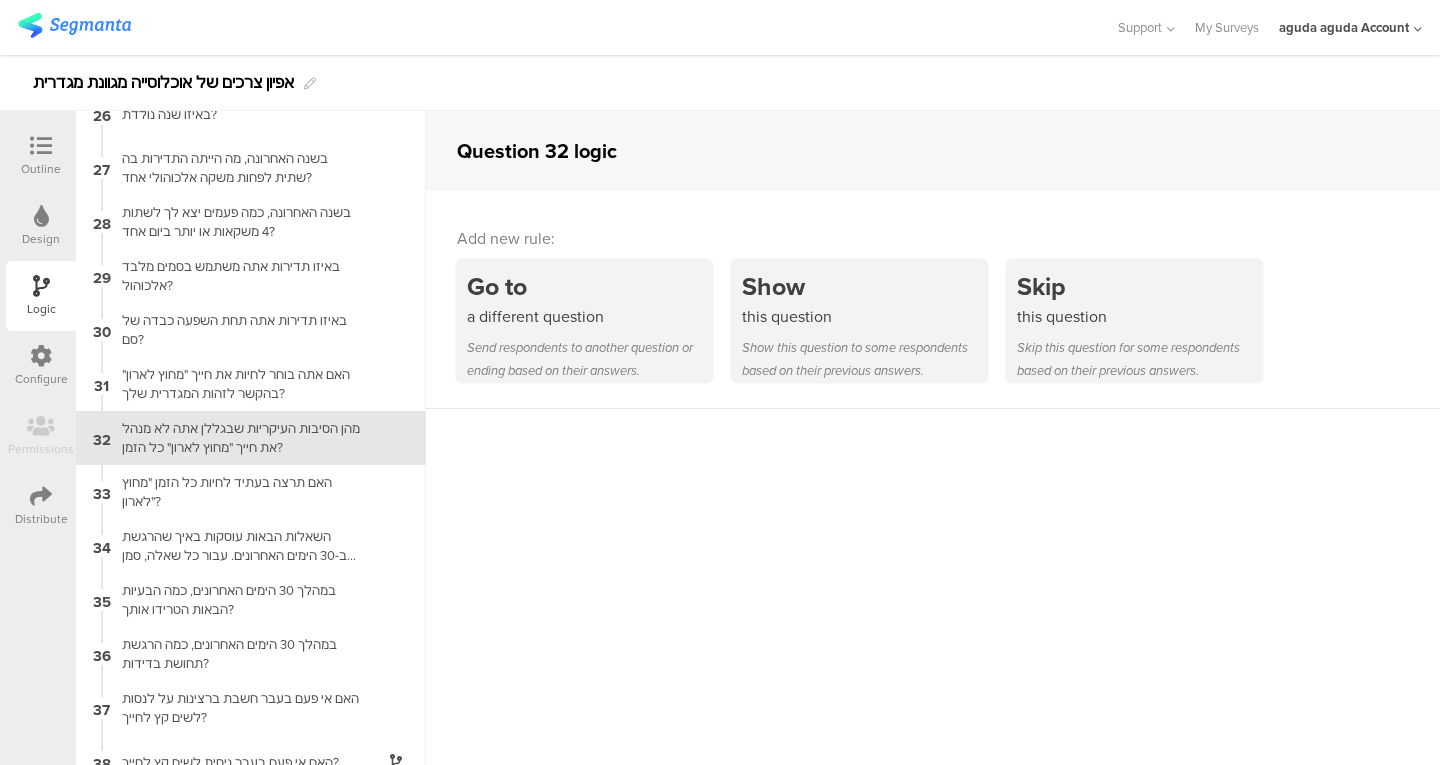 click on "Skip this question for some respondents based on their previous answers." at bounding box center [1139, 359] 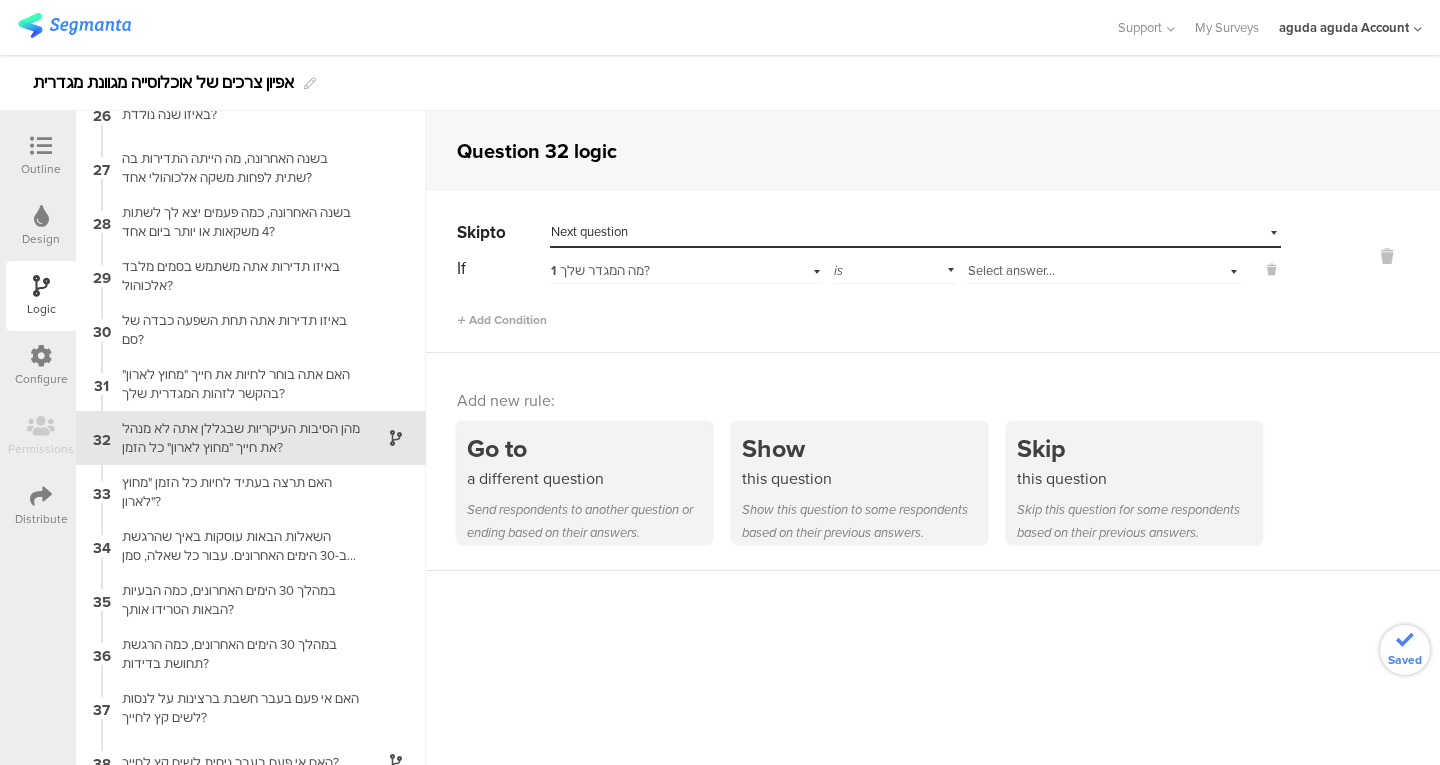 click on "Select destination...   Next question" at bounding box center [903, 232] 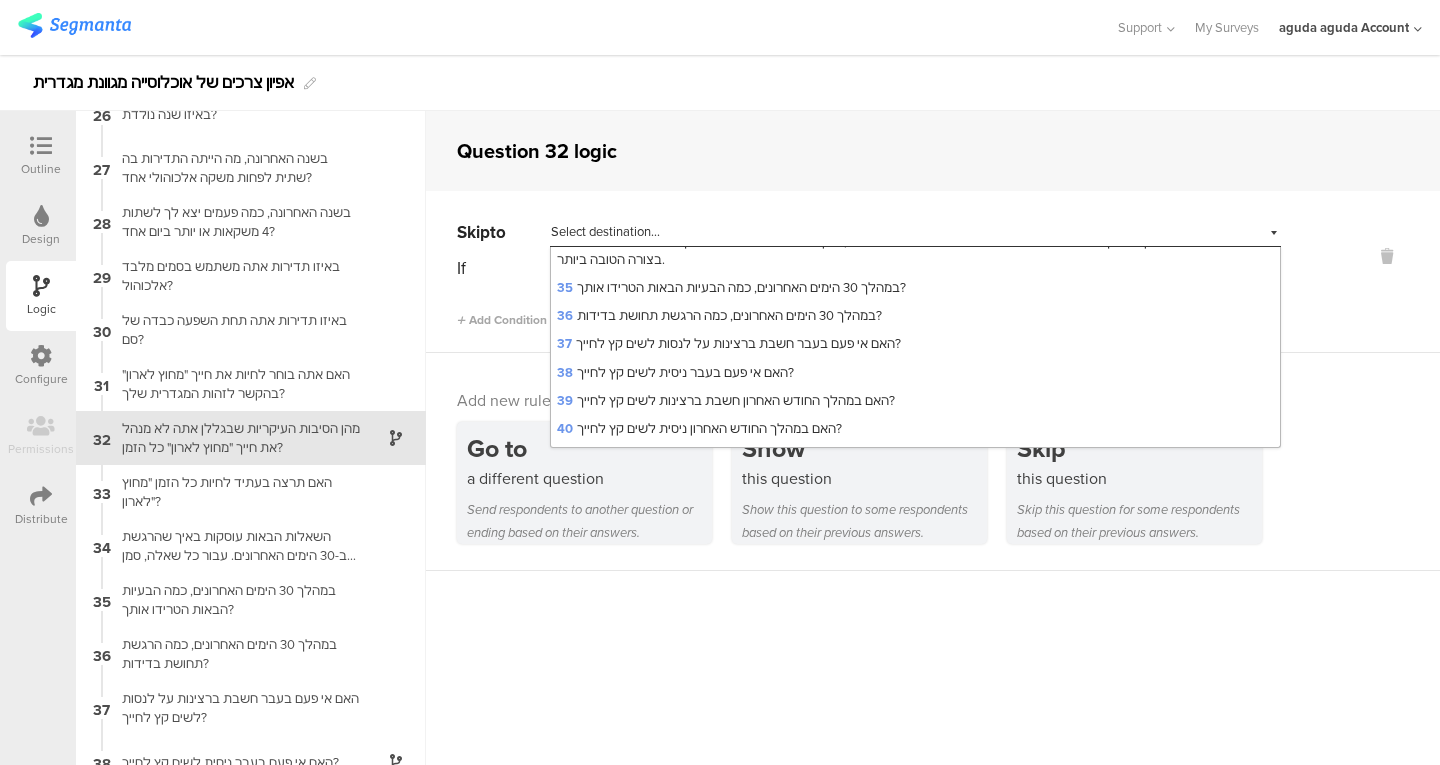 click on "34  השאלות הבאות עוסקות באיך שהרגשת ב-30 הימים האחרונים. עבור כל שאלה, סמן את התשובה המתארת איך הרגשת בימים אלה בצורה הטובה ביותר." at bounding box center [915, 251] 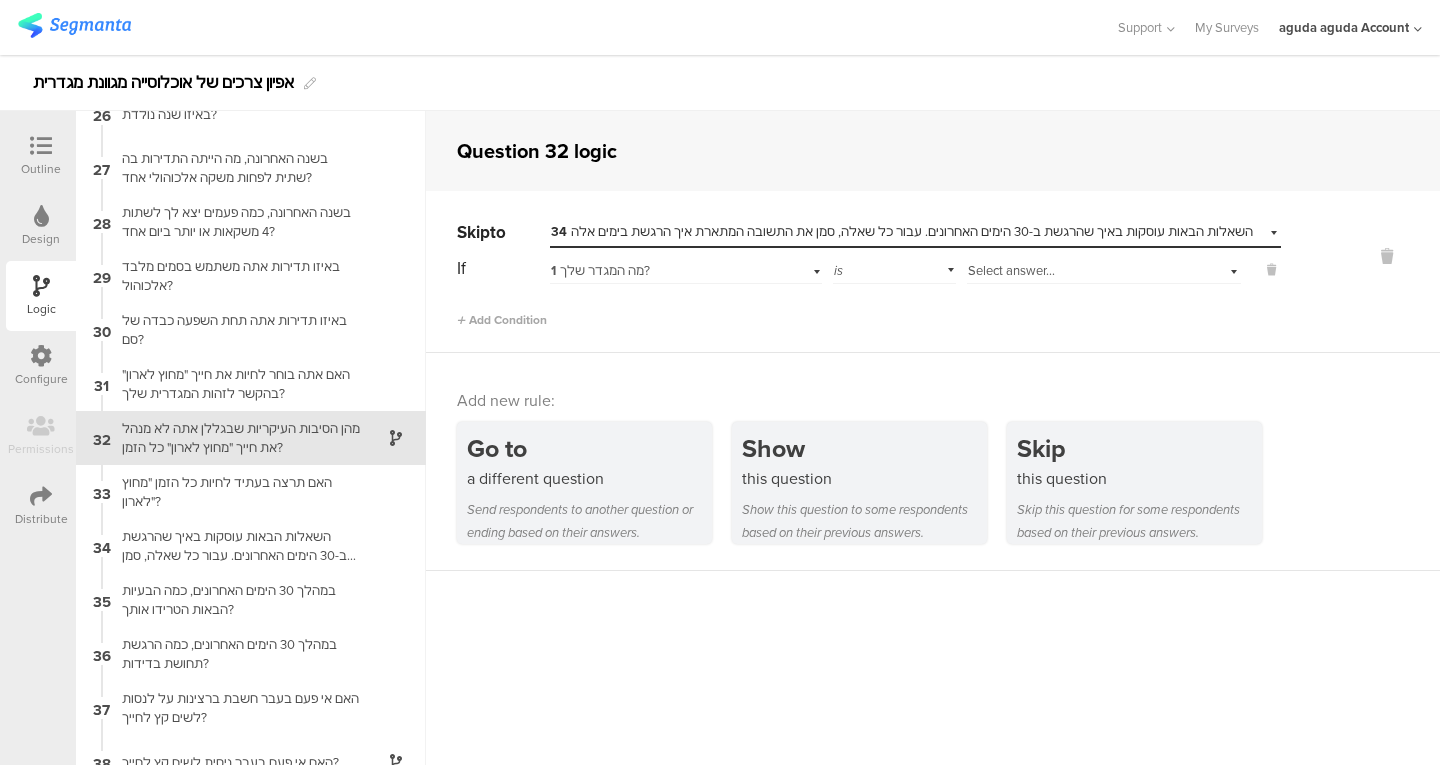 click on "1  מה המגדר שלך?" at bounding box center (661, 271) 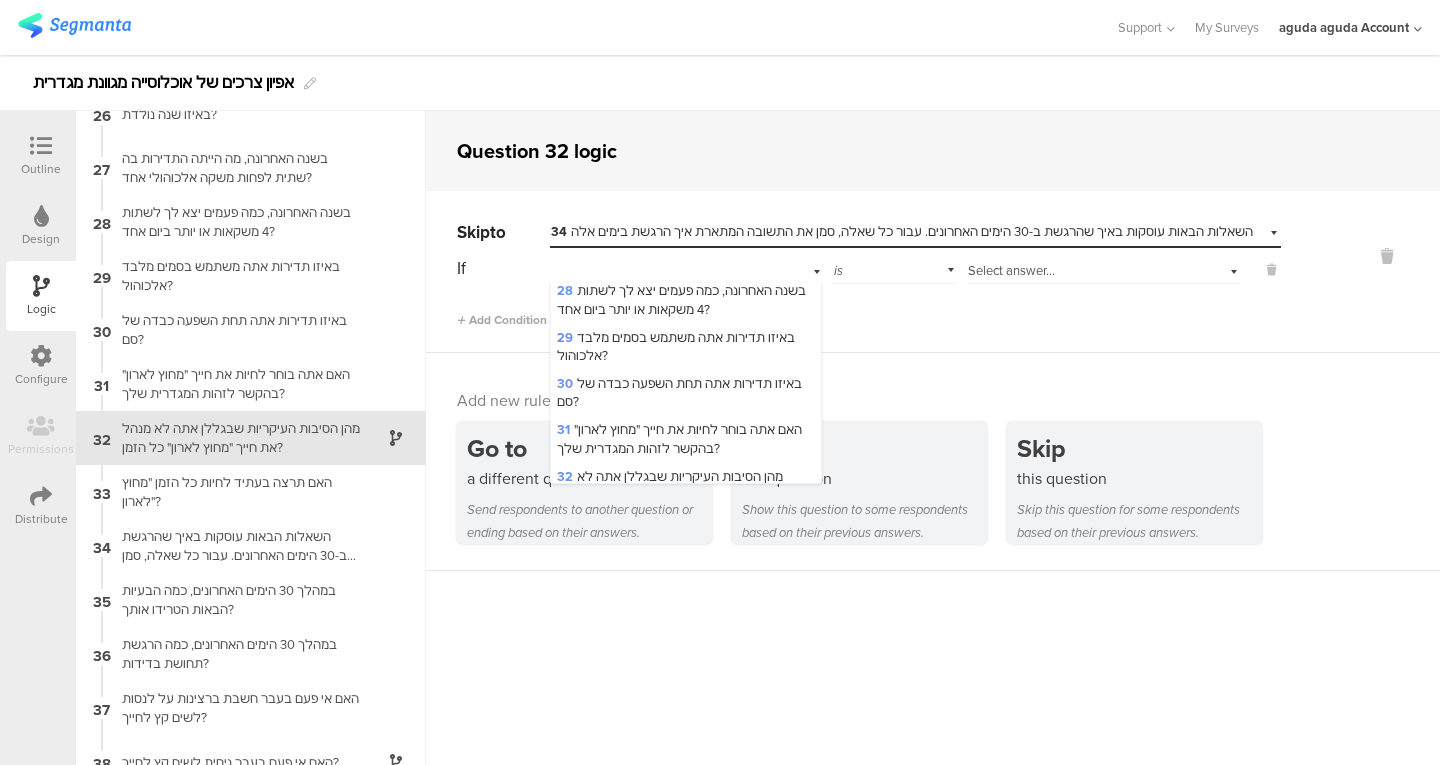 click on "31  האם אתה בוחר לחיות את חייך "מחוץ לארון" בהקשר לזהות המגדרית שלך?" at bounding box center [679, 438] 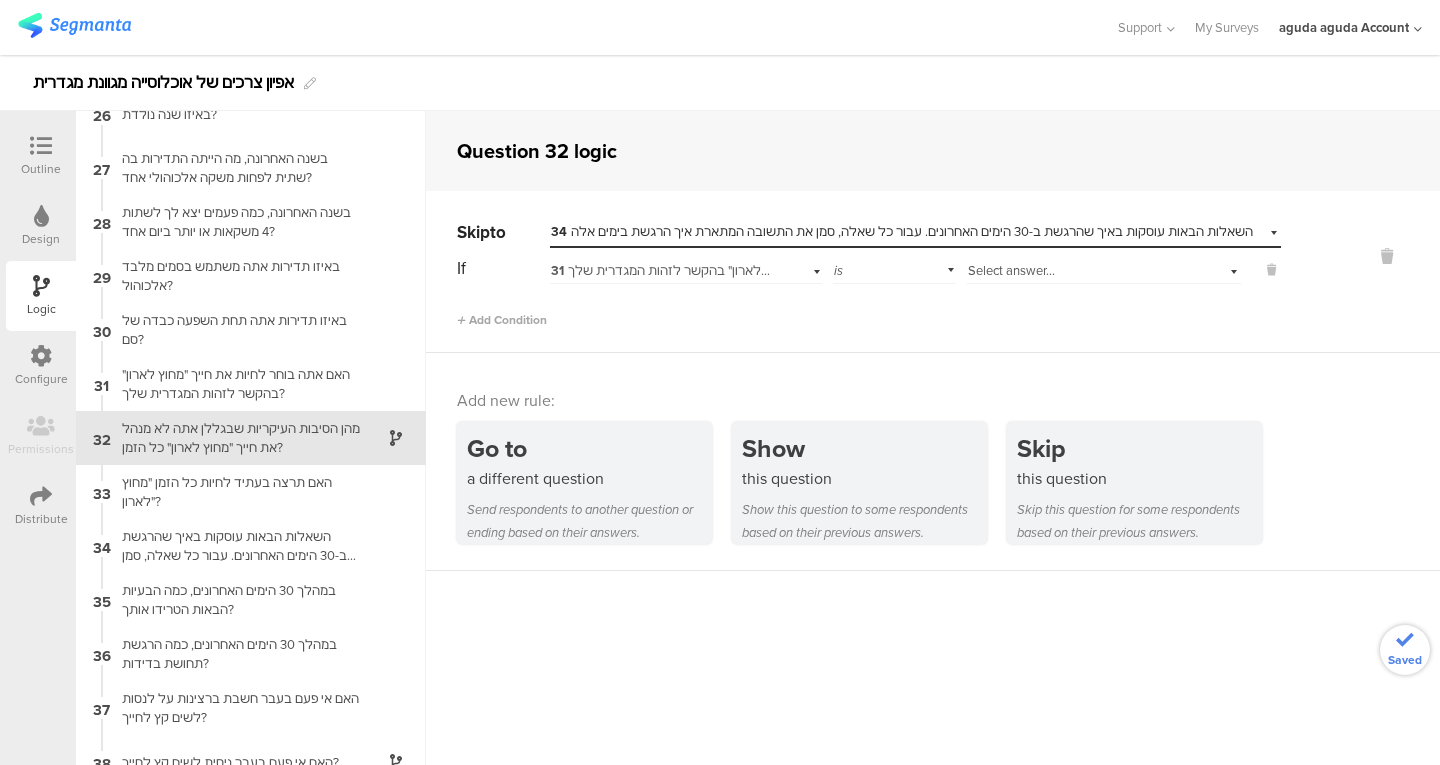 click on "Select answer..." at bounding box center (1011, 270) 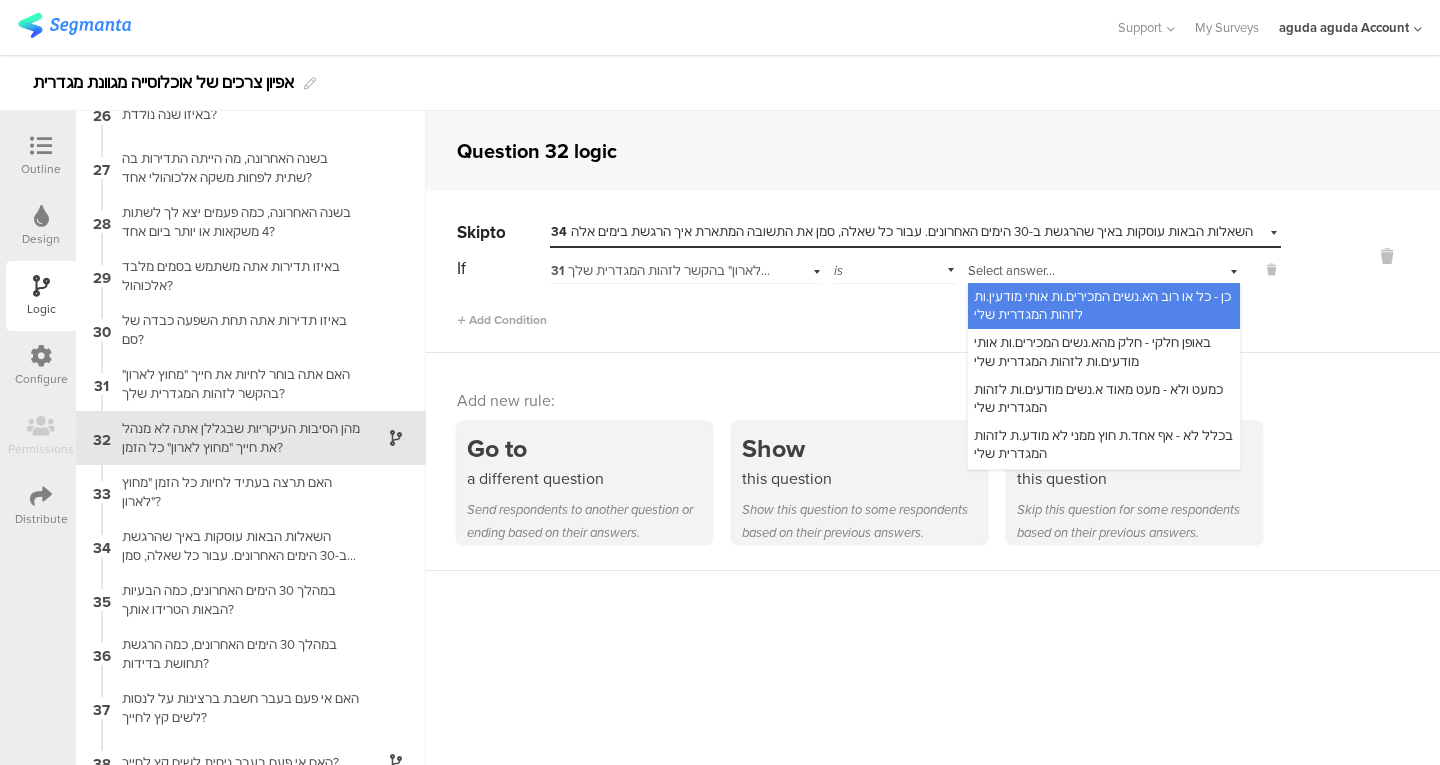 click on "כן - כל או רוב הא.נשים המכירים.ות אותי מודעין.ות לזהות המגדרית שלי" at bounding box center (1102, 305) 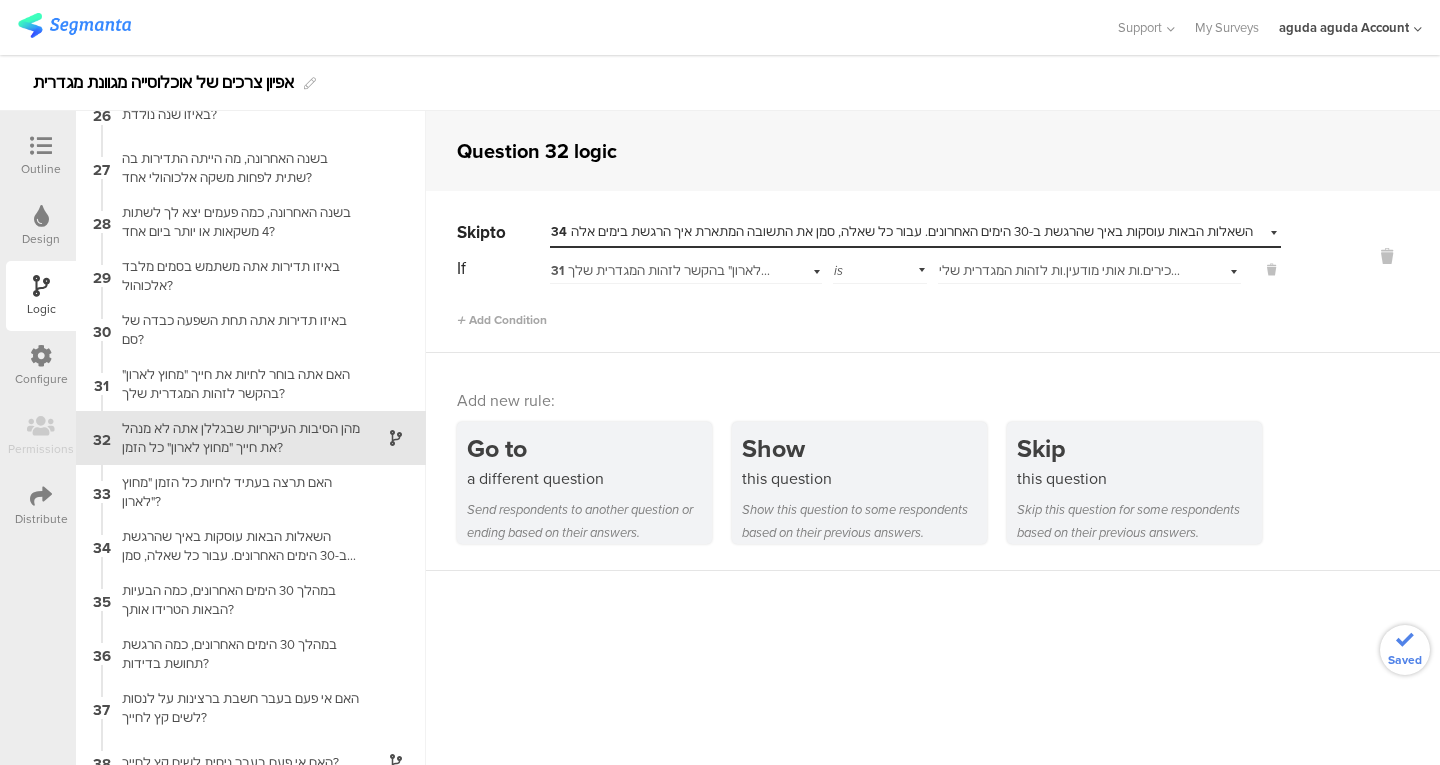 click at bounding box center [41, 147] 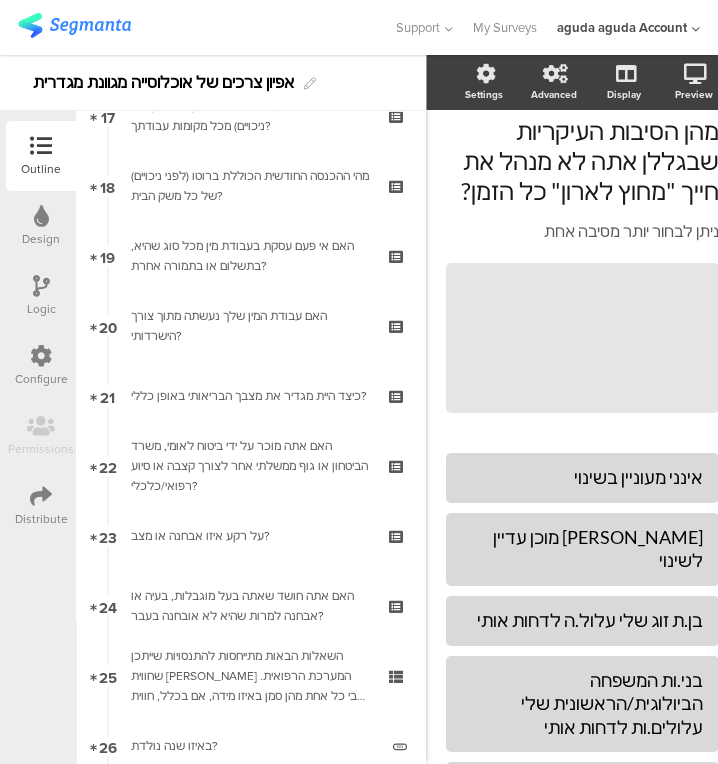 scroll, scrollTop: 1229, scrollLeft: 0, axis: vertical 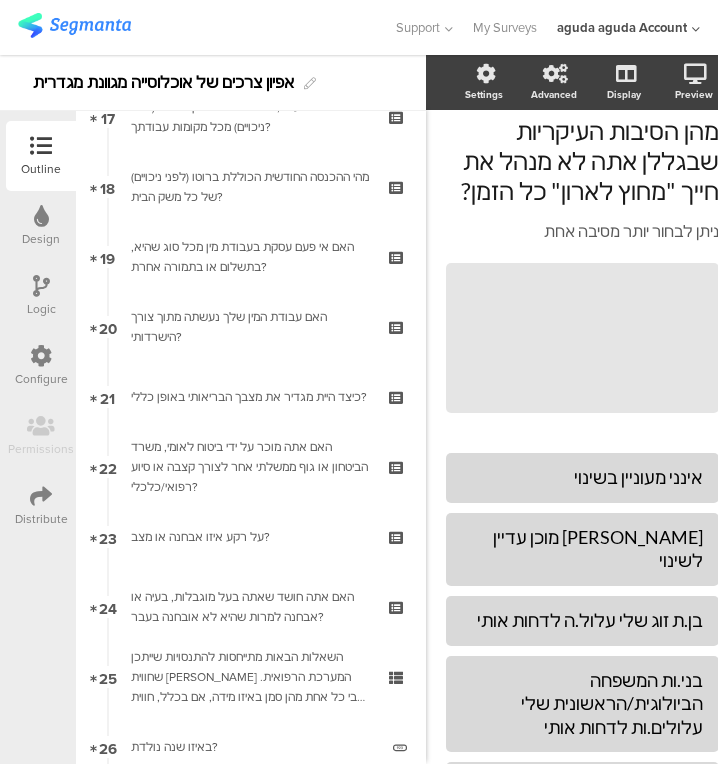 click on "20
האם עבודת המין שלך נעשתה מתוך צורך הישרדותי?" at bounding box center [251, 327] 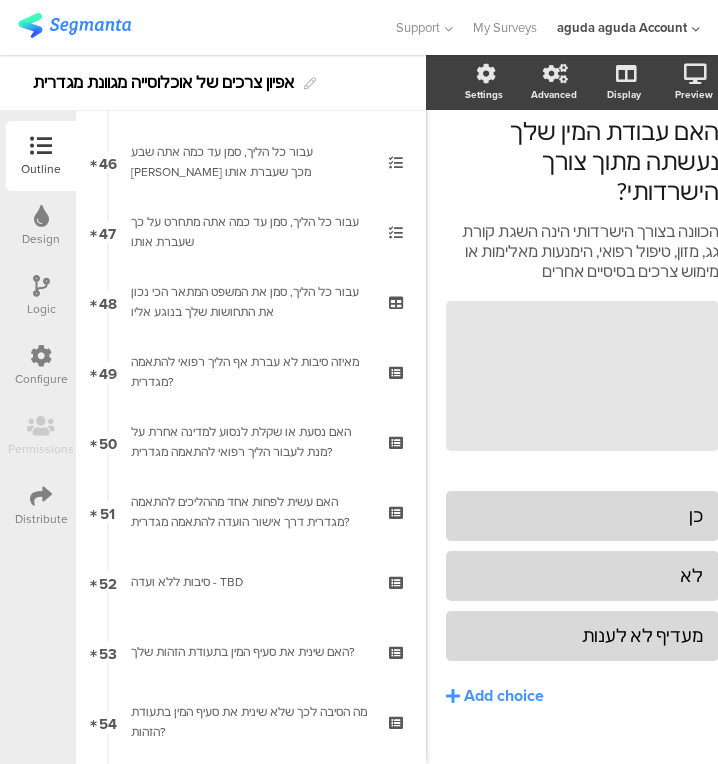 scroll, scrollTop: 3215, scrollLeft: 0, axis: vertical 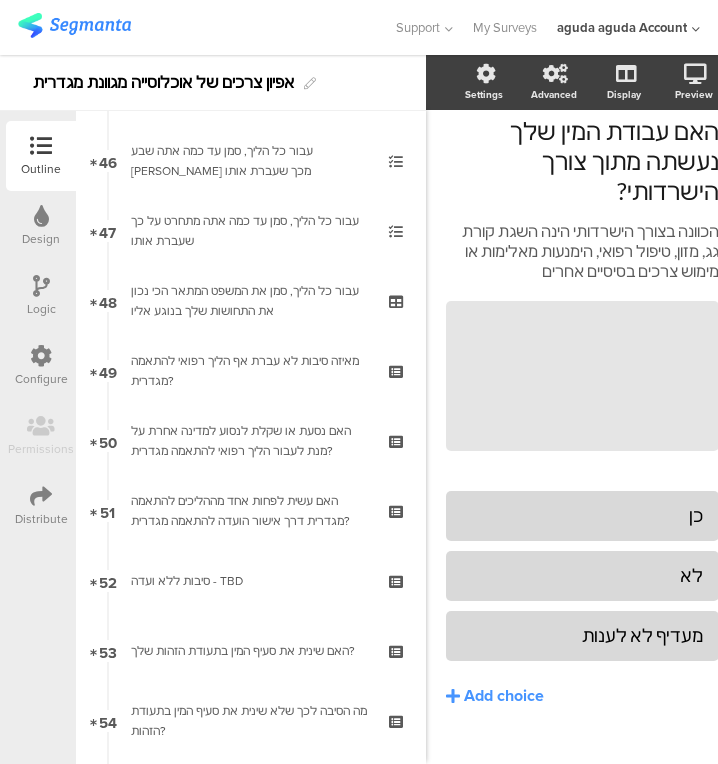 click on "53
האם שינית את סעיף המין בתעודת הזהות שלך?" at bounding box center (251, 651) 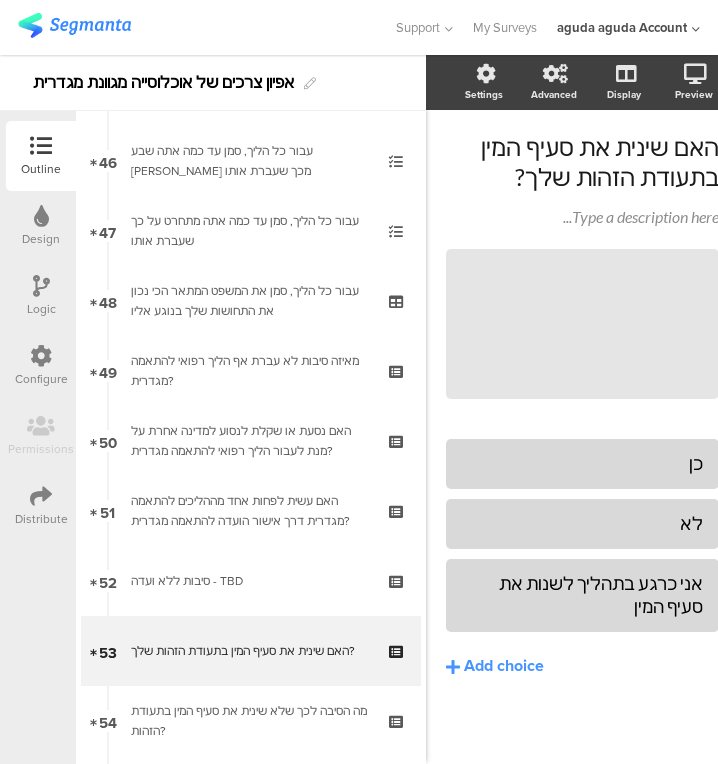 click on "52
סיבות ללא ועדה - TBD" at bounding box center [251, 581] 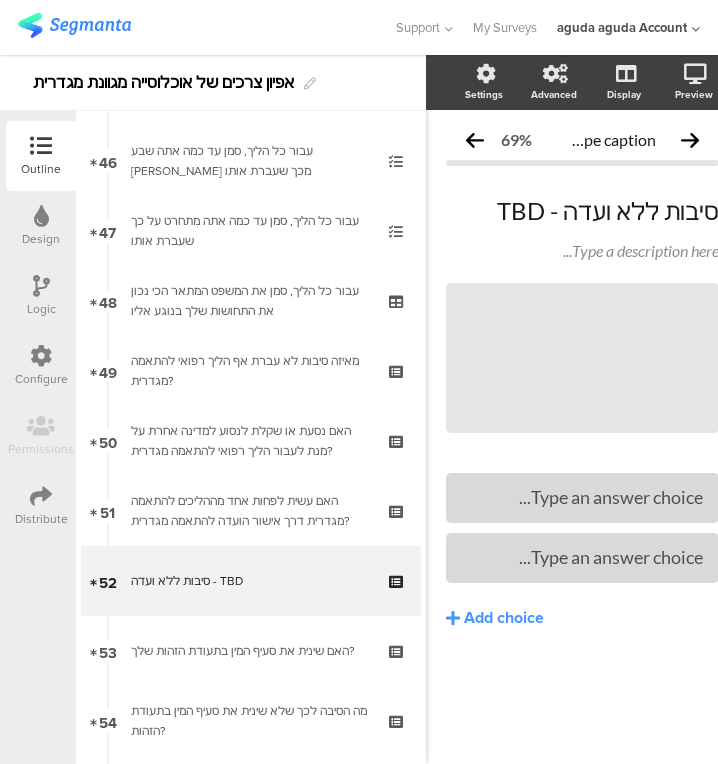 click on "49
מאיזה סיבות לא עברת אף הליך רפואי להתאמה מגדרית?" at bounding box center (251, 371) 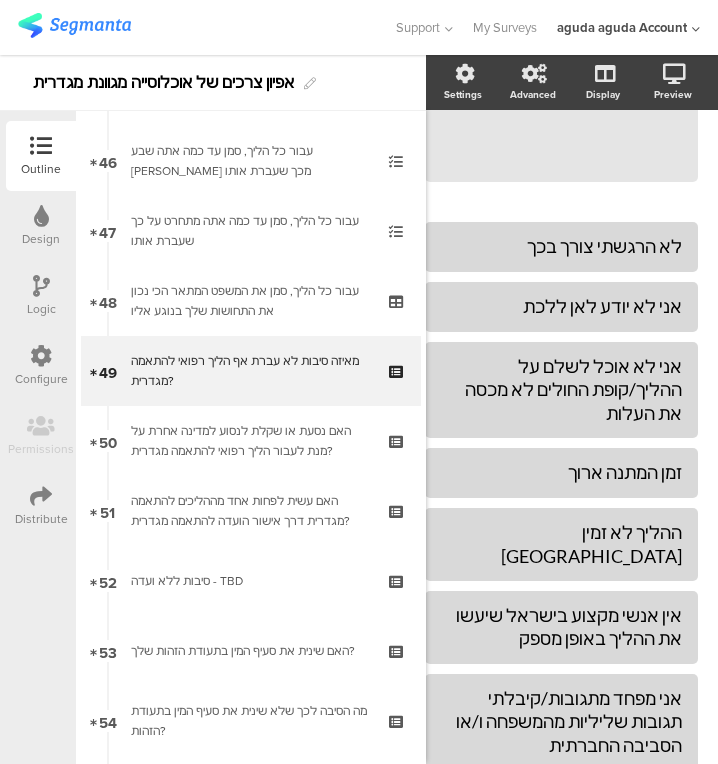 scroll, scrollTop: 278, scrollLeft: 38, axis: both 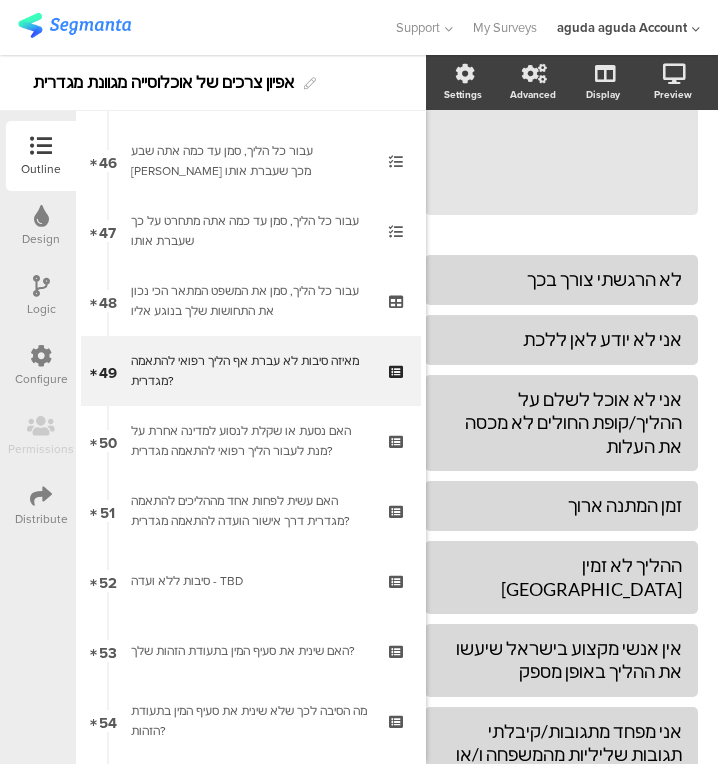 click on "זמן המתנה ארוך" 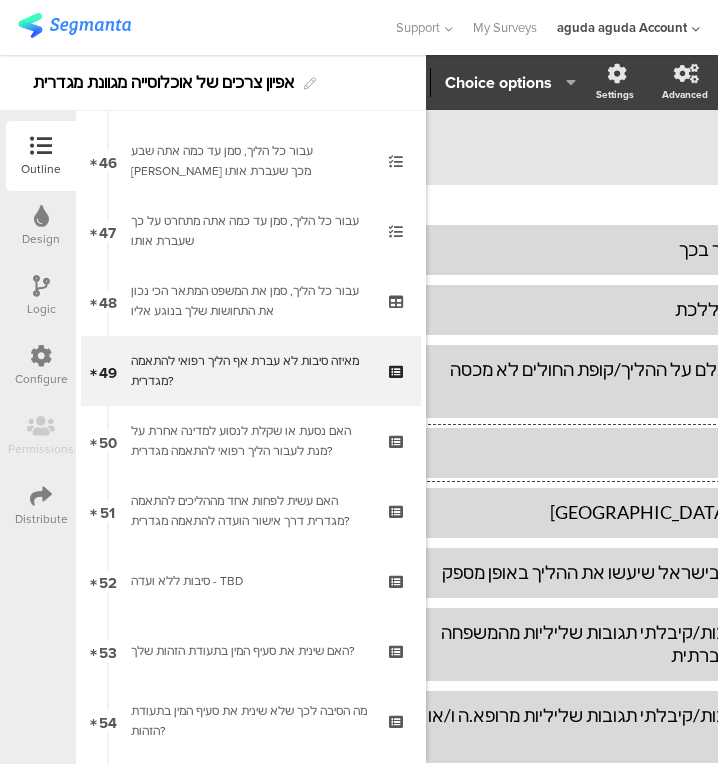 scroll, scrollTop: 255, scrollLeft: 38, axis: both 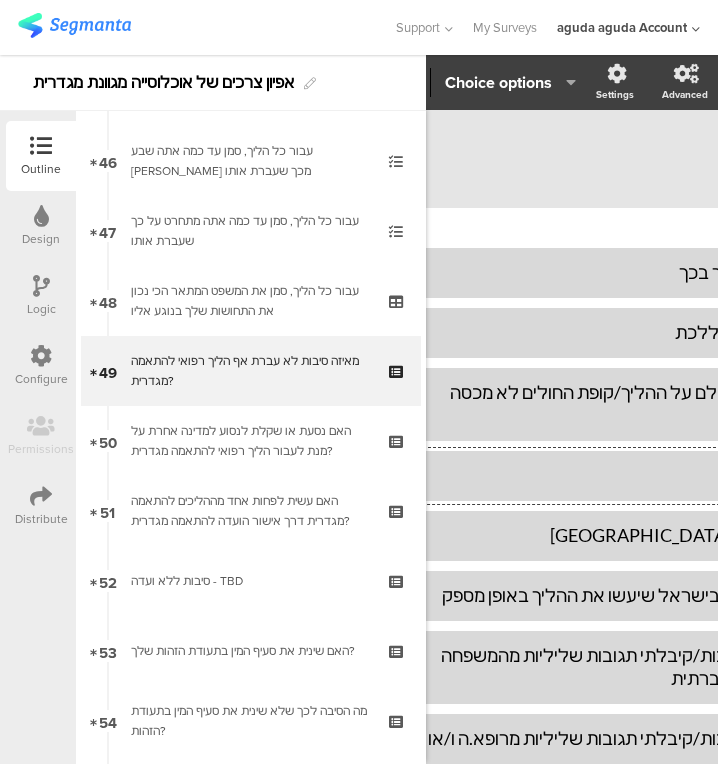 click on "זמן המתנה ארוך" 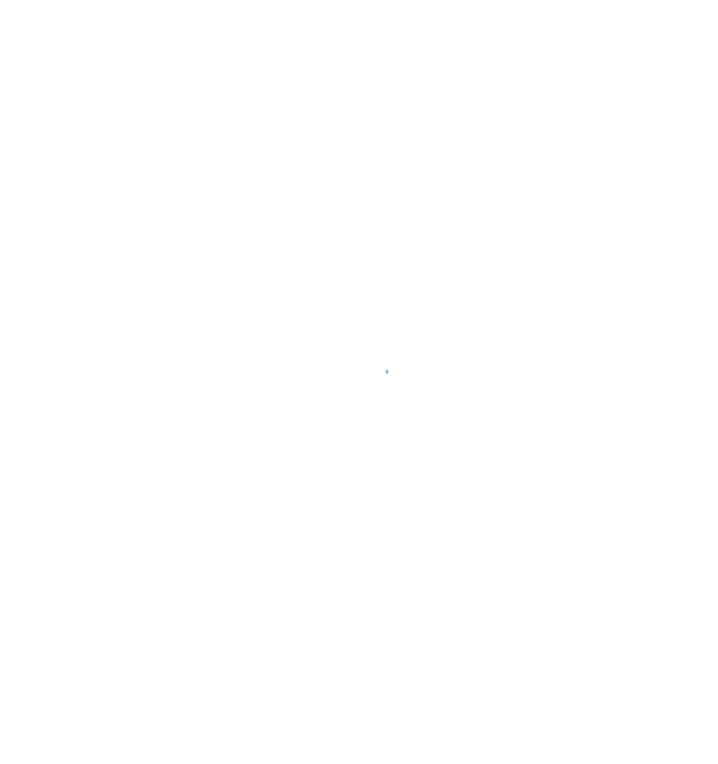 scroll, scrollTop: 0, scrollLeft: 0, axis: both 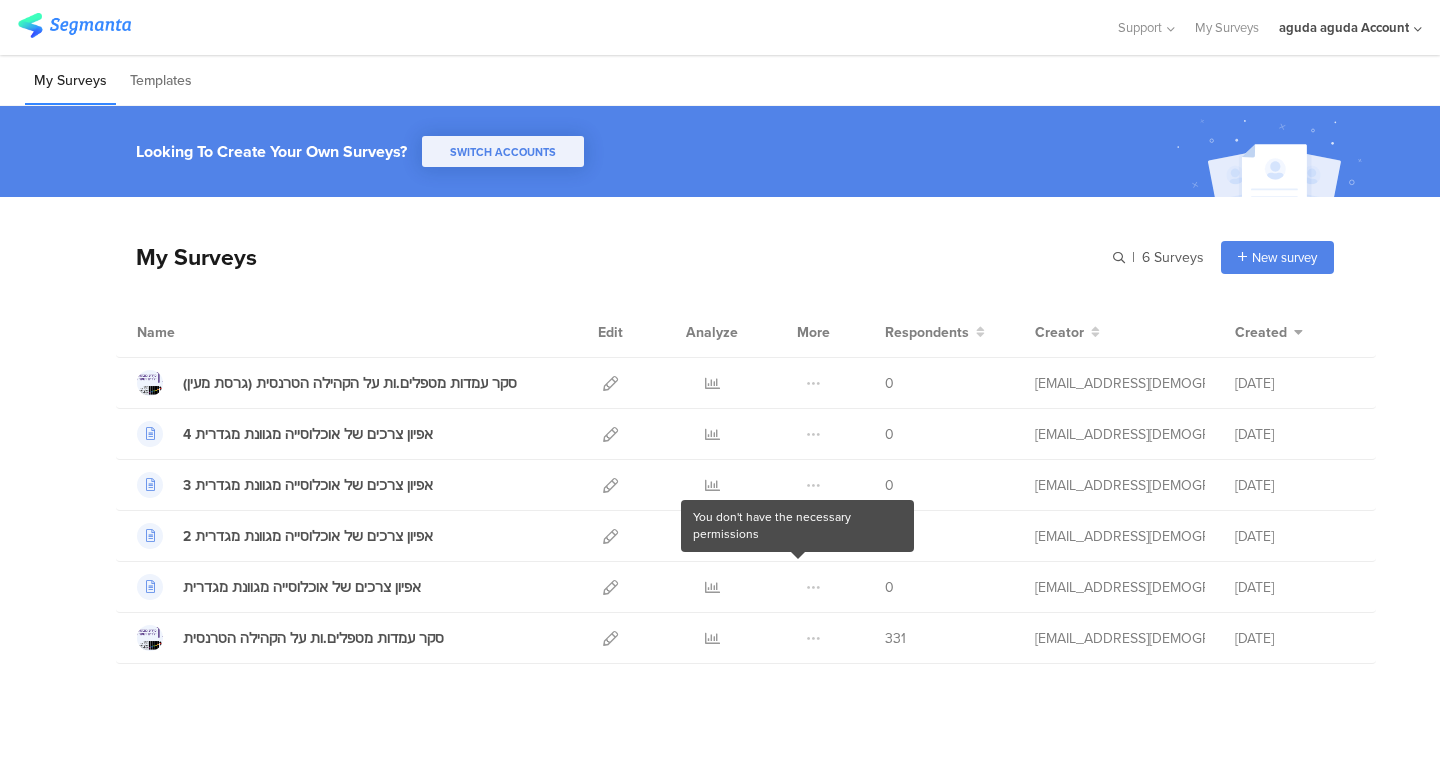 click at bounding box center [813, 587] 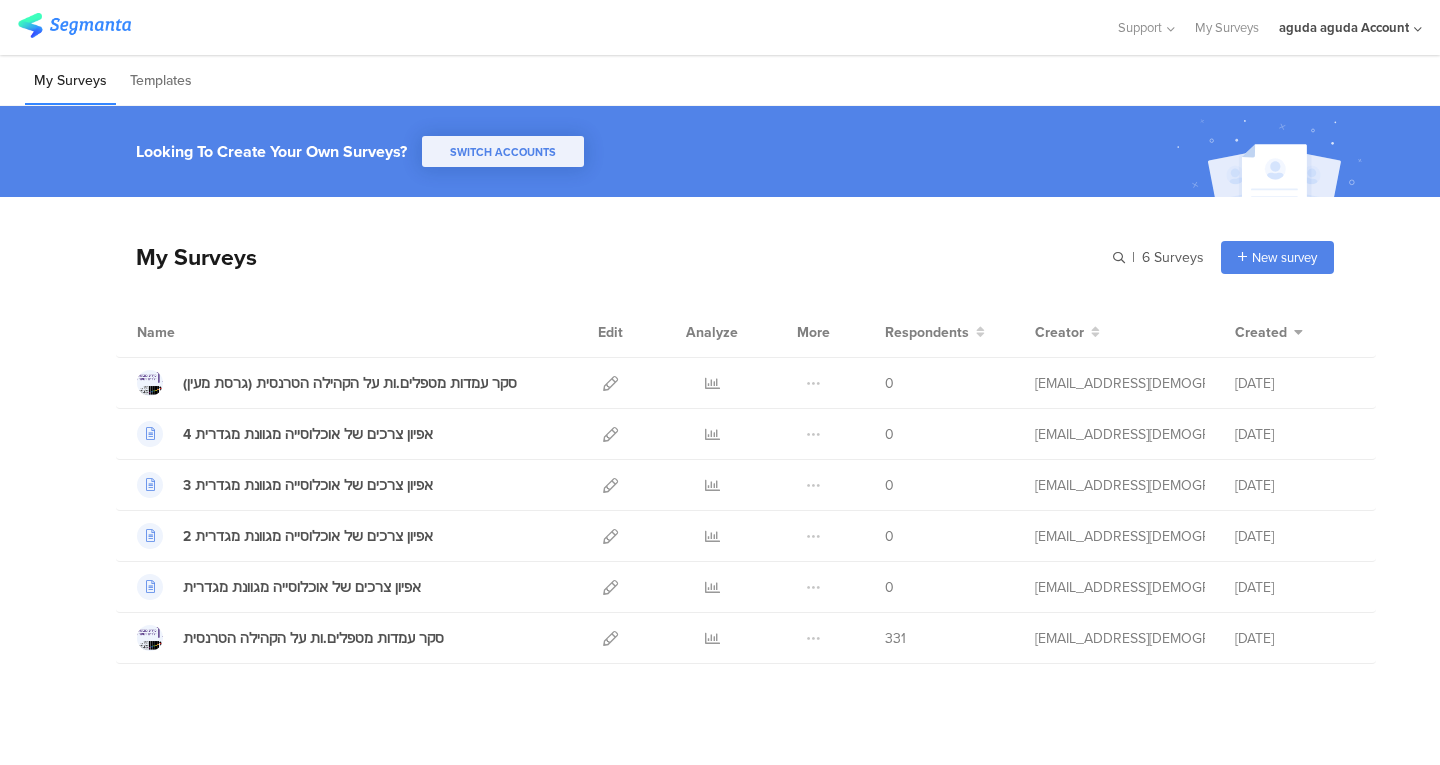 click at bounding box center (712, 587) 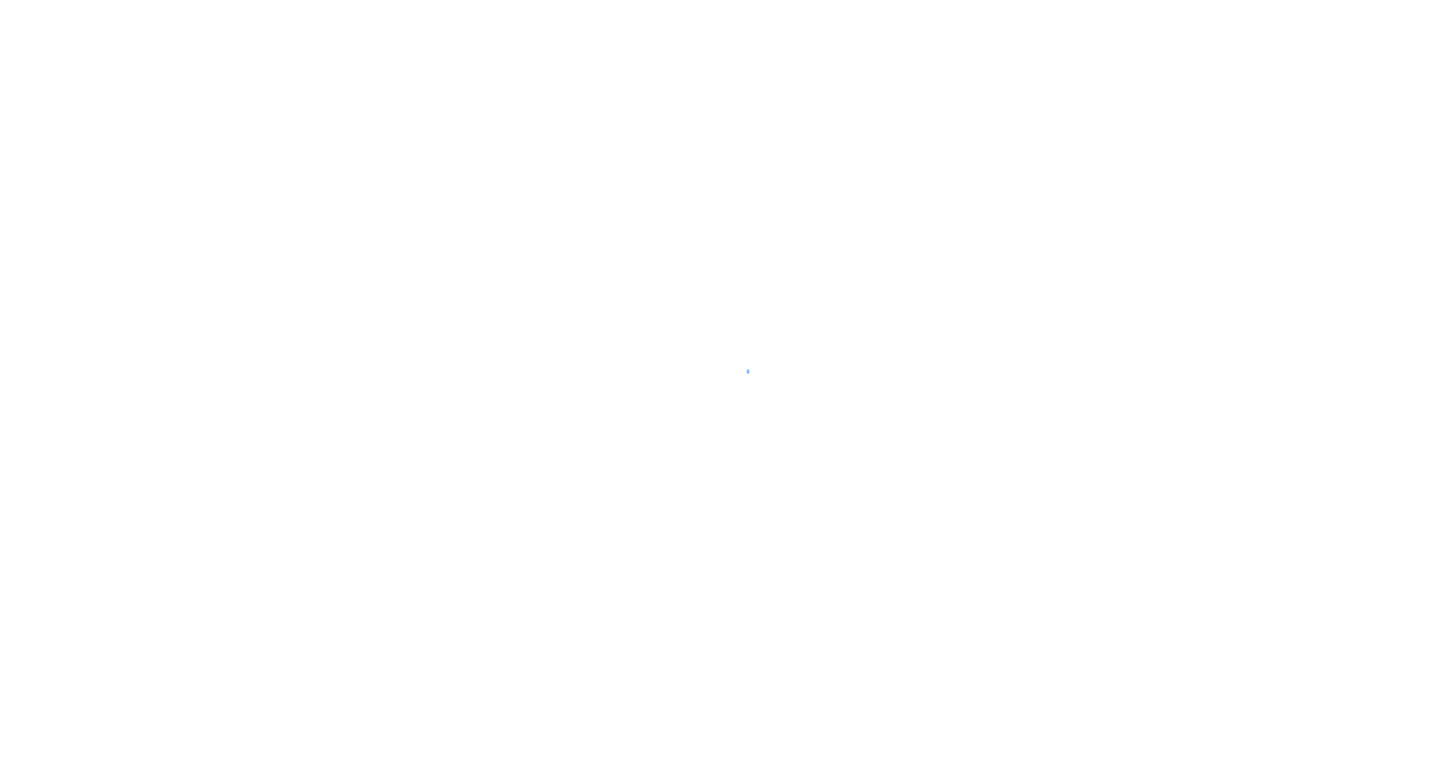 scroll, scrollTop: 0, scrollLeft: 0, axis: both 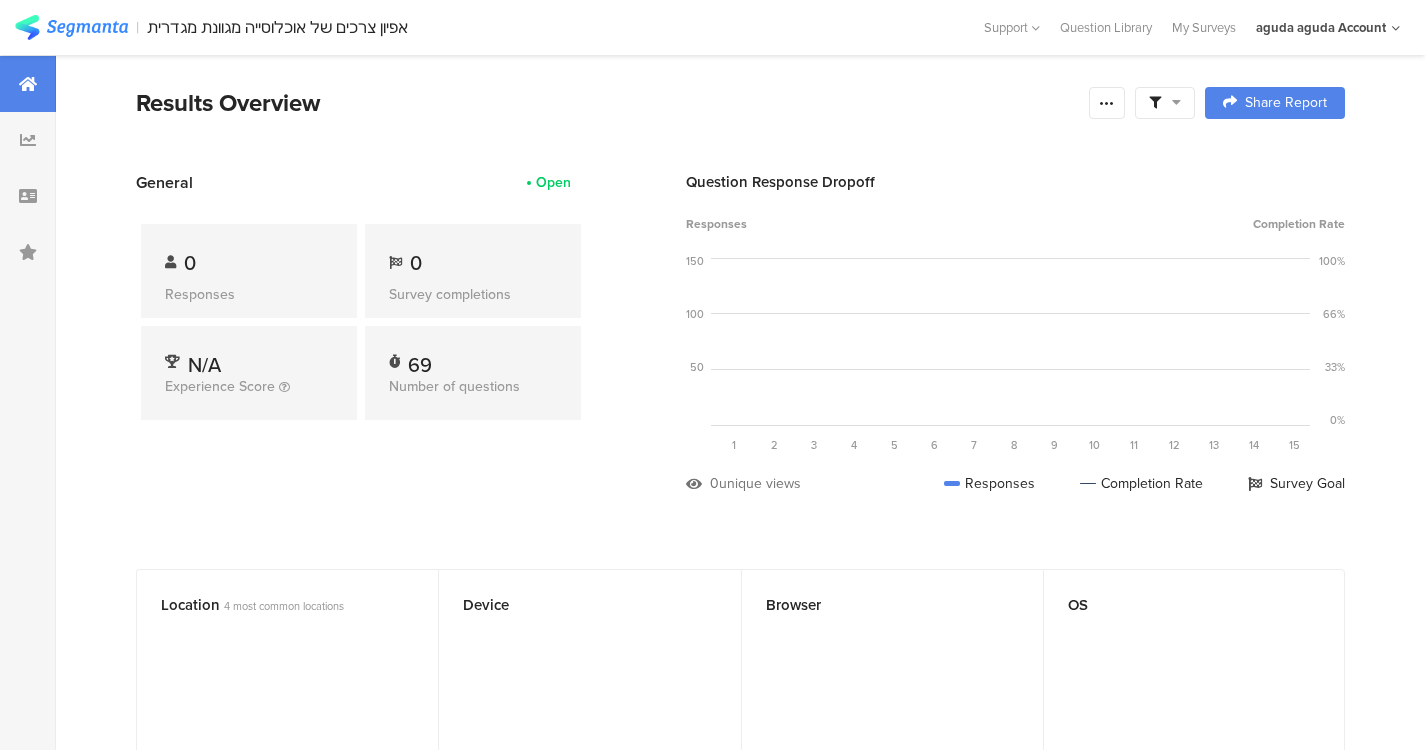 click at bounding box center [1107, 103] 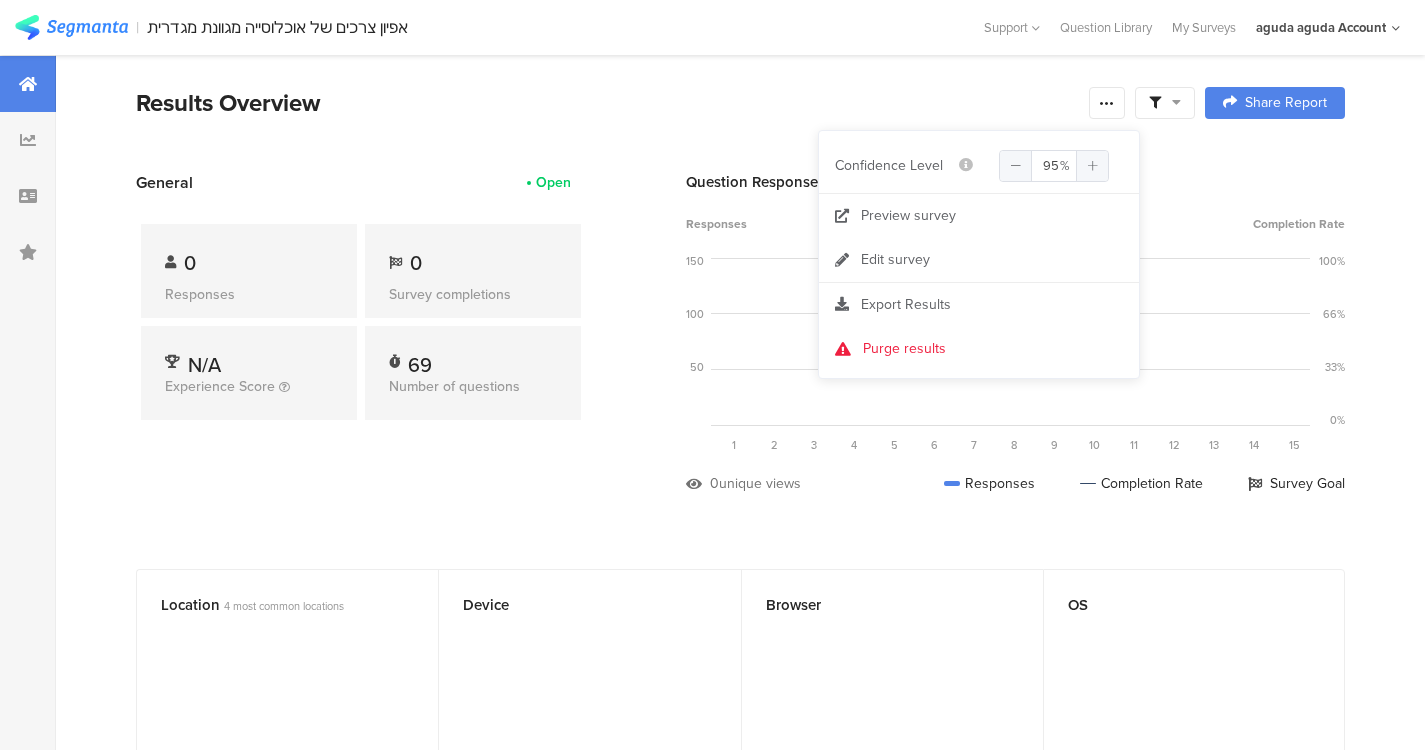 click on "Share Report" at bounding box center [1275, 103] 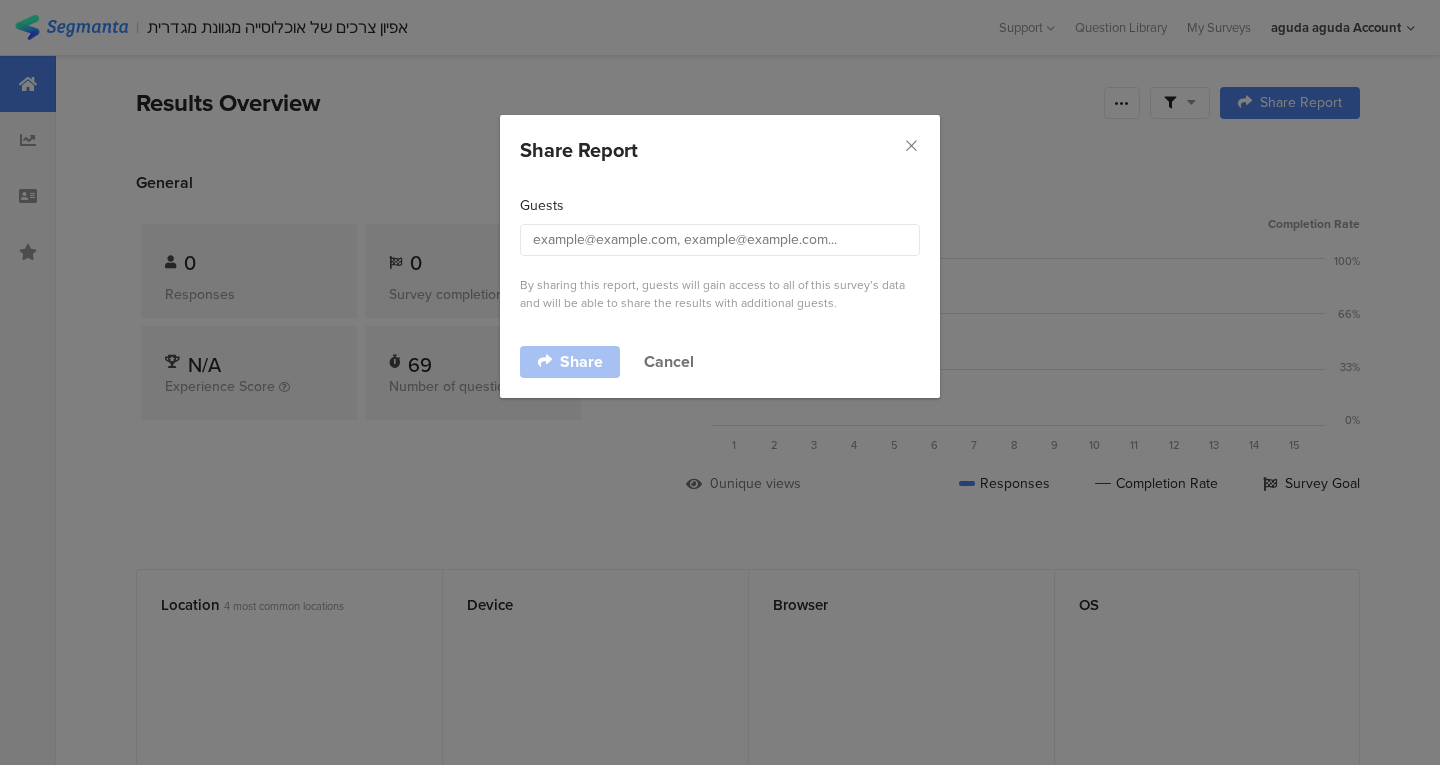 click at bounding box center [911, 145] 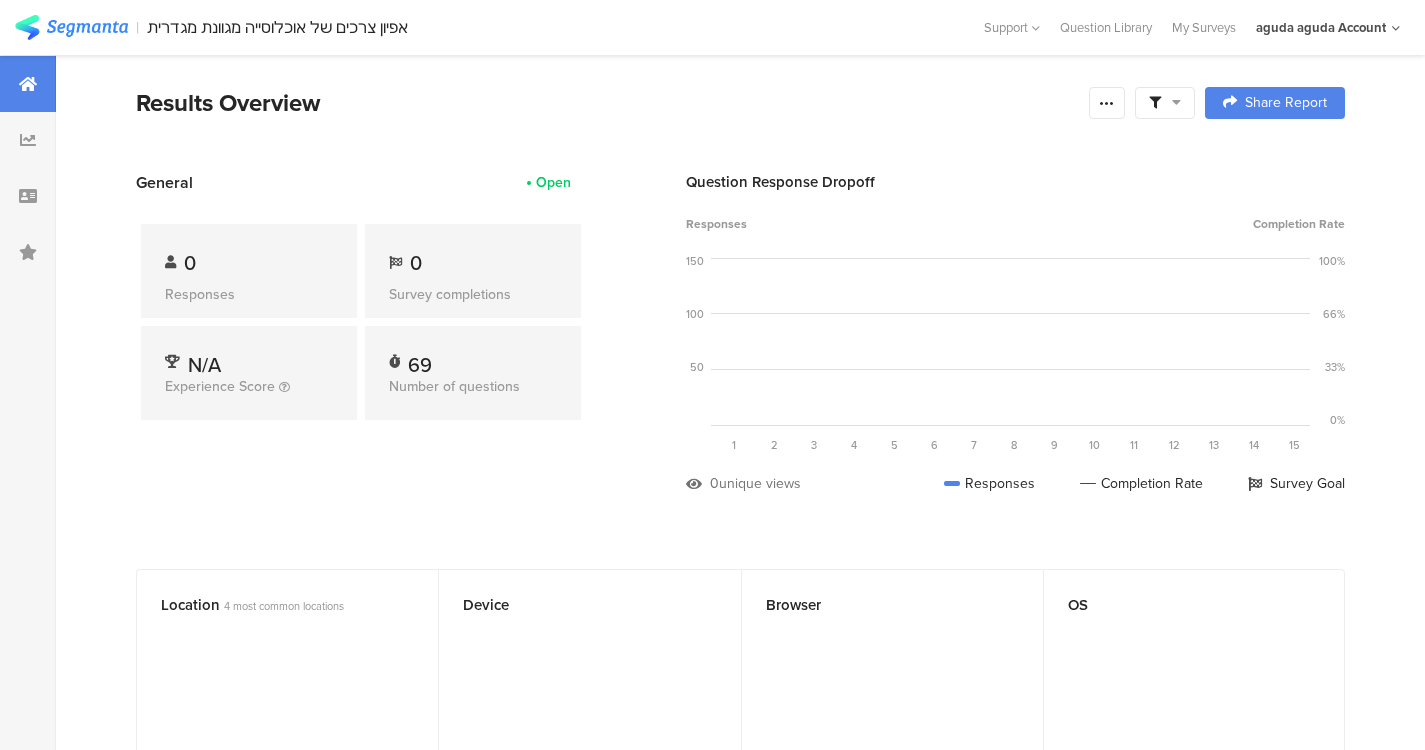 click at bounding box center (28, 140) 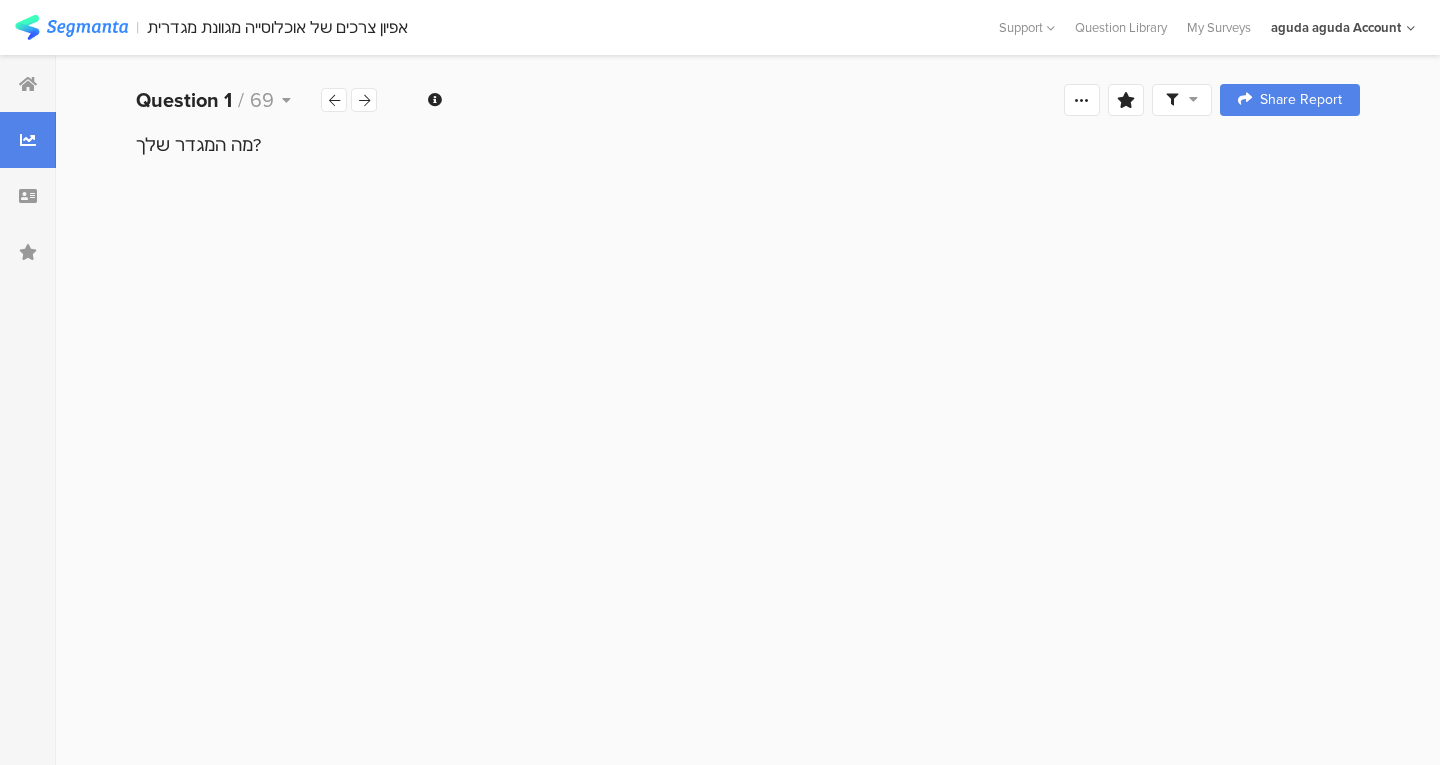 click at bounding box center [28, 196] 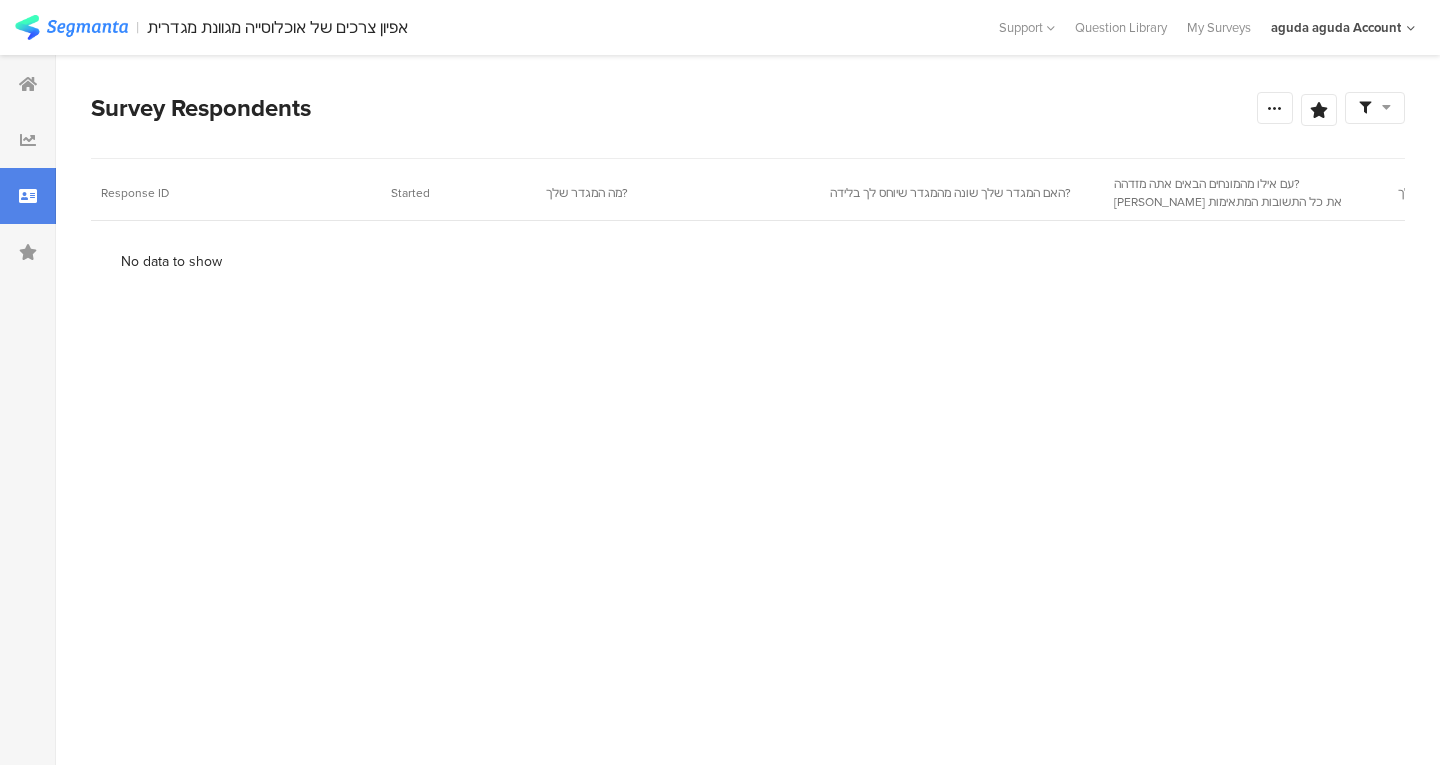 click at bounding box center (28, 252) 